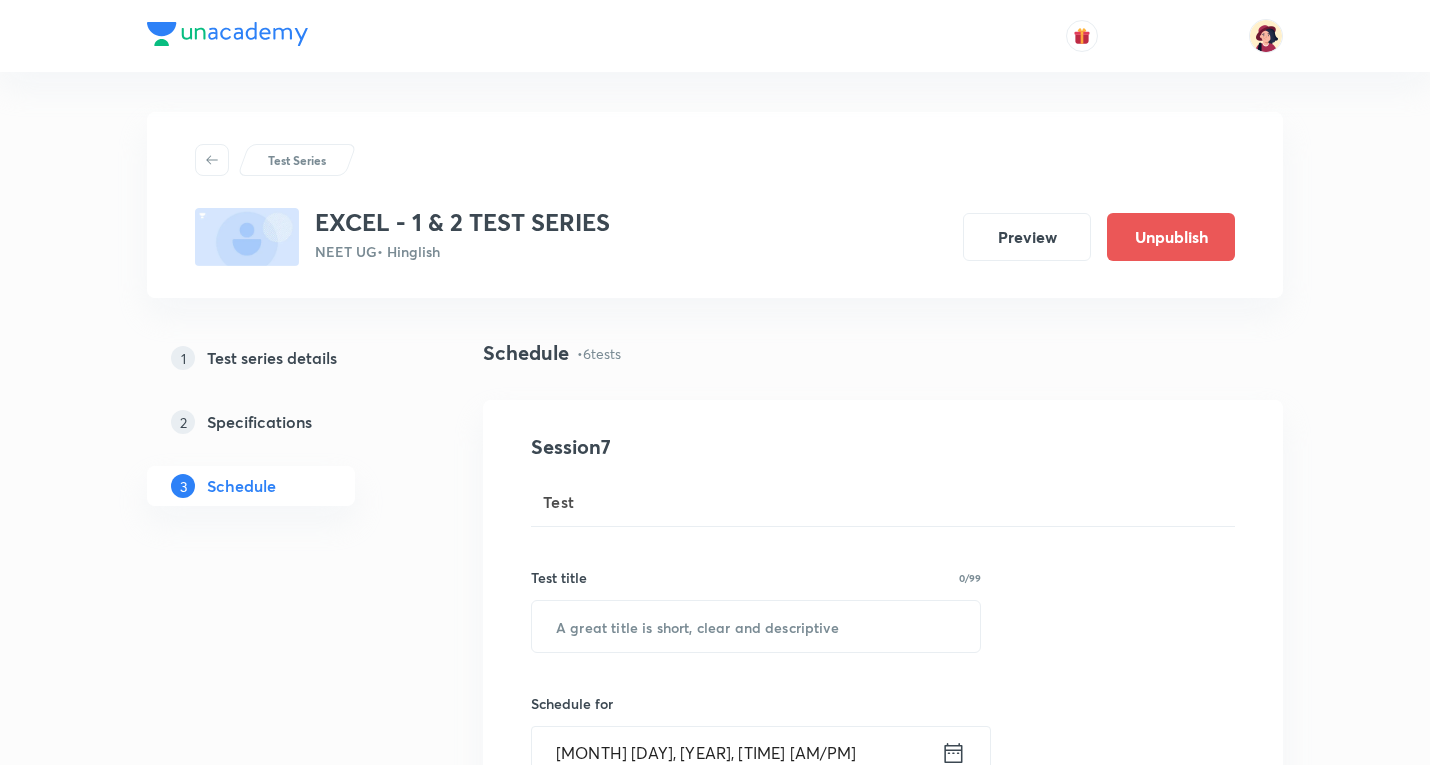 scroll, scrollTop: 0, scrollLeft: 0, axis: both 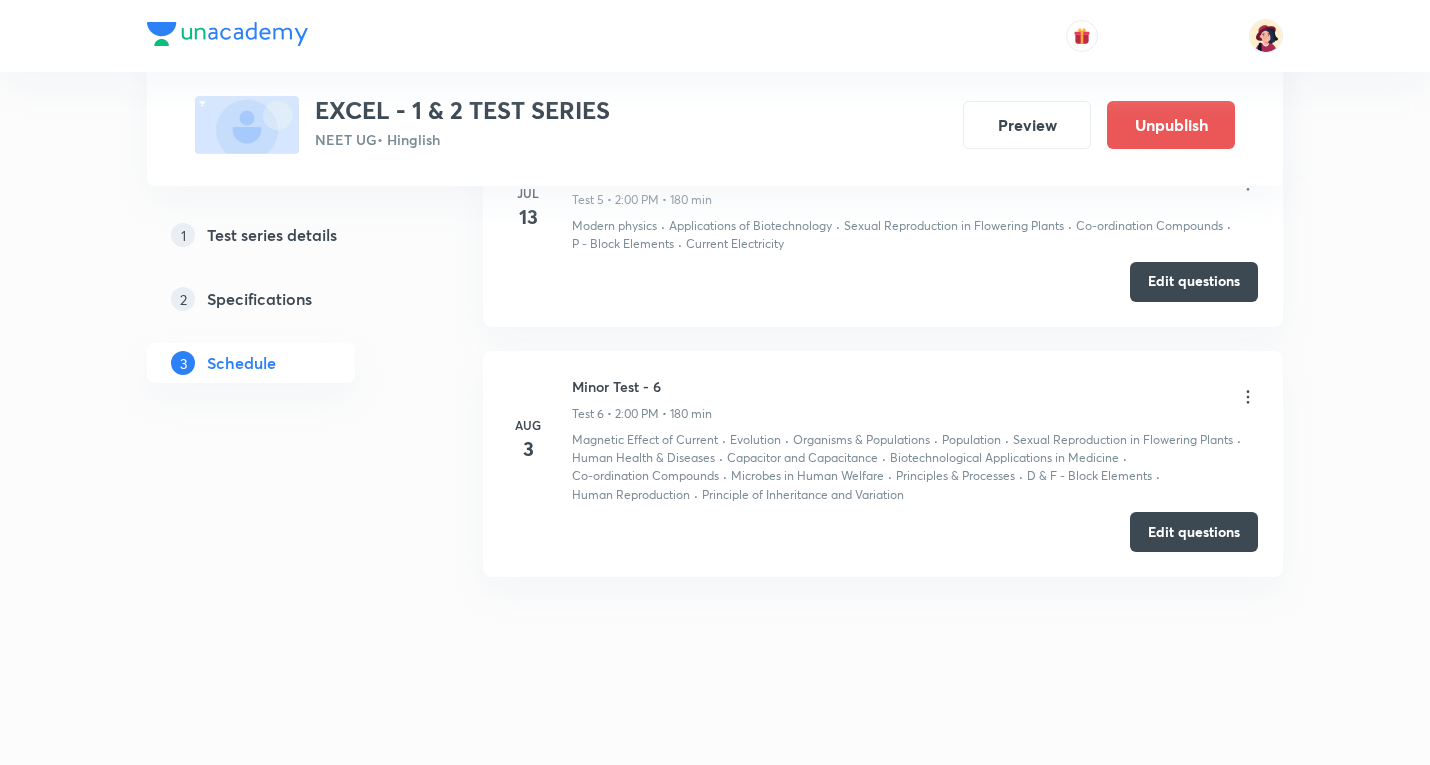 click 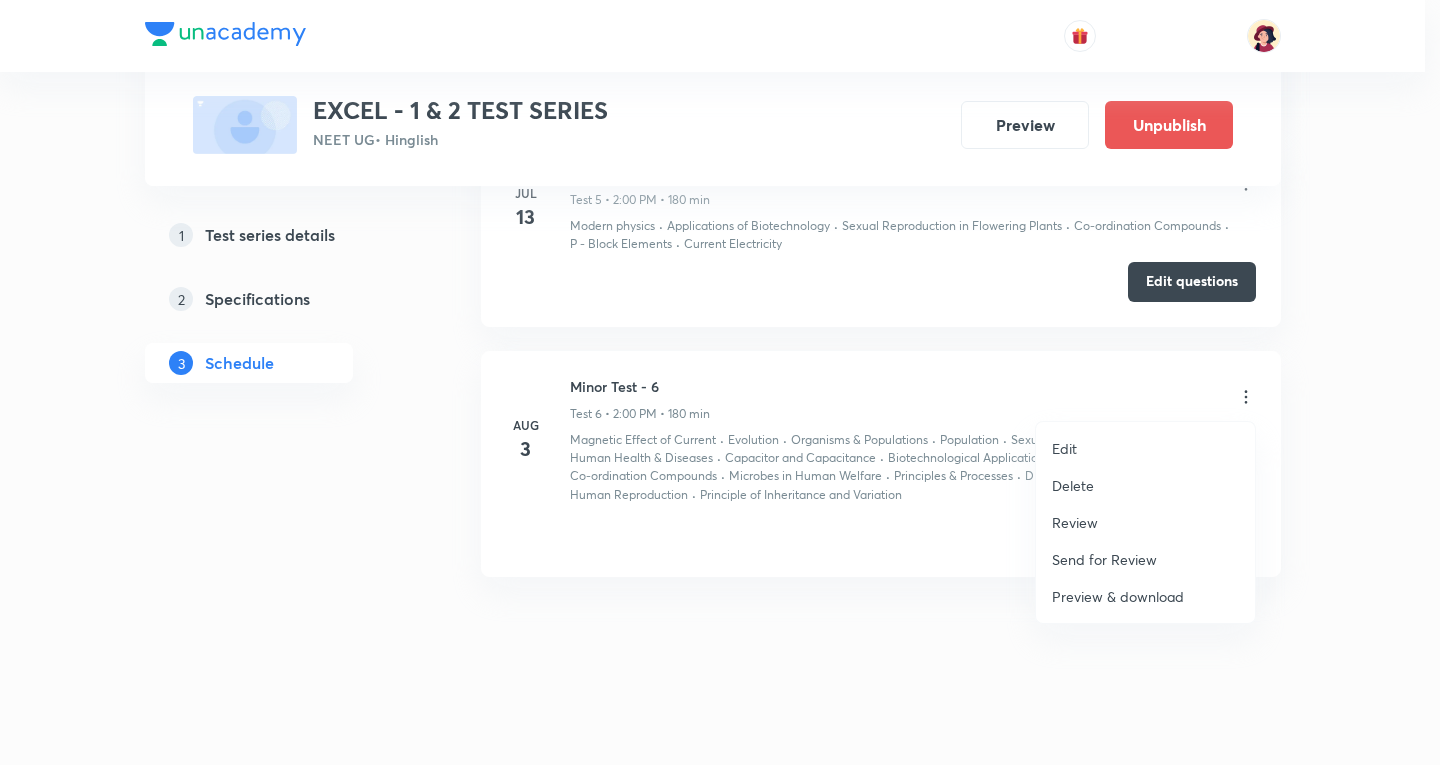 click on "Review" at bounding box center [1075, 522] 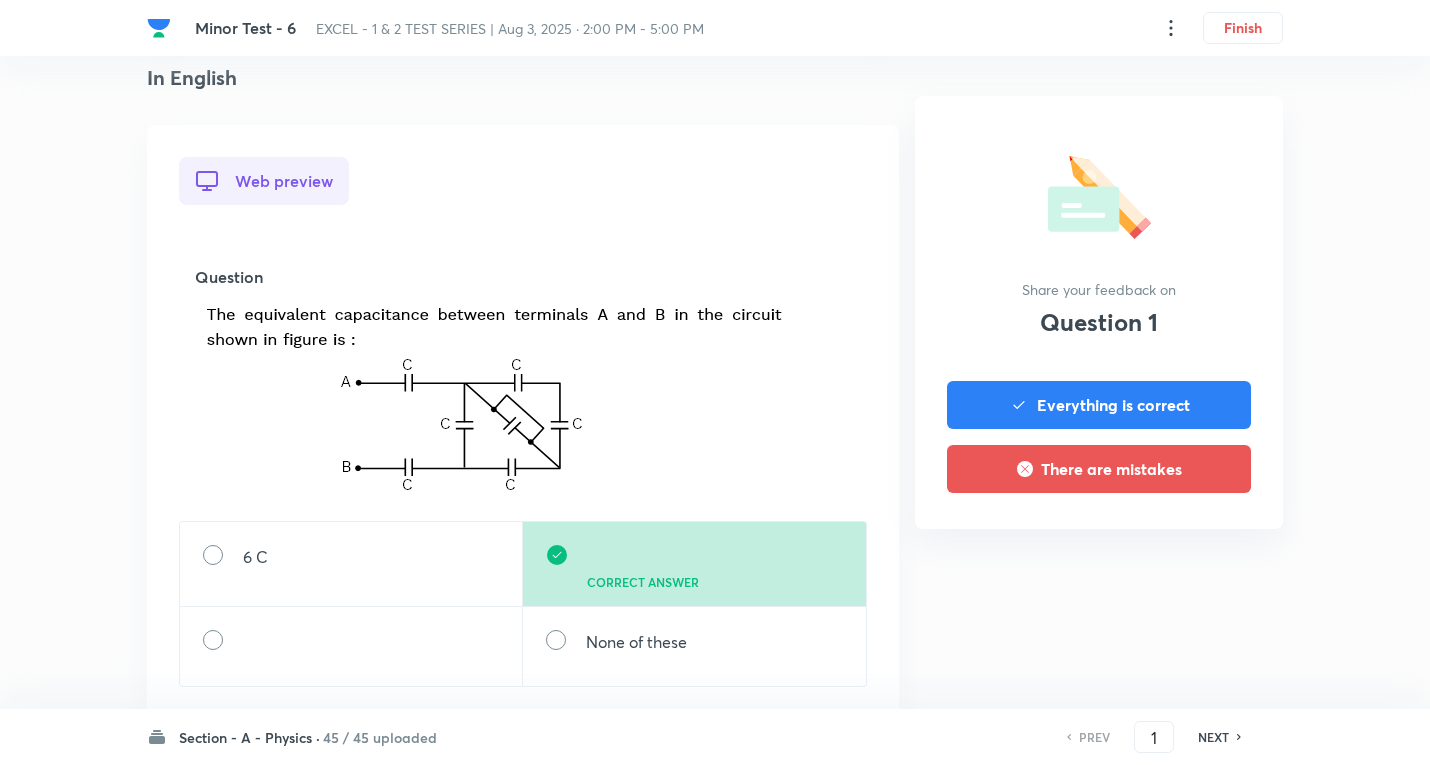 scroll, scrollTop: 500, scrollLeft: 0, axis: vertical 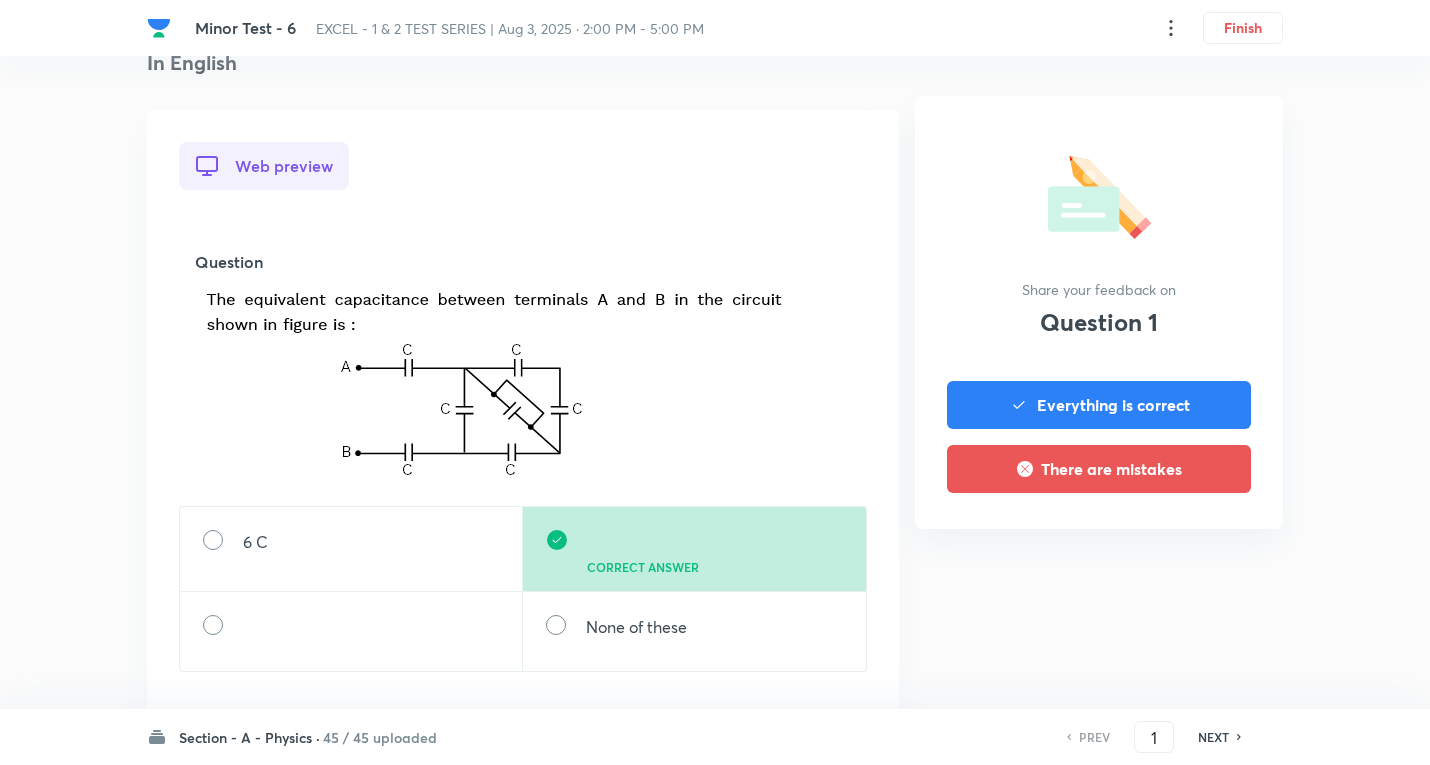click on "Section - A - Physics ·" at bounding box center (249, 737) 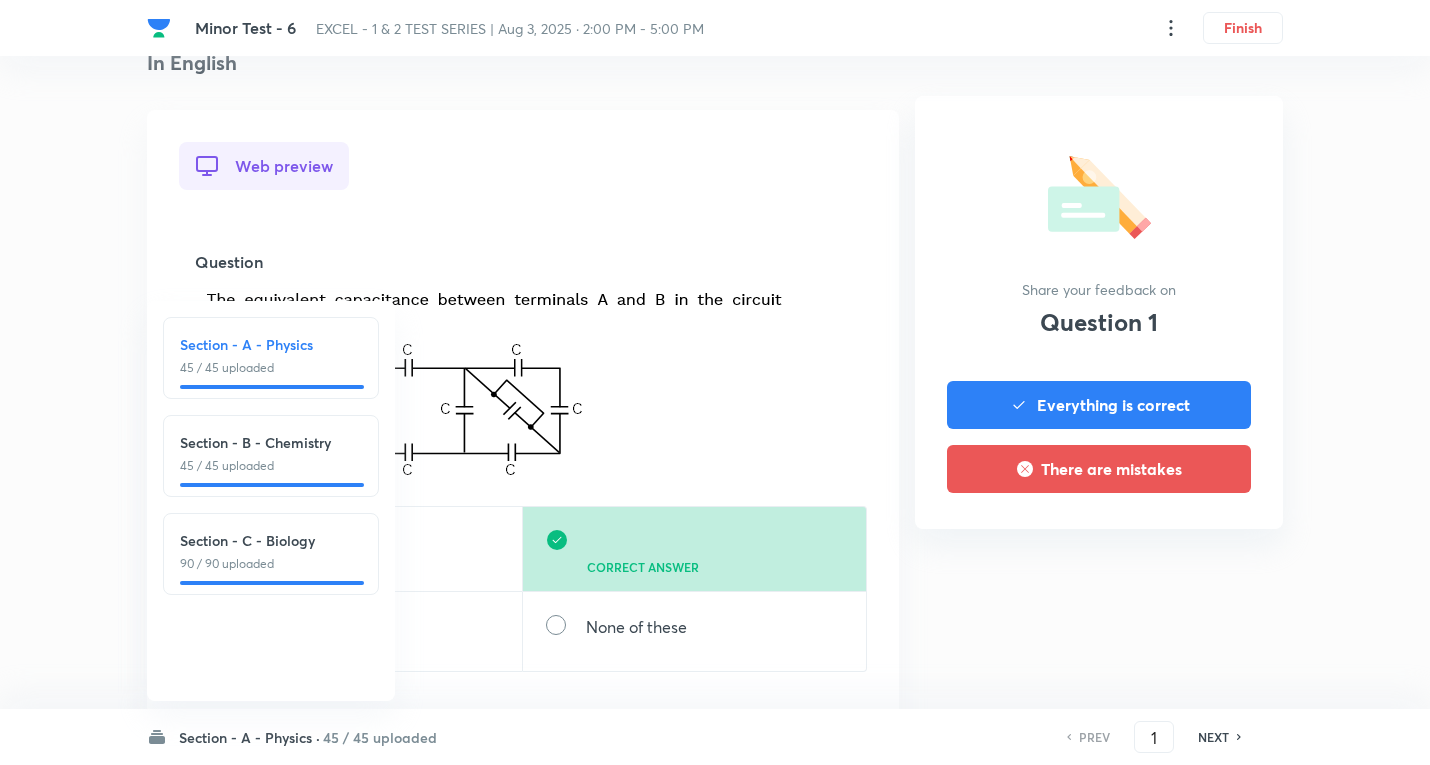 click on "45 / 45 uploaded" at bounding box center [271, 466] 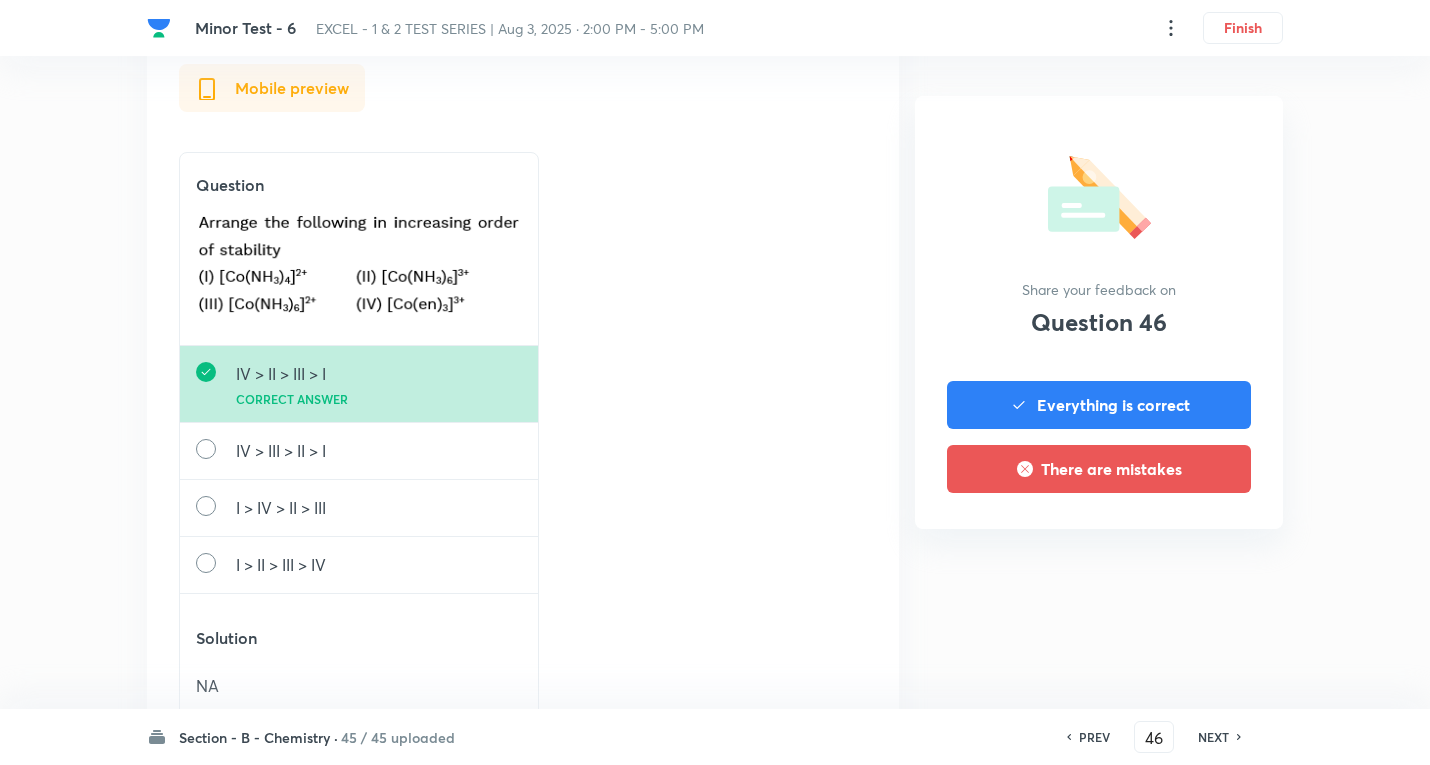 scroll, scrollTop: 1372, scrollLeft: 0, axis: vertical 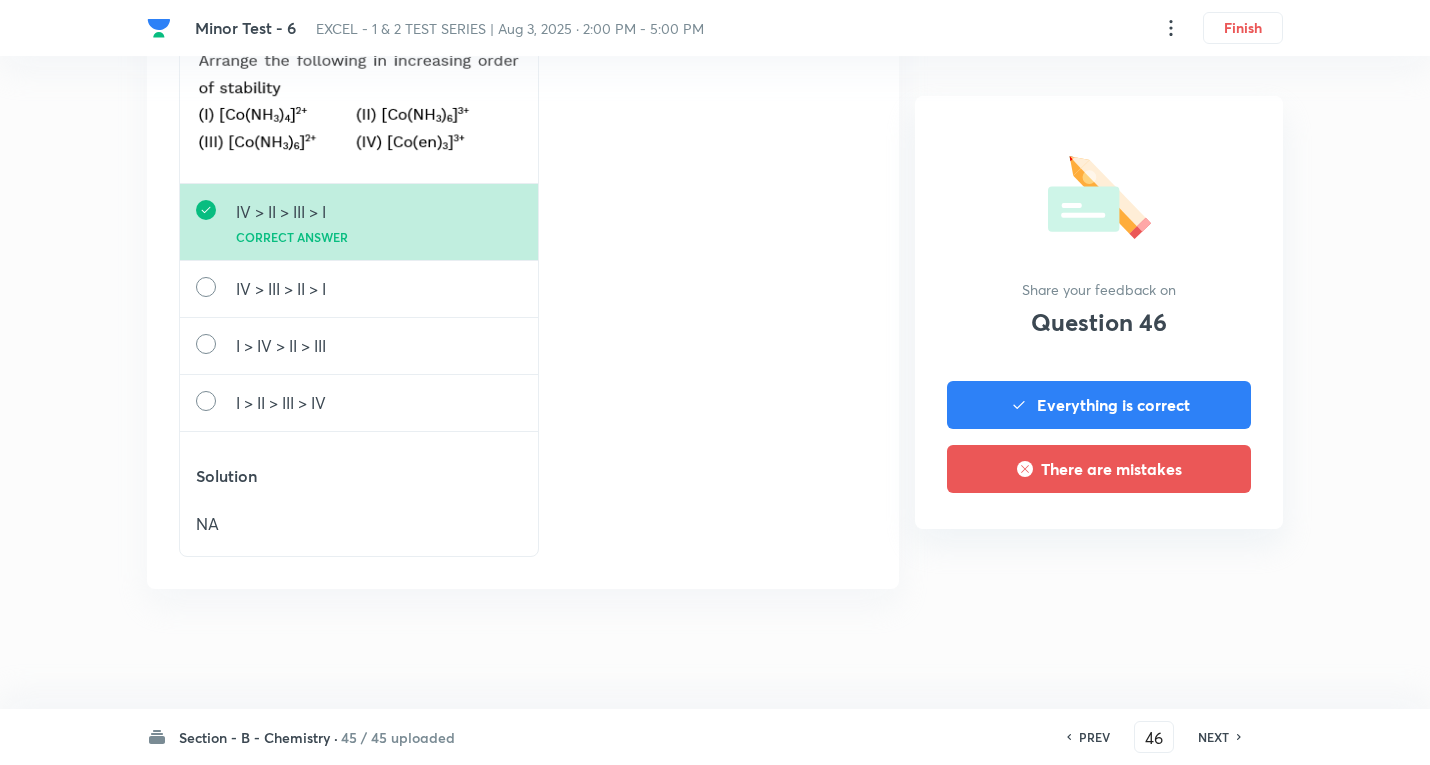 click on "NEXT" at bounding box center [1213, 737] 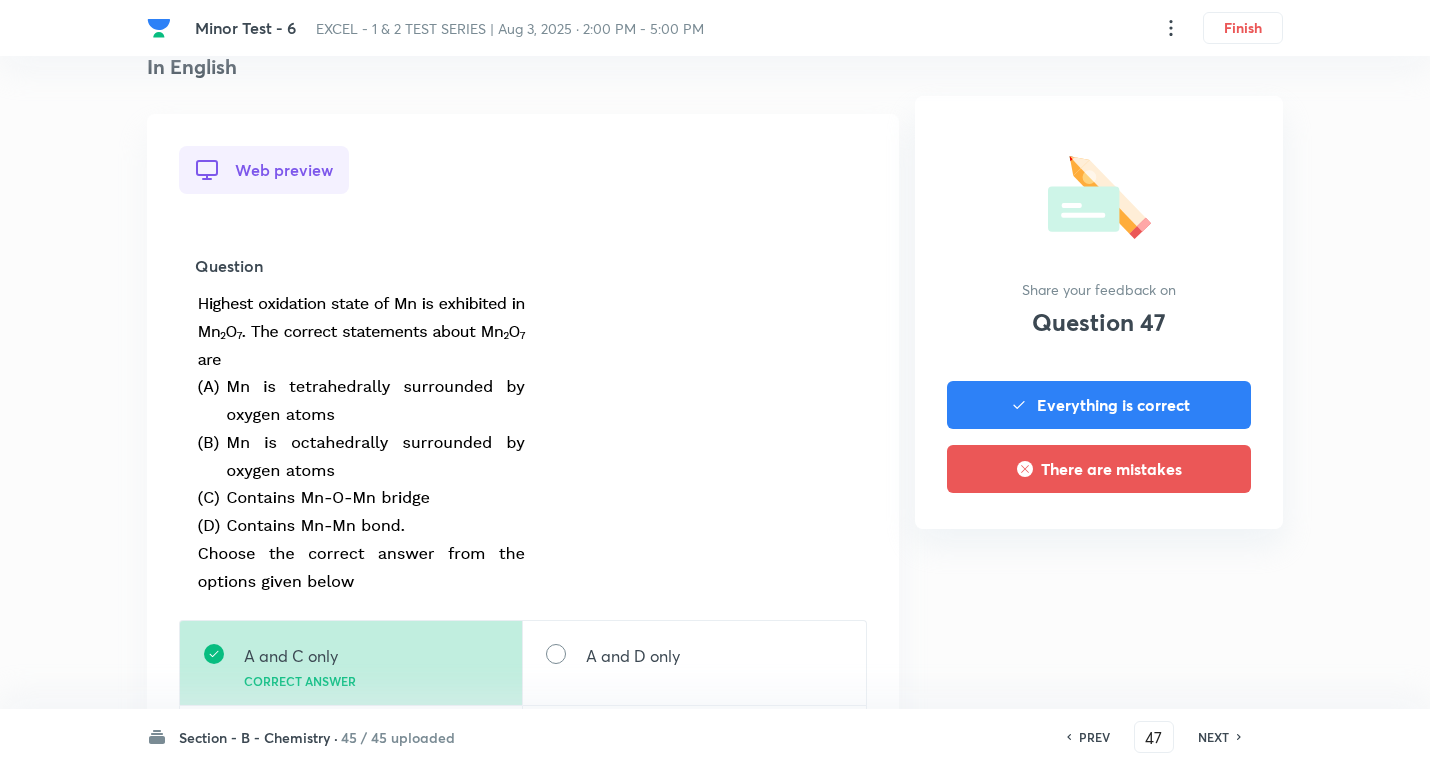 scroll, scrollTop: 500, scrollLeft: 0, axis: vertical 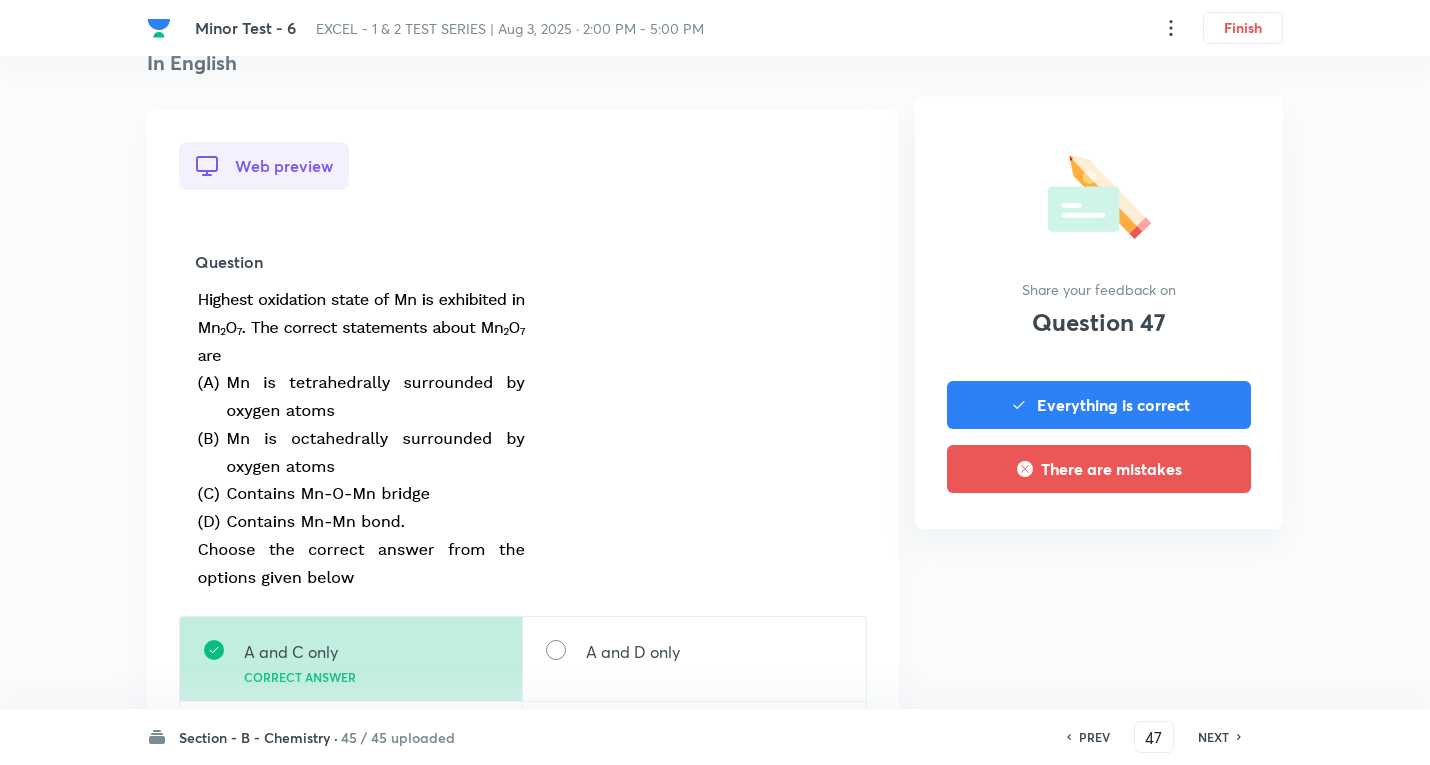 click on "PREV" at bounding box center (1094, 737) 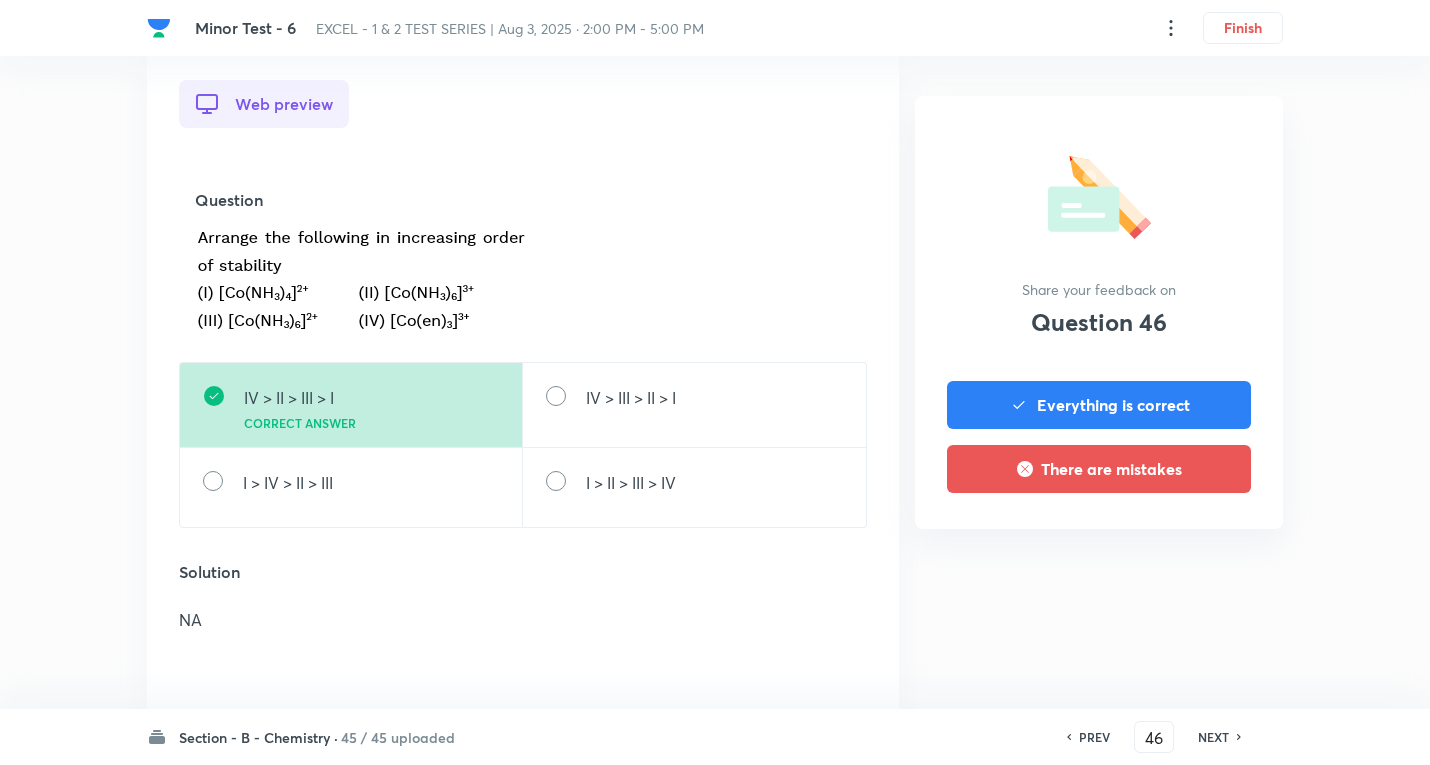 scroll, scrollTop: 800, scrollLeft: 0, axis: vertical 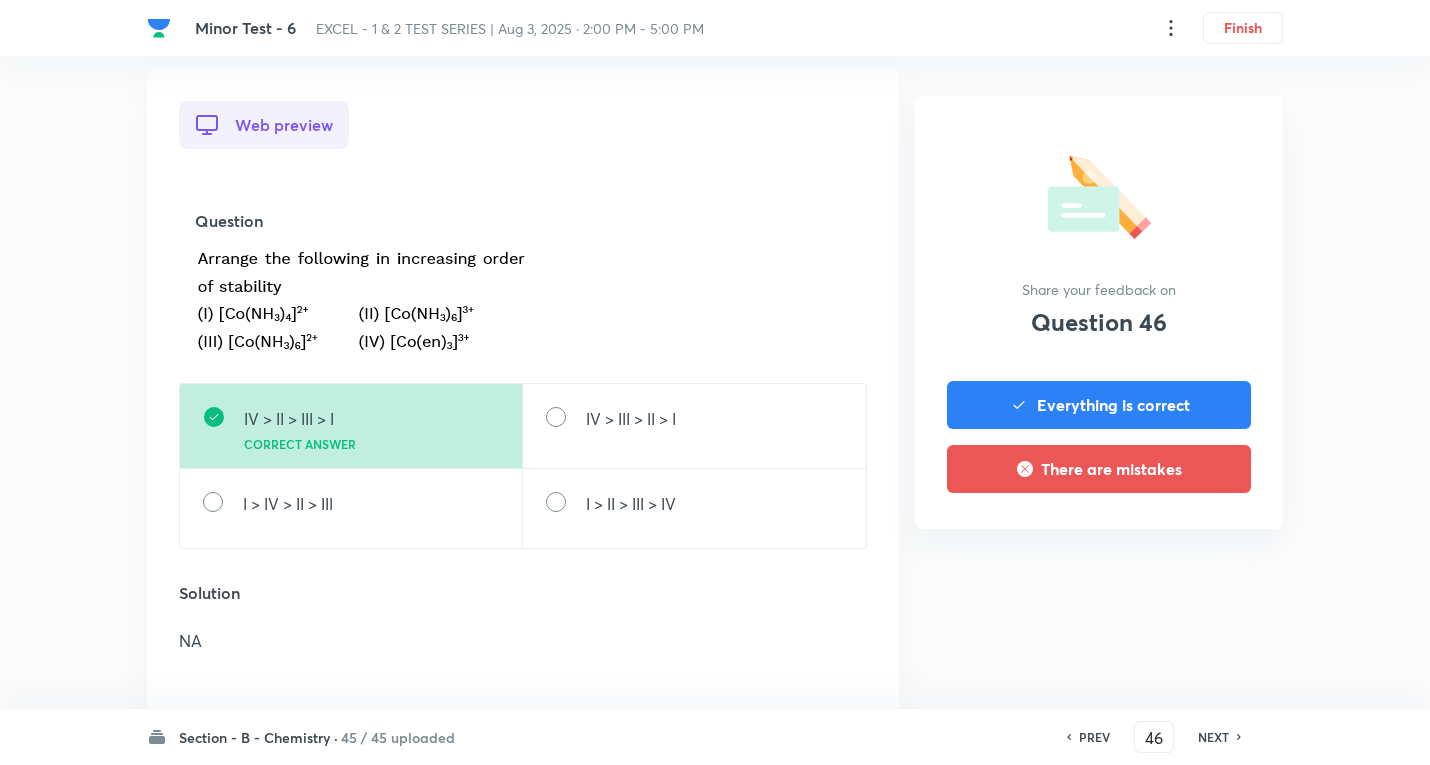 click on "NEXT" at bounding box center (1213, 737) 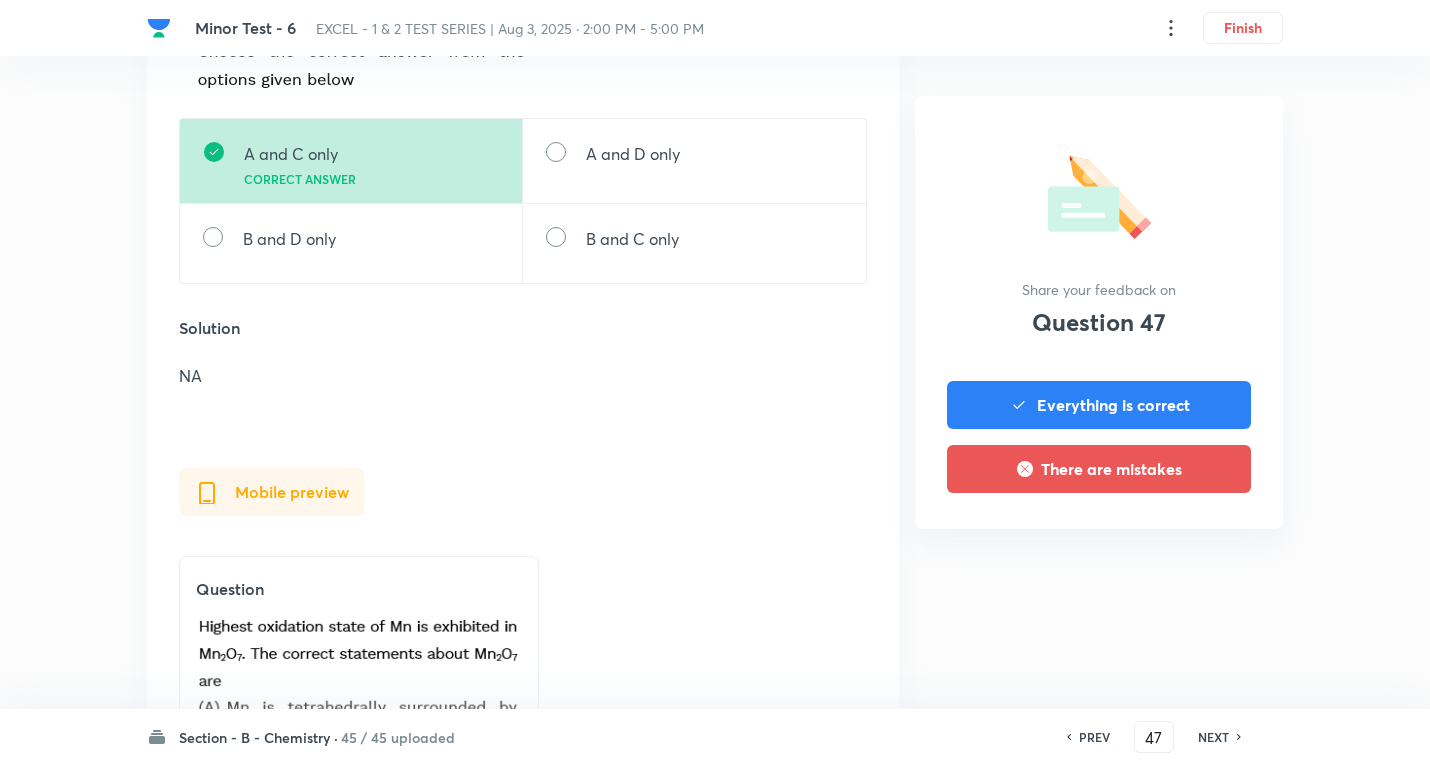 scroll, scrollTop: 1000, scrollLeft: 0, axis: vertical 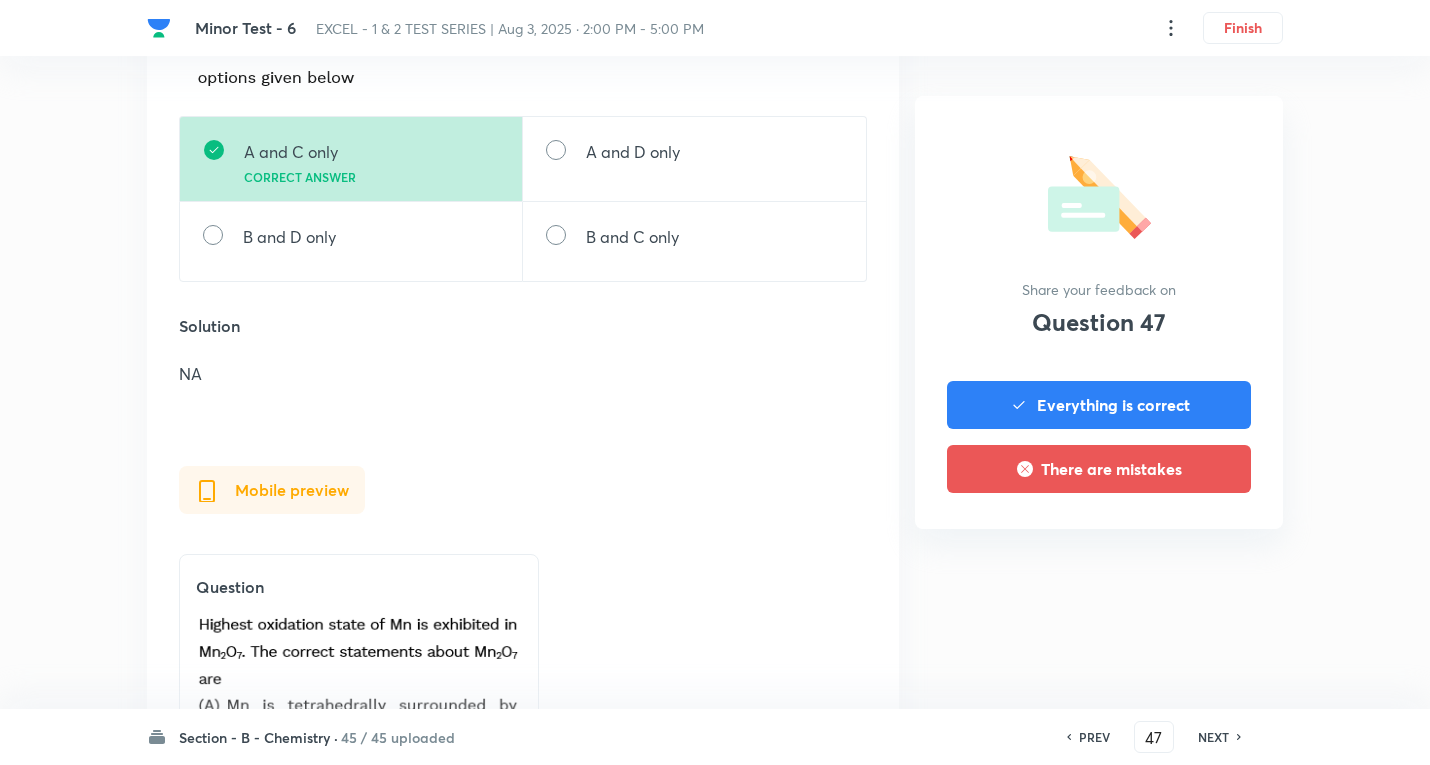 click on "NEXT" at bounding box center [1213, 737] 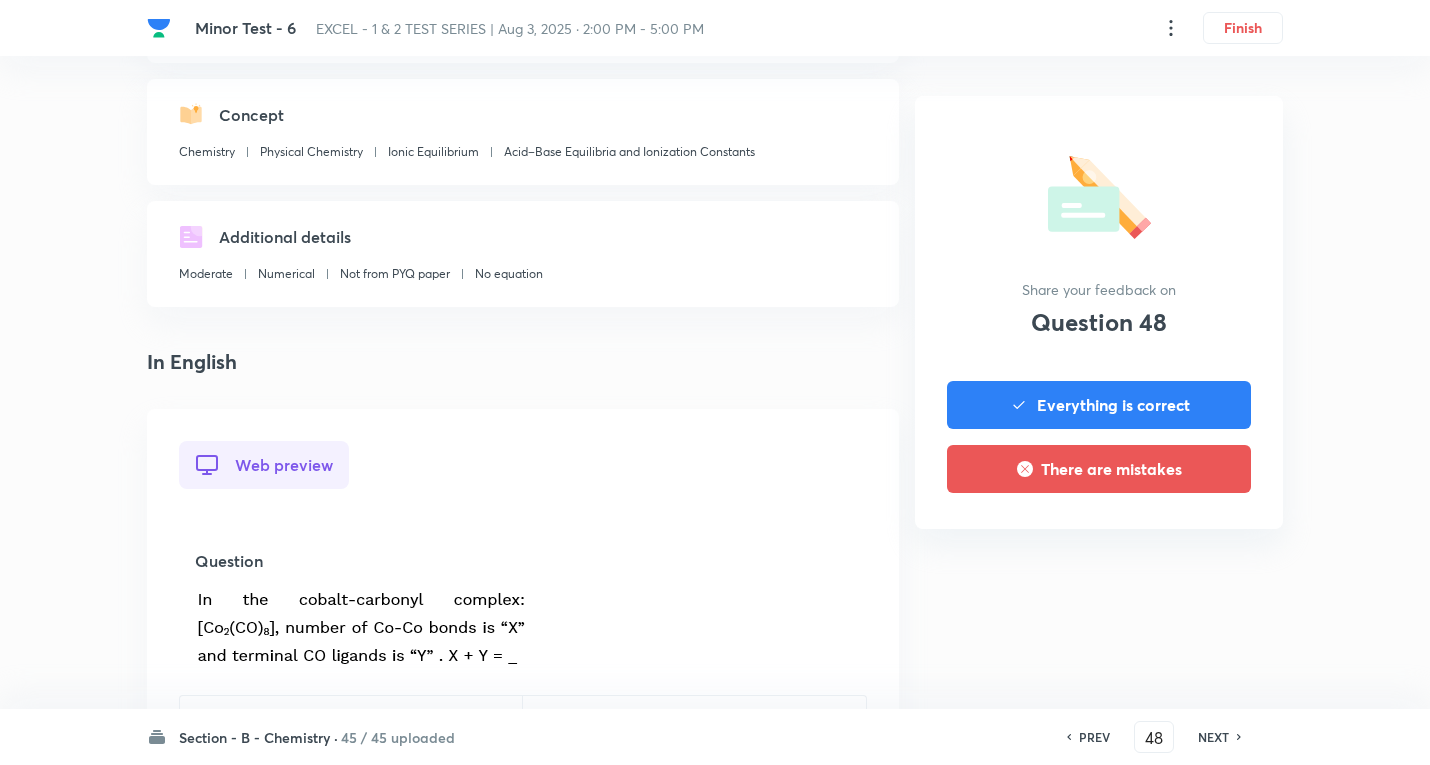 scroll, scrollTop: 700, scrollLeft: 0, axis: vertical 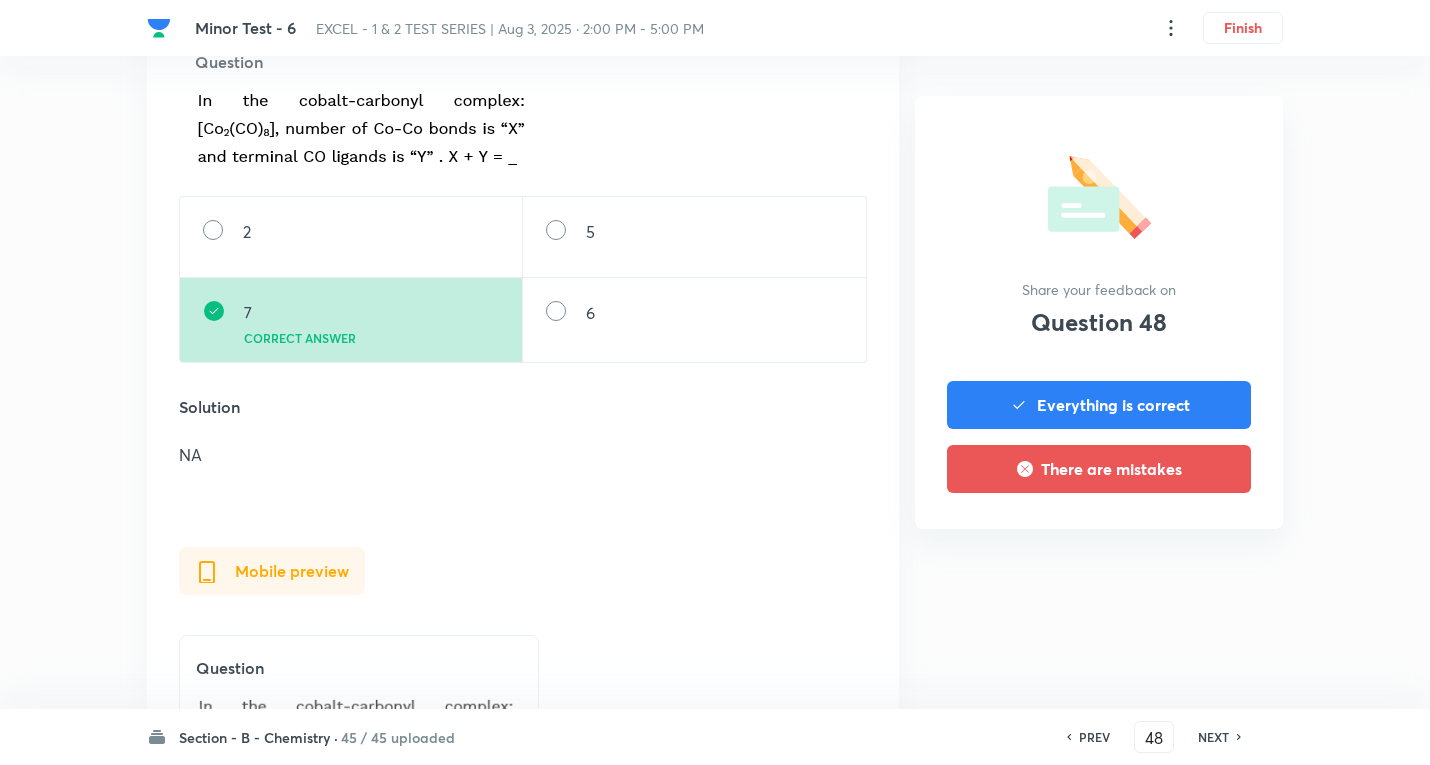 click on "NEXT" at bounding box center [1213, 737] 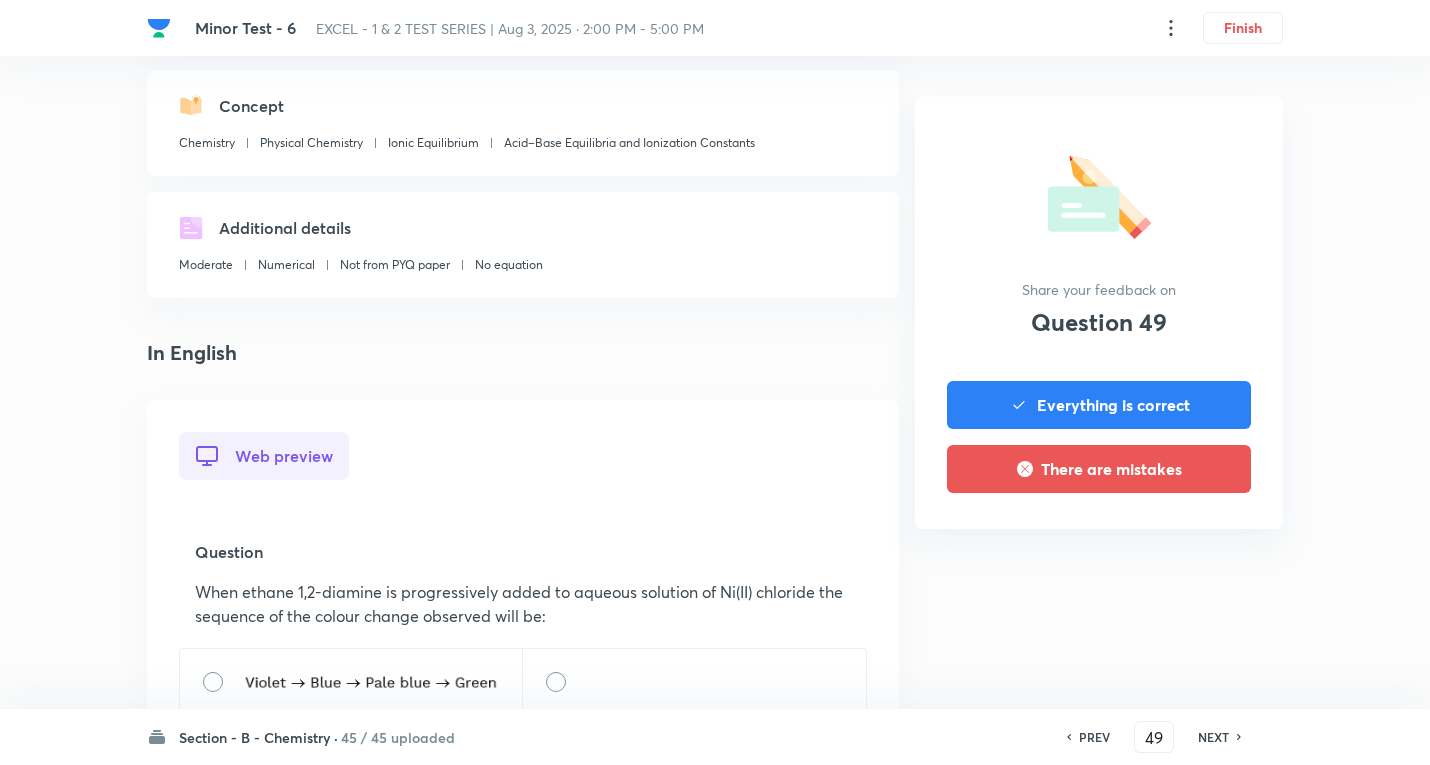scroll, scrollTop: 500, scrollLeft: 0, axis: vertical 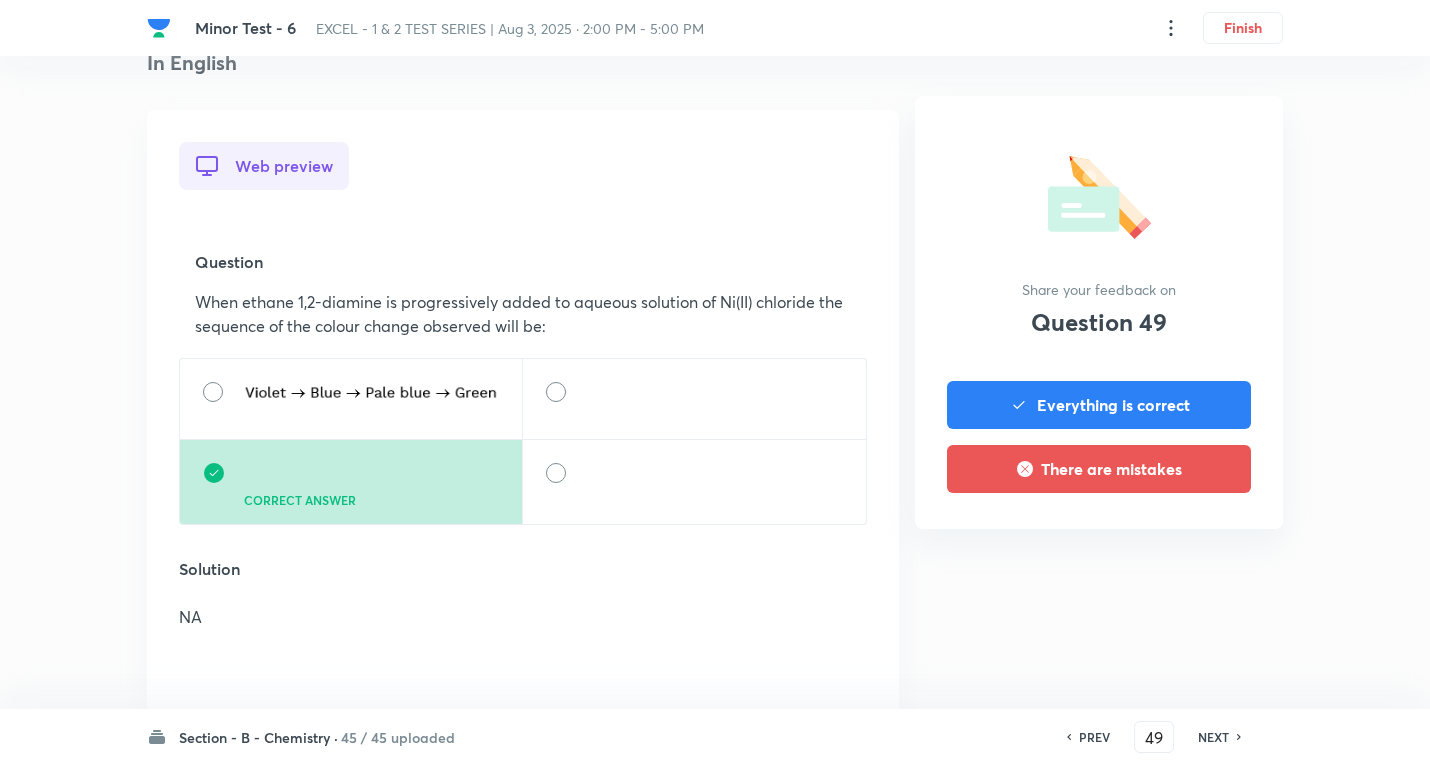 click on "NEXT" at bounding box center (1216, 737) 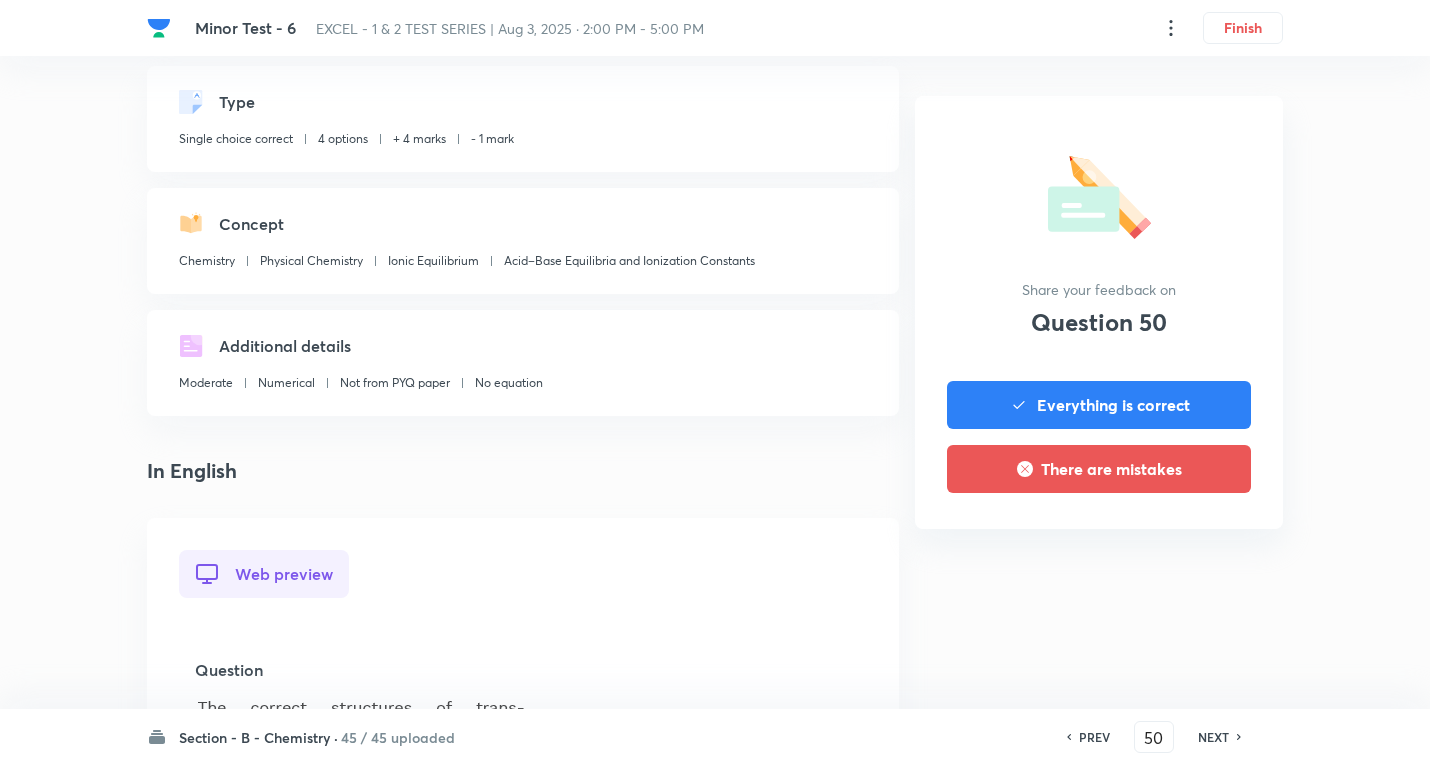 scroll, scrollTop: 600, scrollLeft: 0, axis: vertical 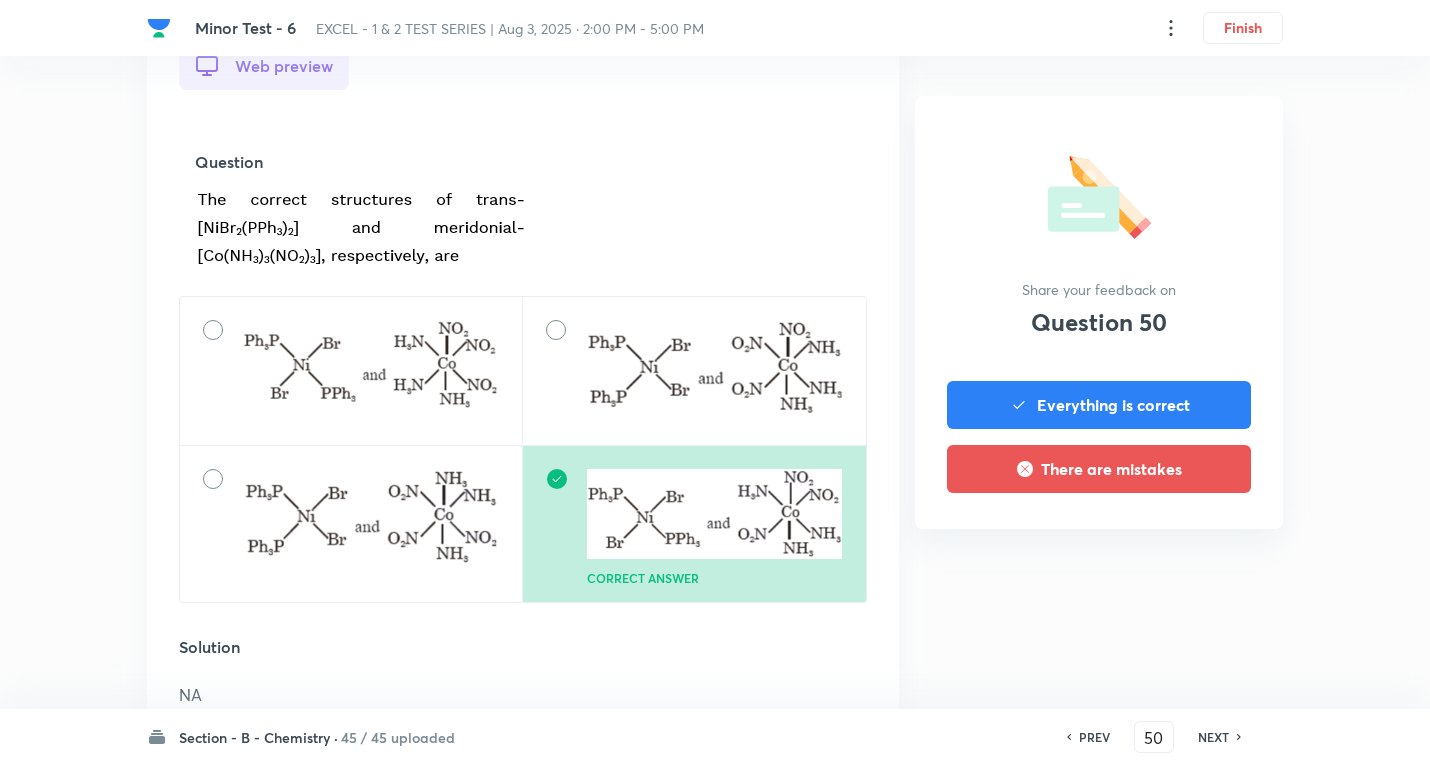 click on "NEXT" at bounding box center (1216, 737) 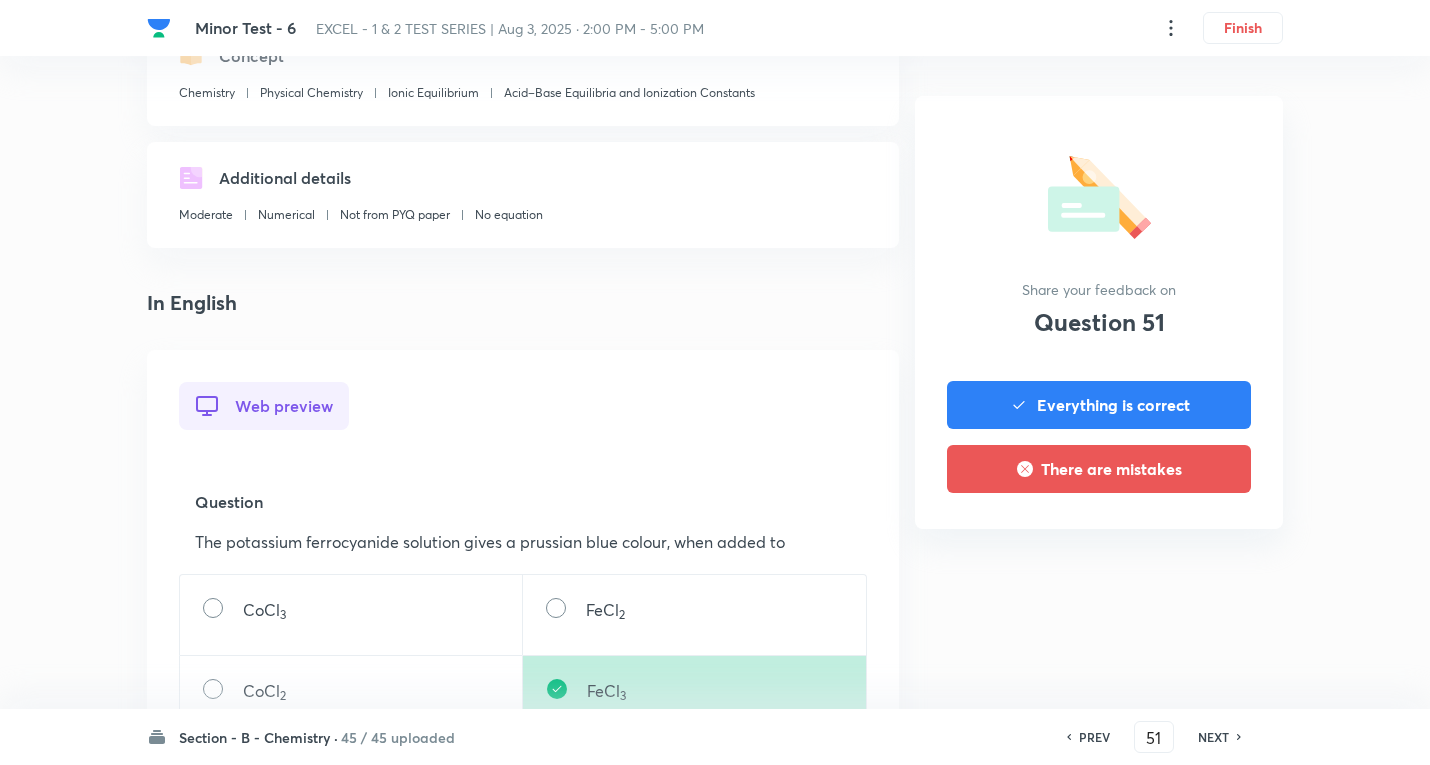 scroll, scrollTop: 500, scrollLeft: 0, axis: vertical 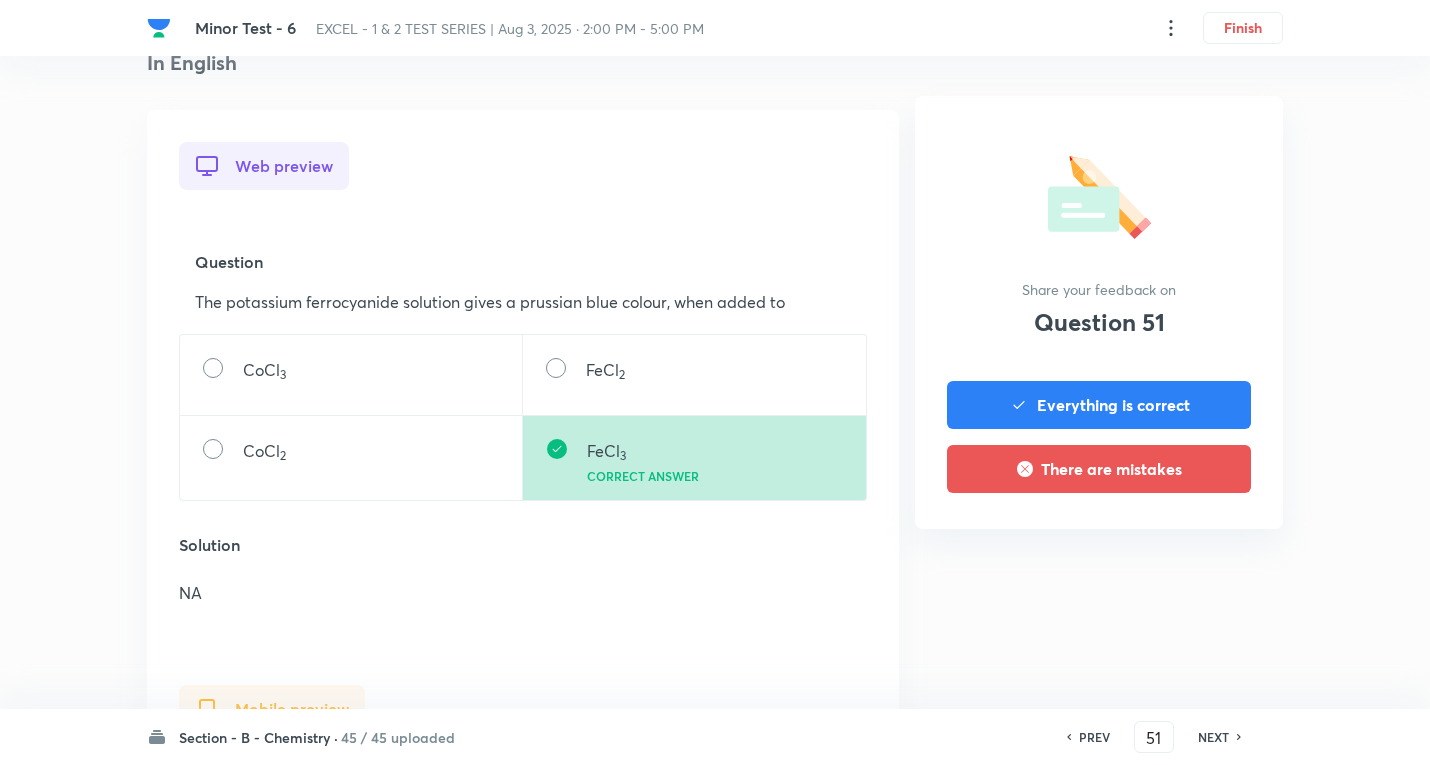 click on "NEXT" at bounding box center (1213, 737) 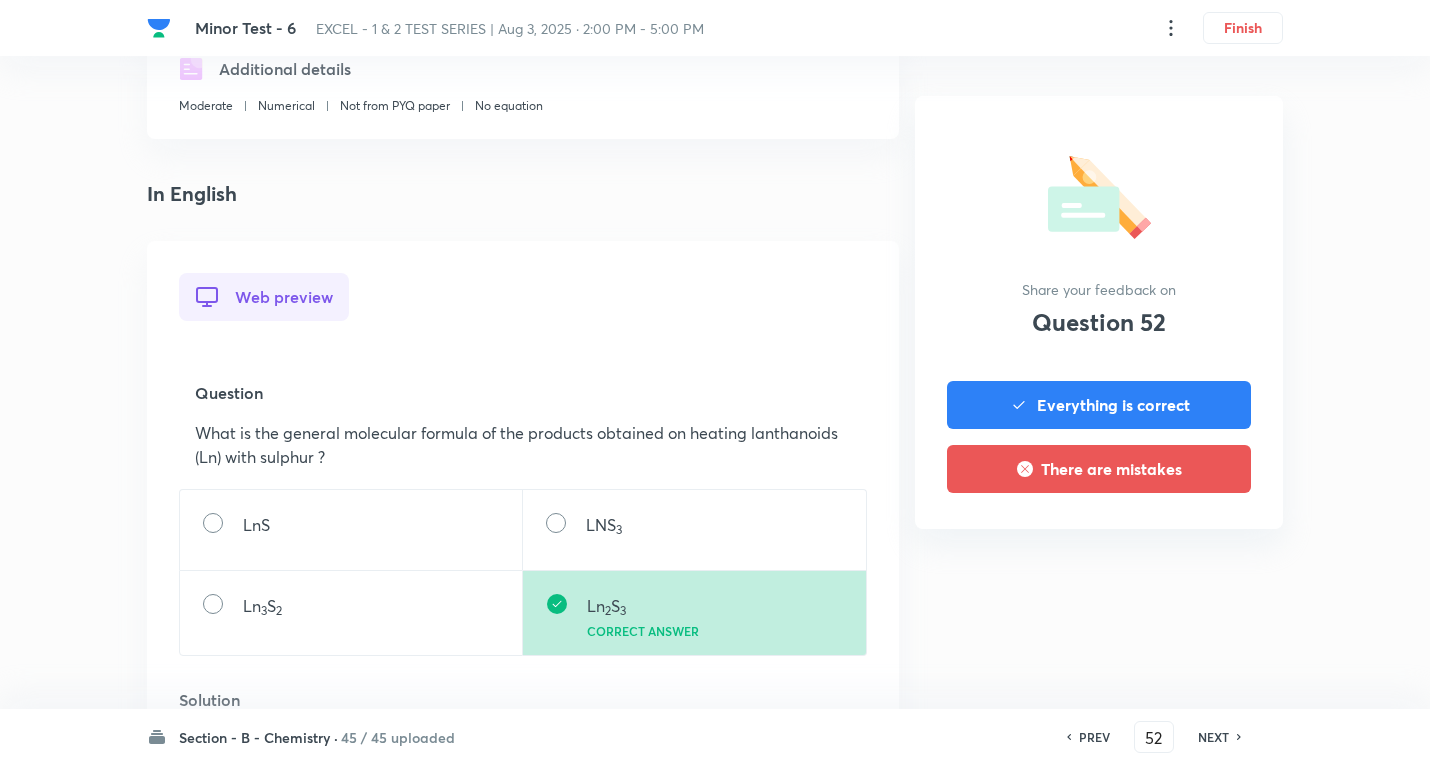 scroll, scrollTop: 600, scrollLeft: 0, axis: vertical 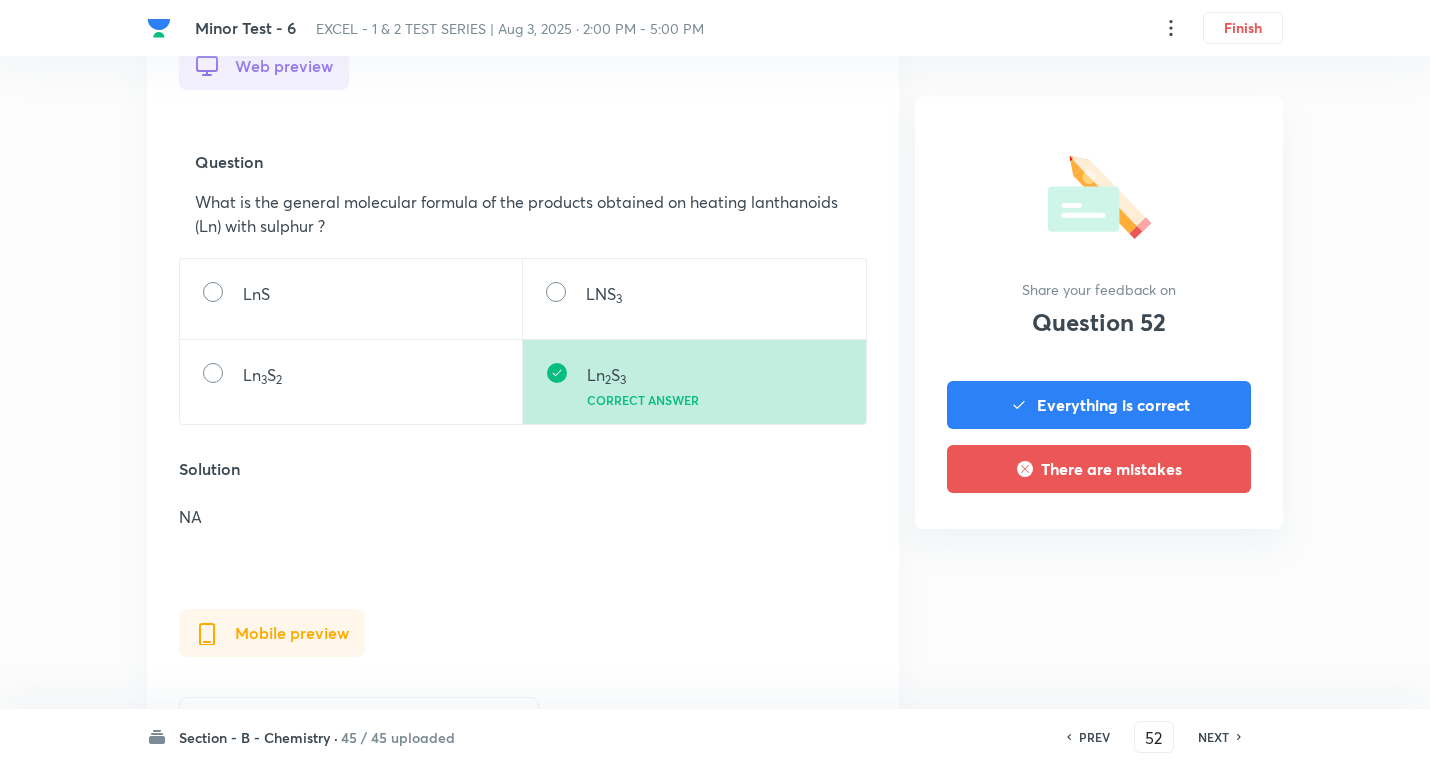 click on "NEXT" at bounding box center (1213, 737) 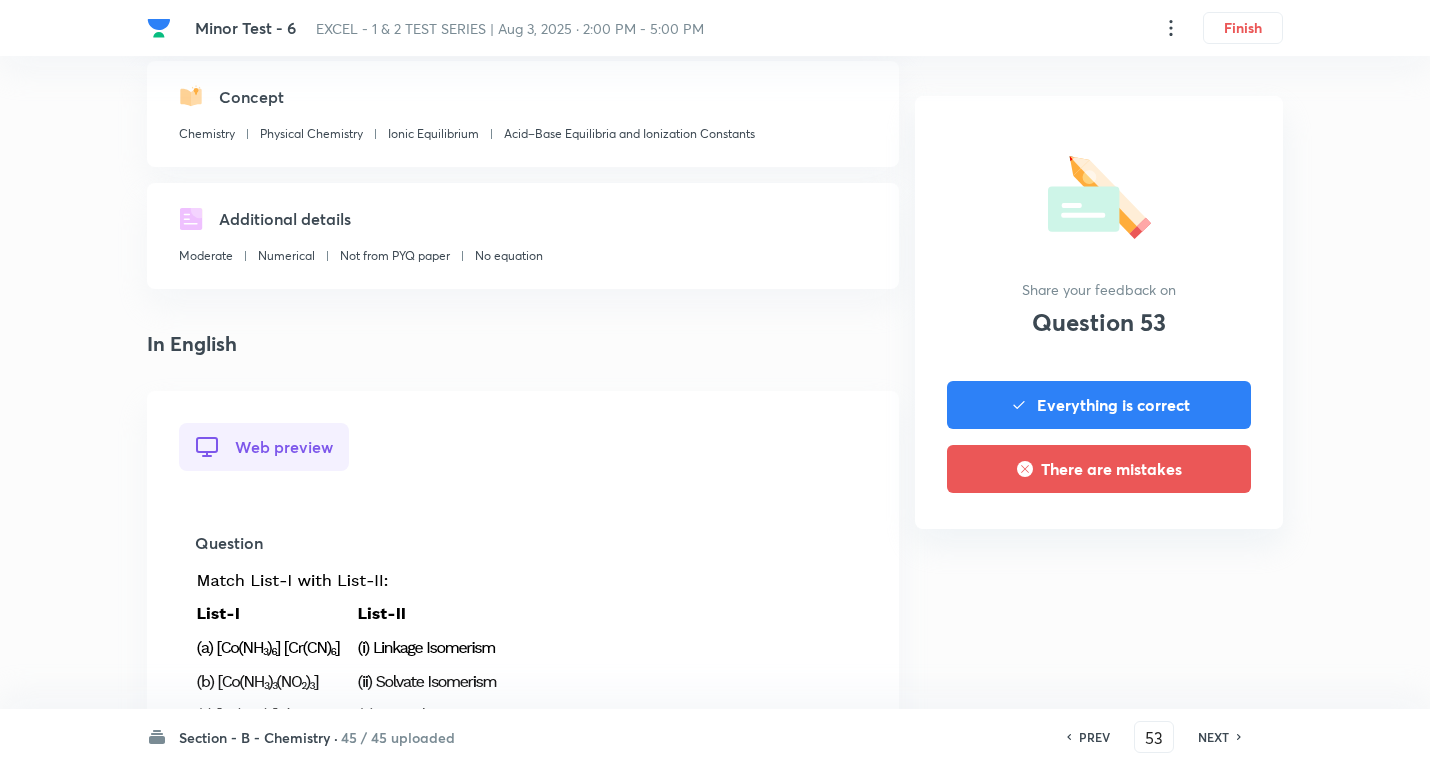 scroll, scrollTop: 600, scrollLeft: 0, axis: vertical 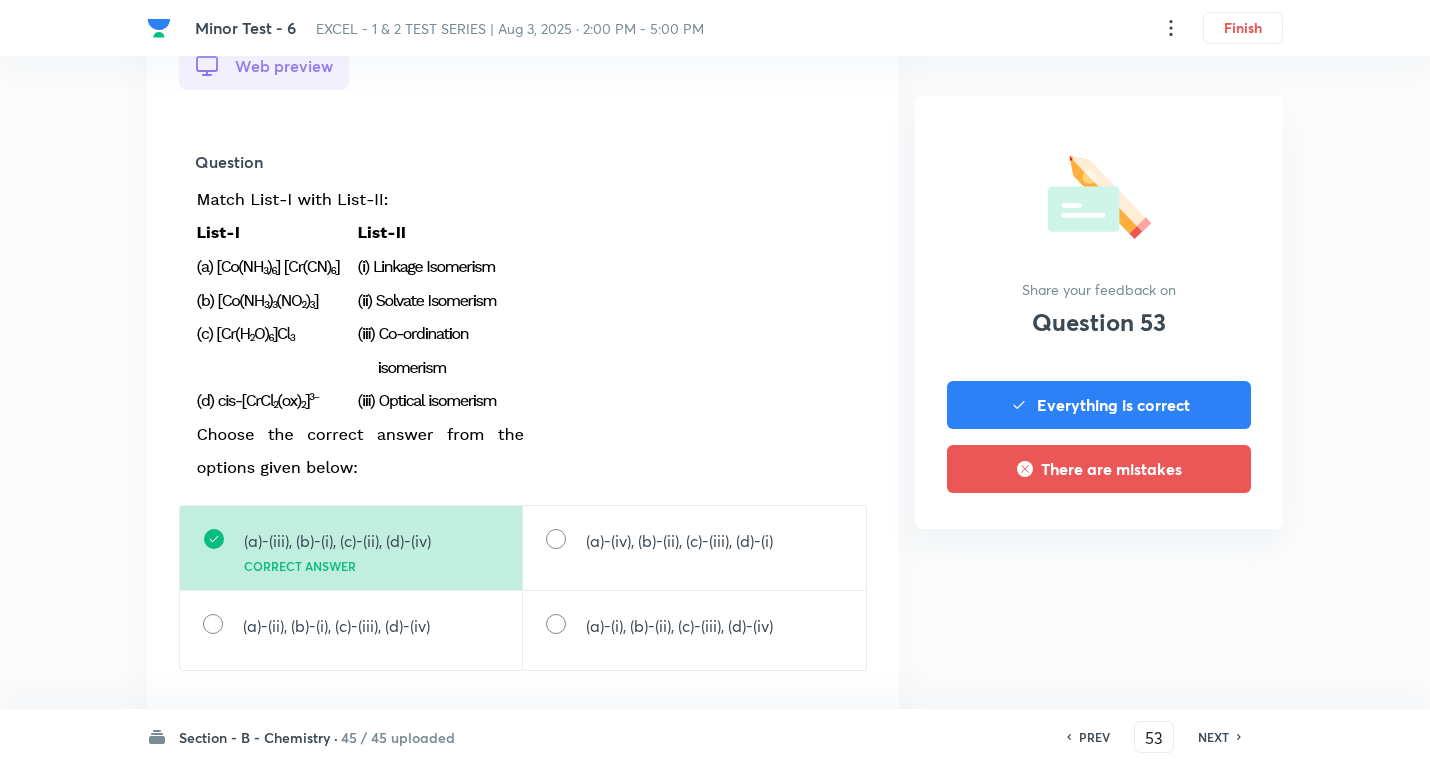 click on "NEXT" at bounding box center [1213, 737] 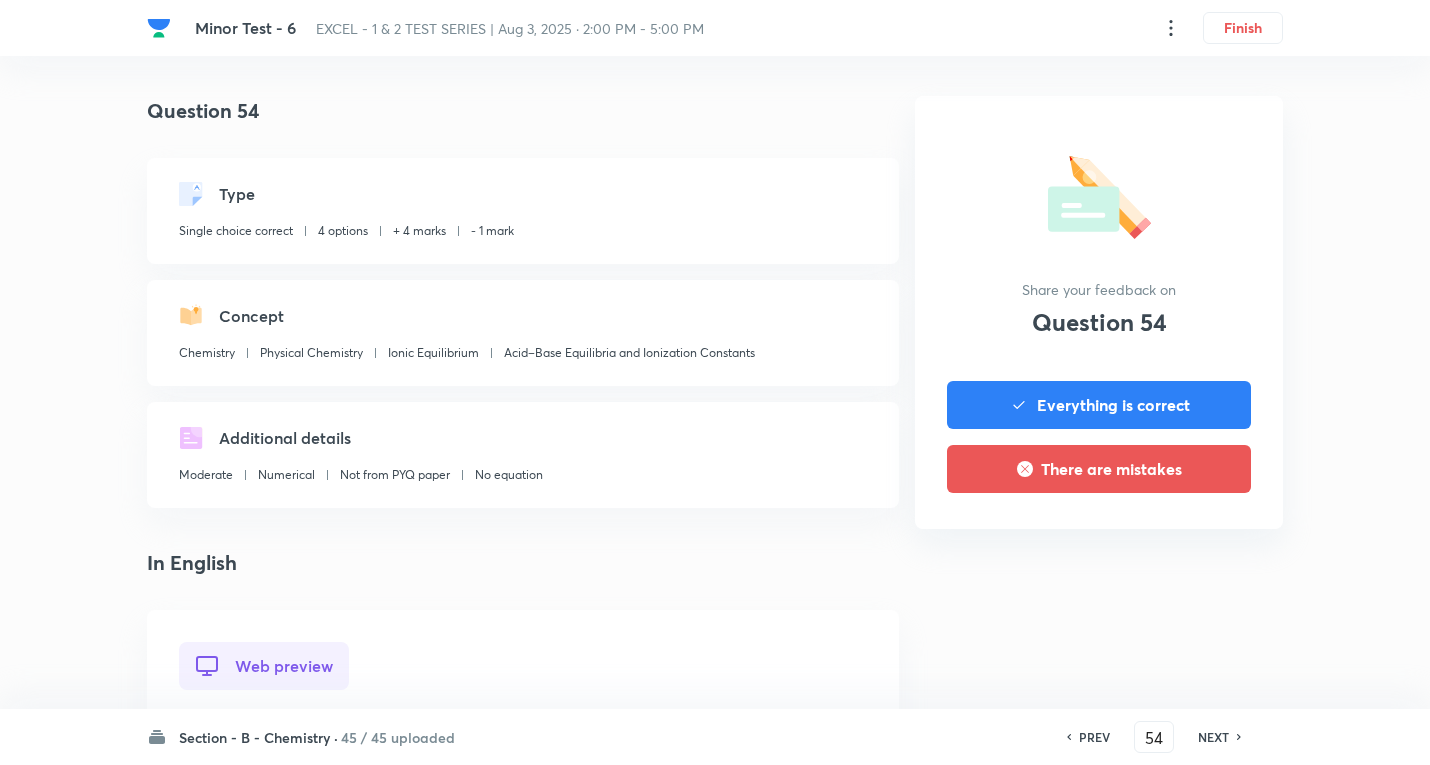 scroll, scrollTop: 600, scrollLeft: 0, axis: vertical 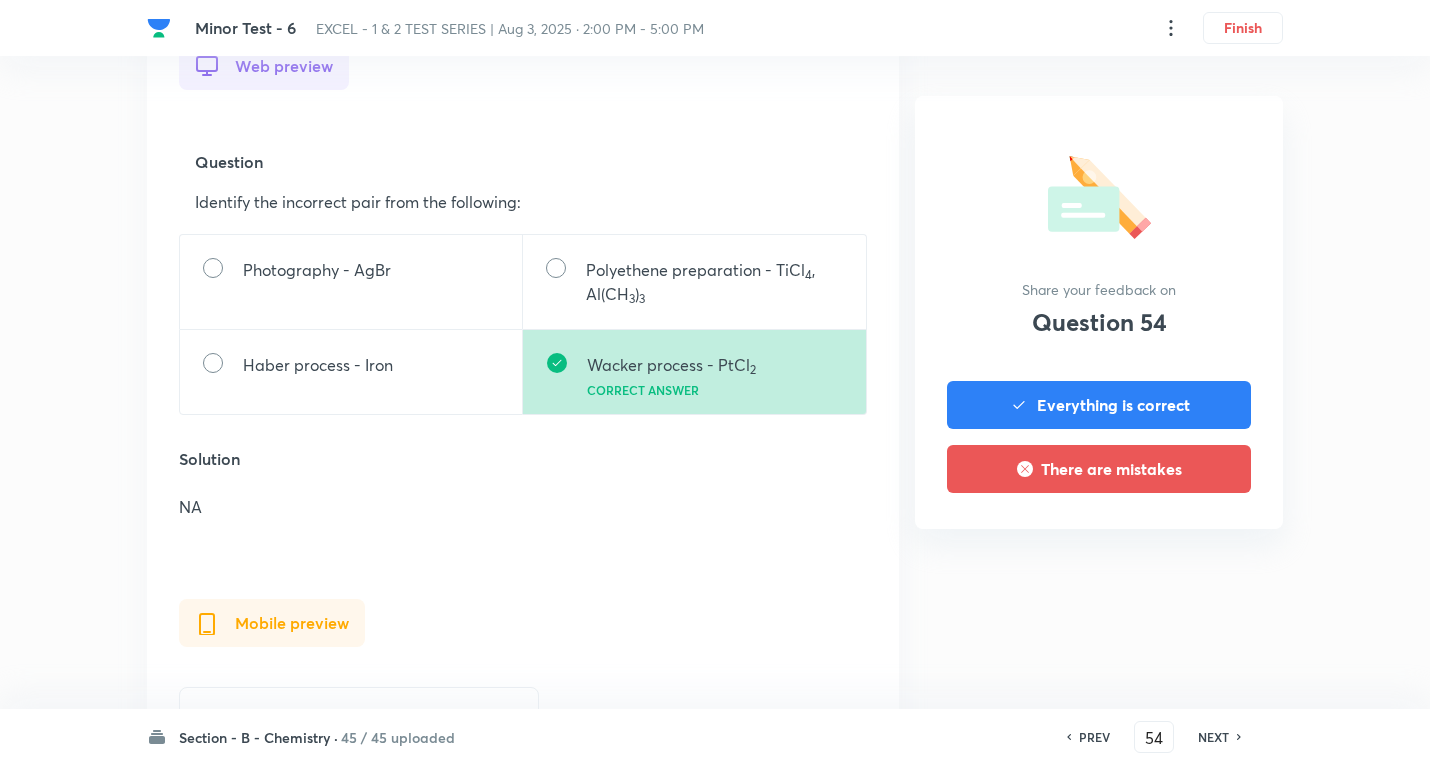 click on "NEXT" at bounding box center [1213, 737] 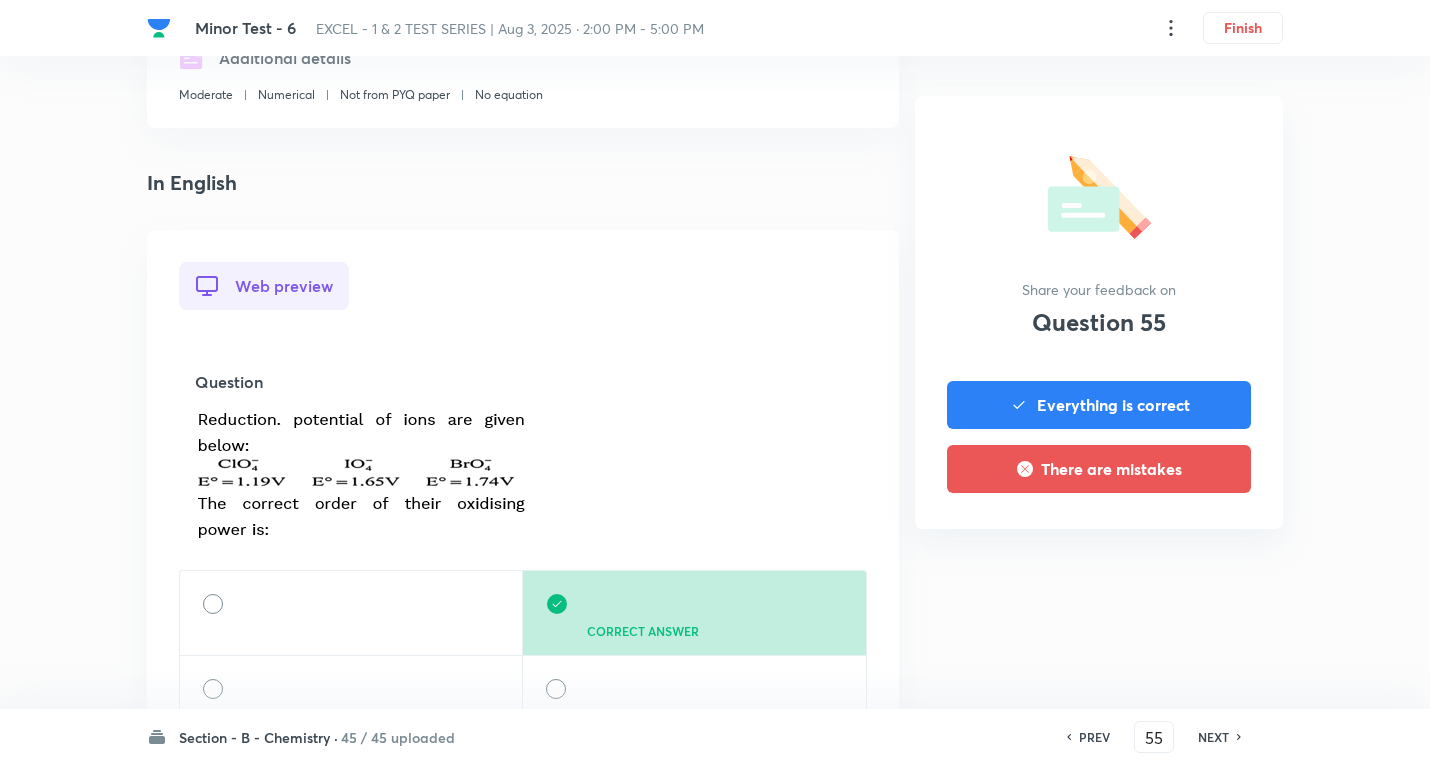 scroll, scrollTop: 600, scrollLeft: 0, axis: vertical 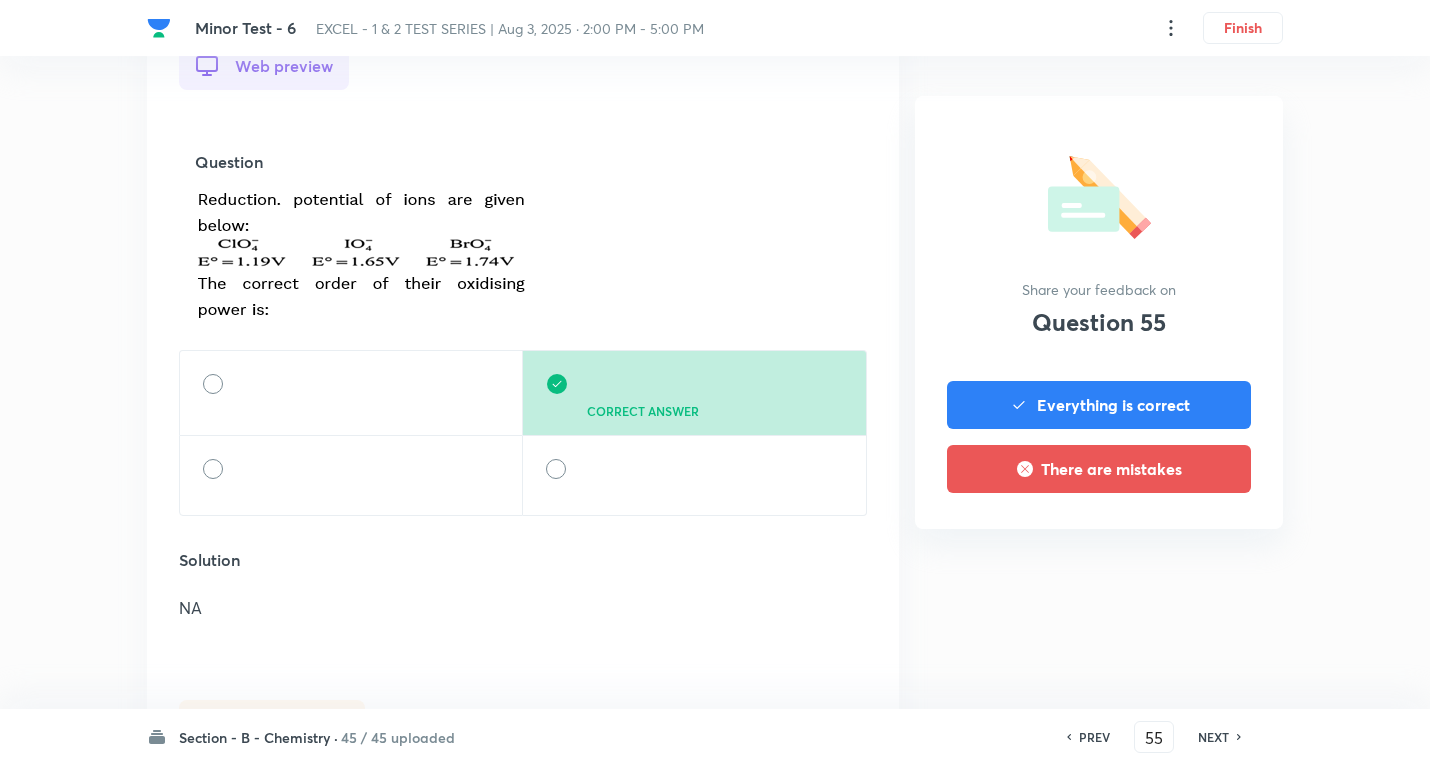 drag, startPoint x: 1209, startPoint y: 732, endPoint x: 1207, endPoint y: 752, distance: 20.09975 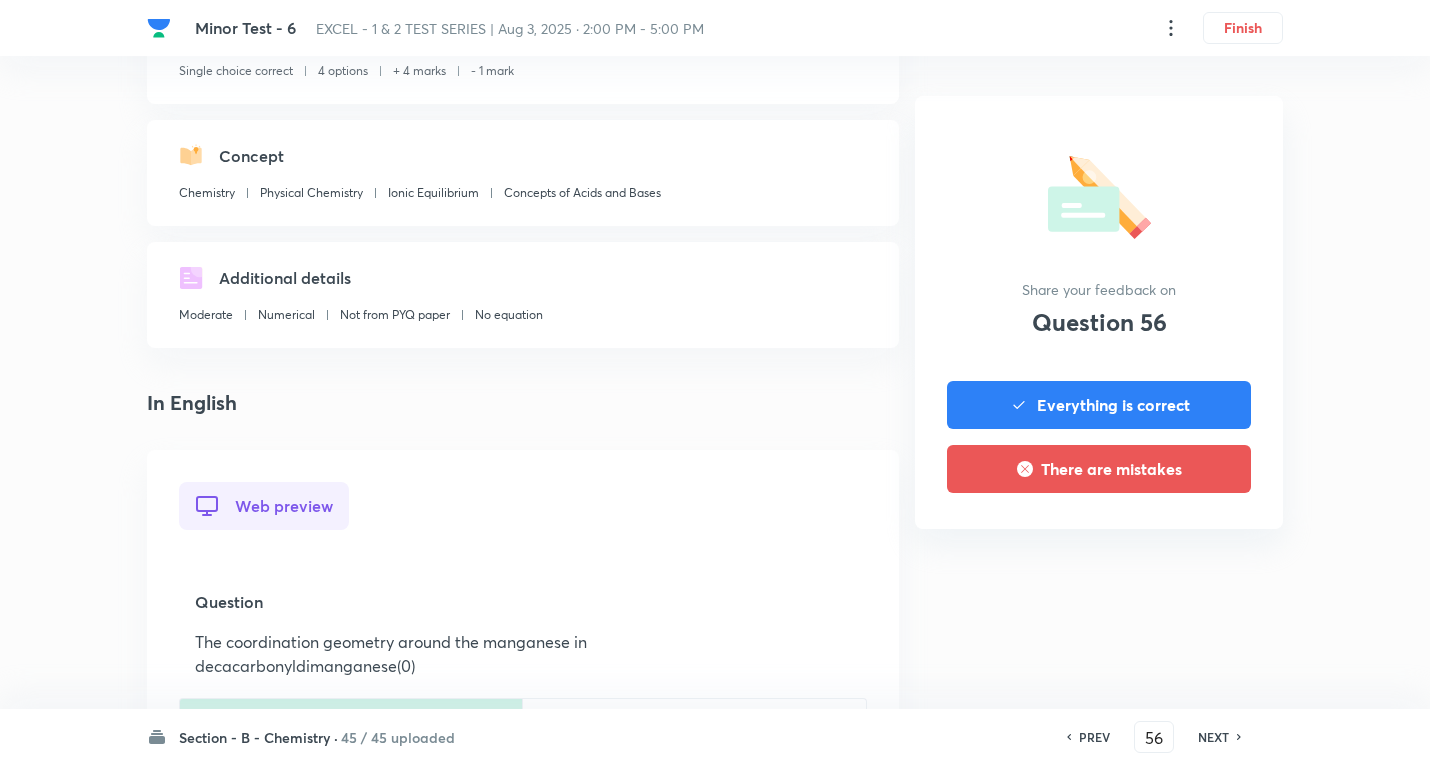 scroll, scrollTop: 600, scrollLeft: 0, axis: vertical 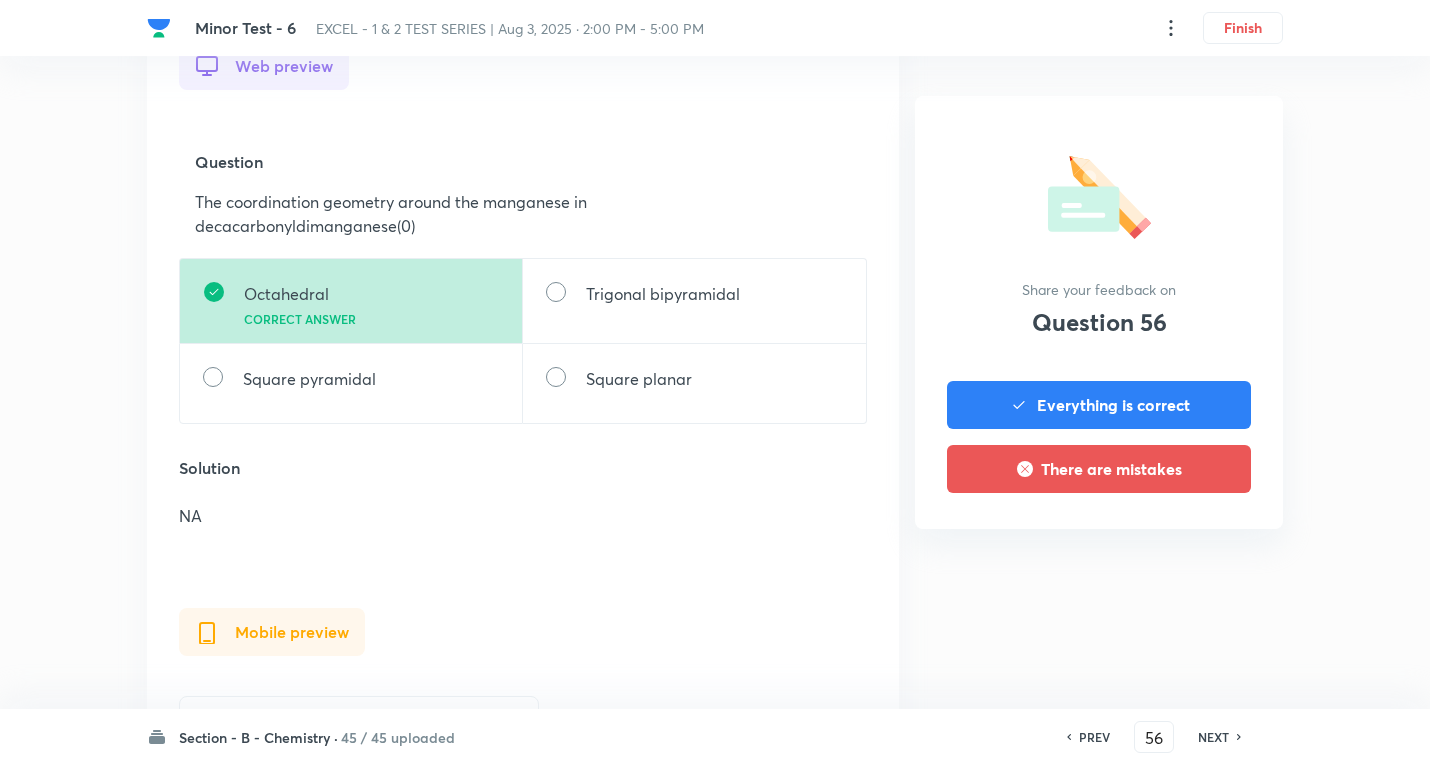 click on "NEXT" at bounding box center (1213, 737) 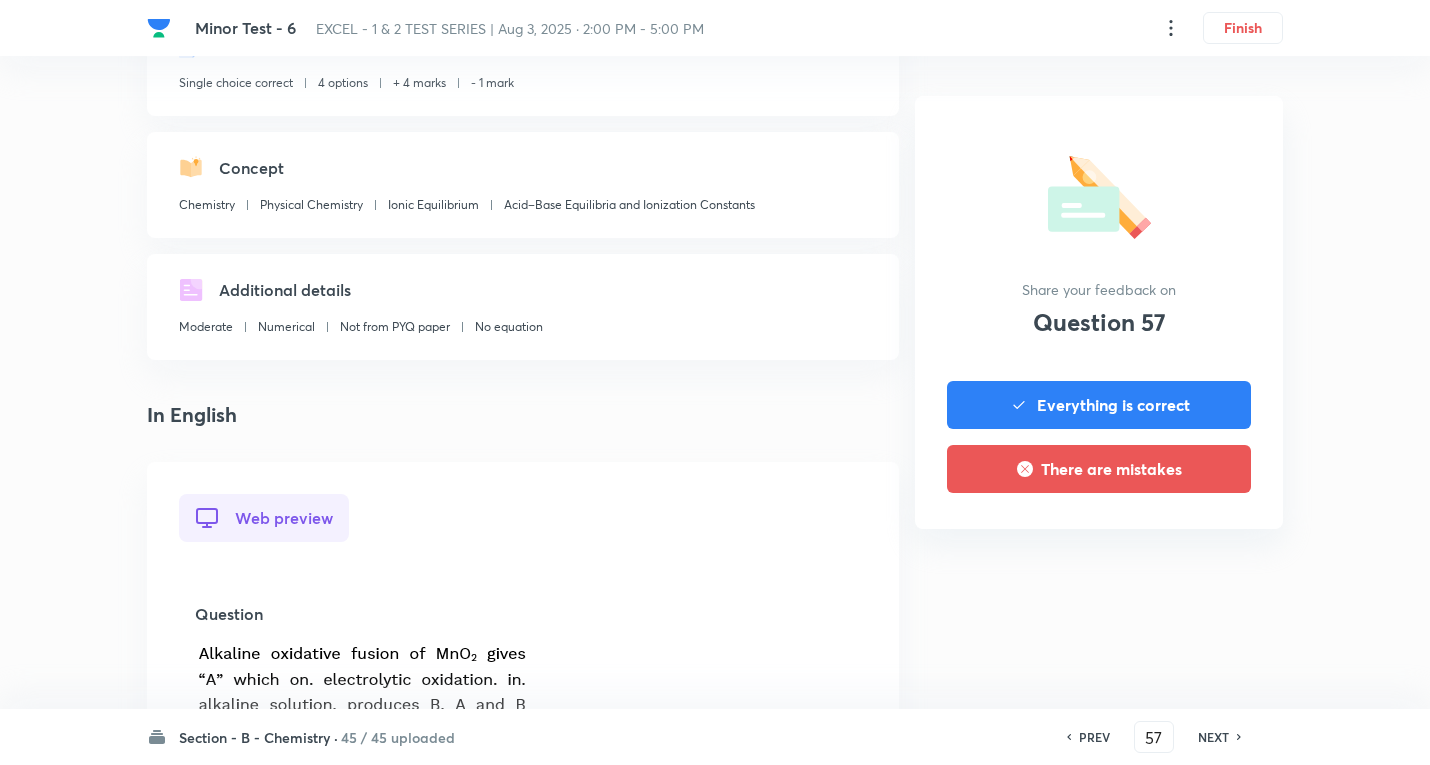 scroll, scrollTop: 500, scrollLeft: 0, axis: vertical 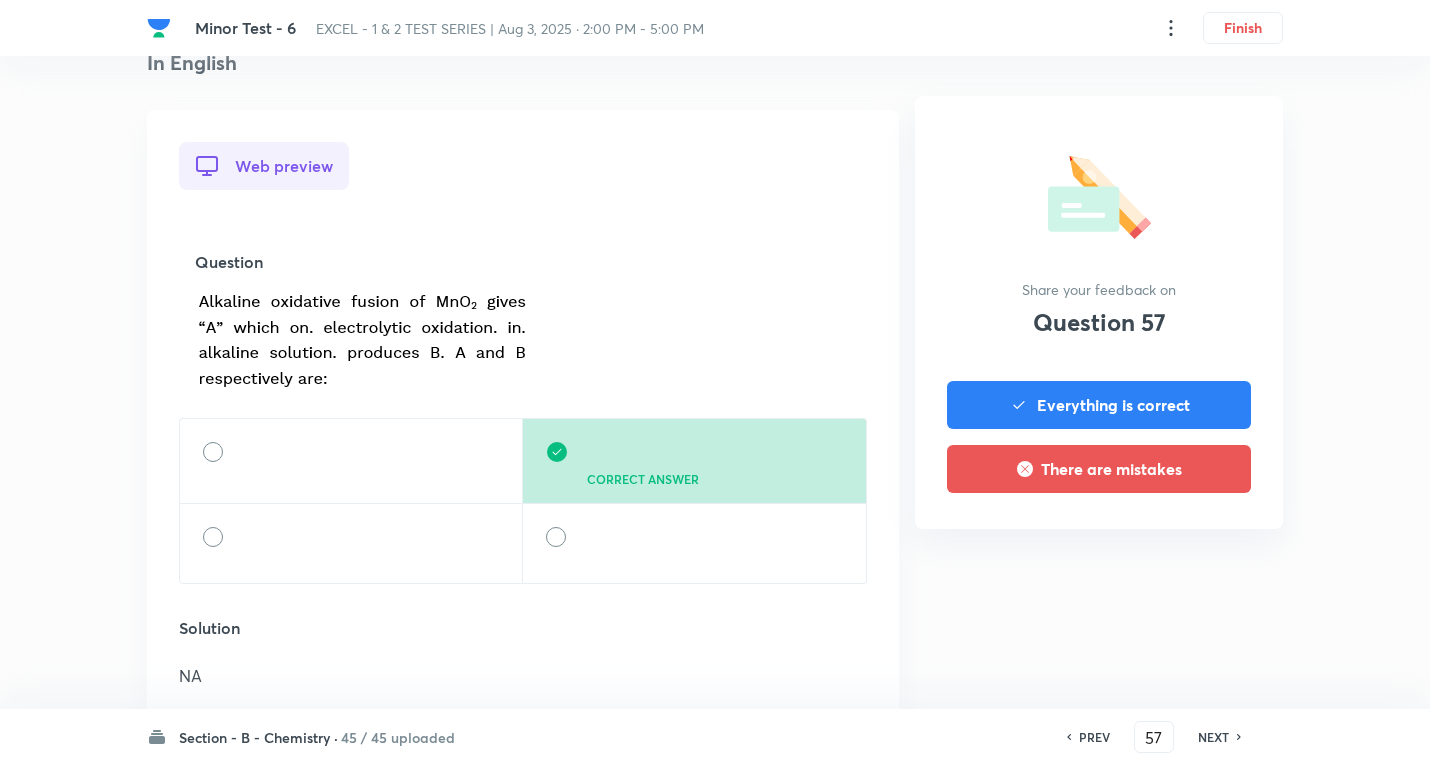 click on "NEXT" at bounding box center [1213, 737] 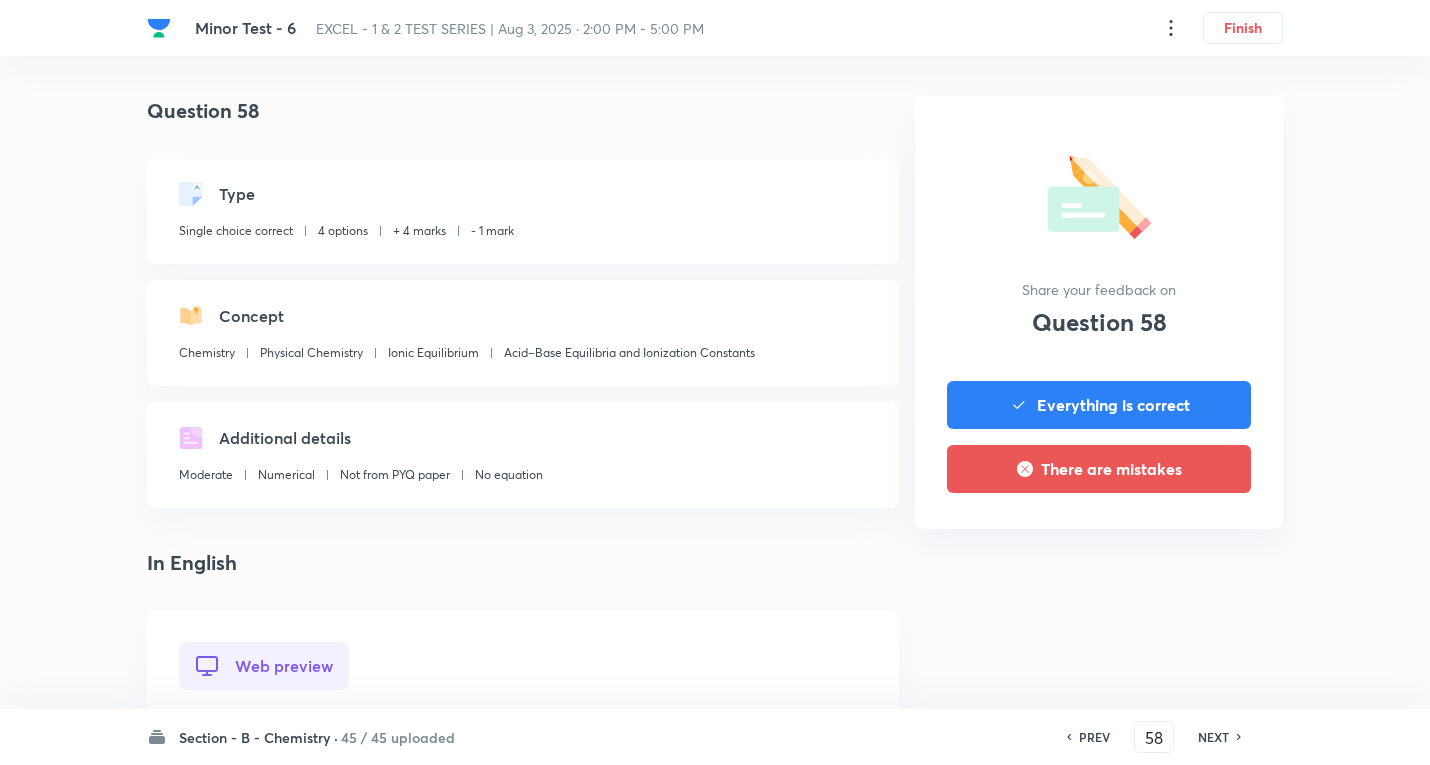 scroll, scrollTop: 600, scrollLeft: 0, axis: vertical 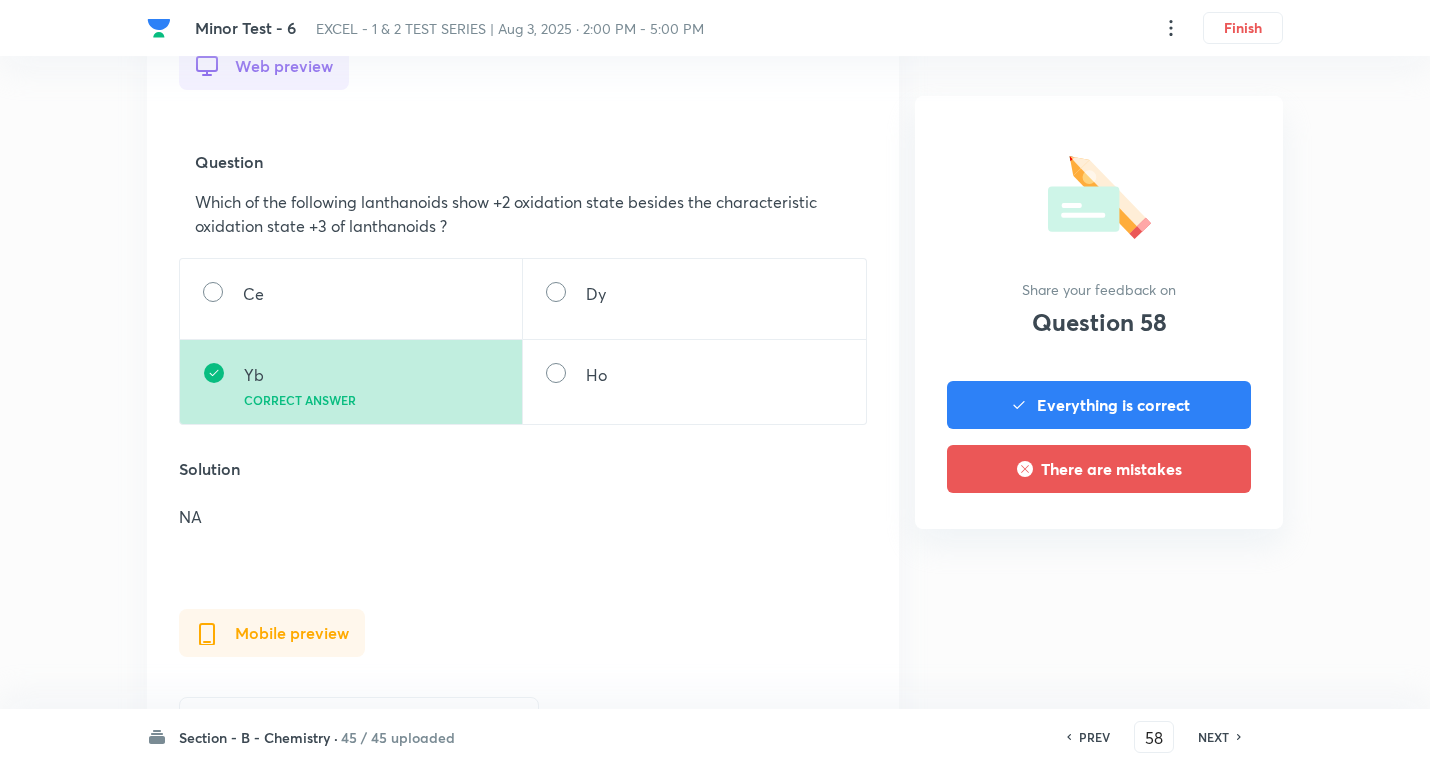 click on "NEXT" at bounding box center [1213, 737] 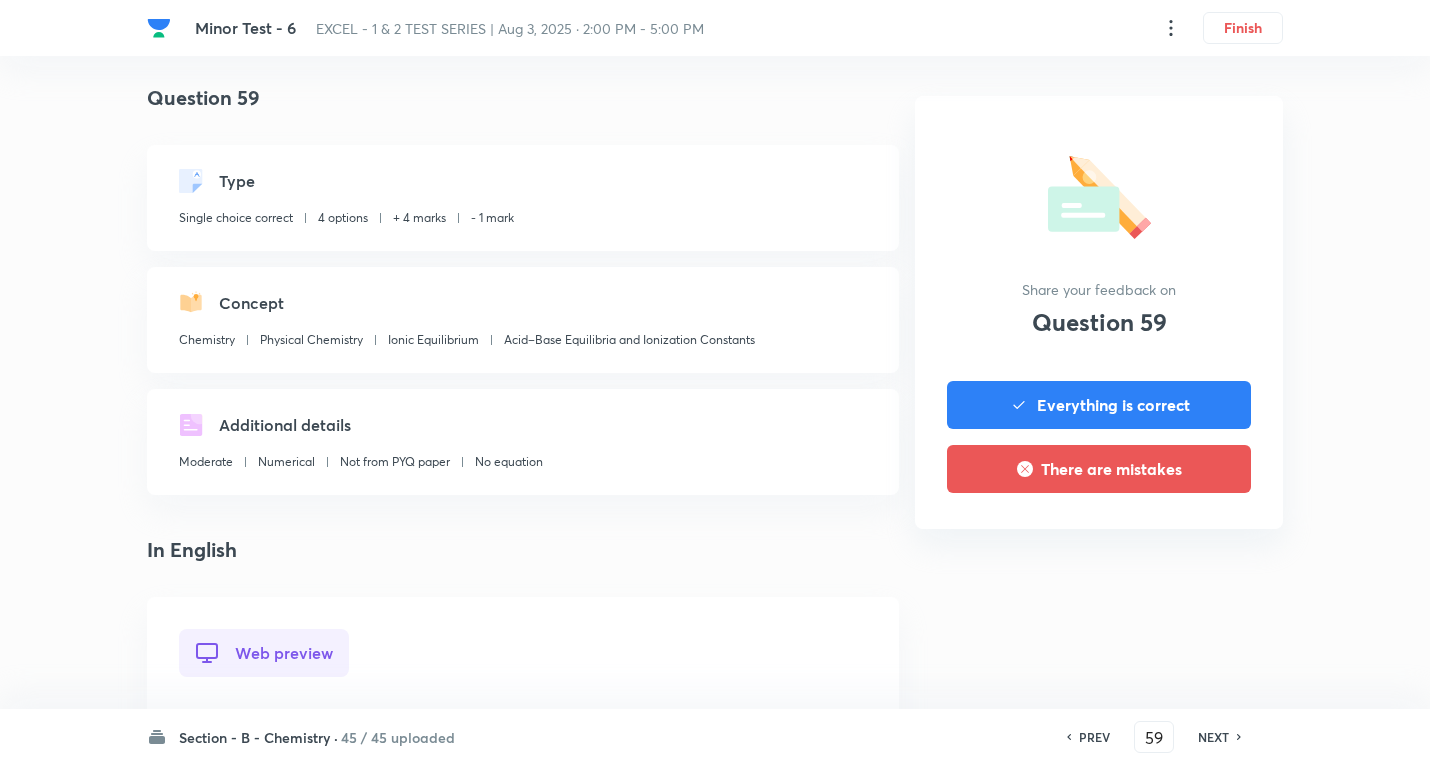 scroll, scrollTop: 500, scrollLeft: 0, axis: vertical 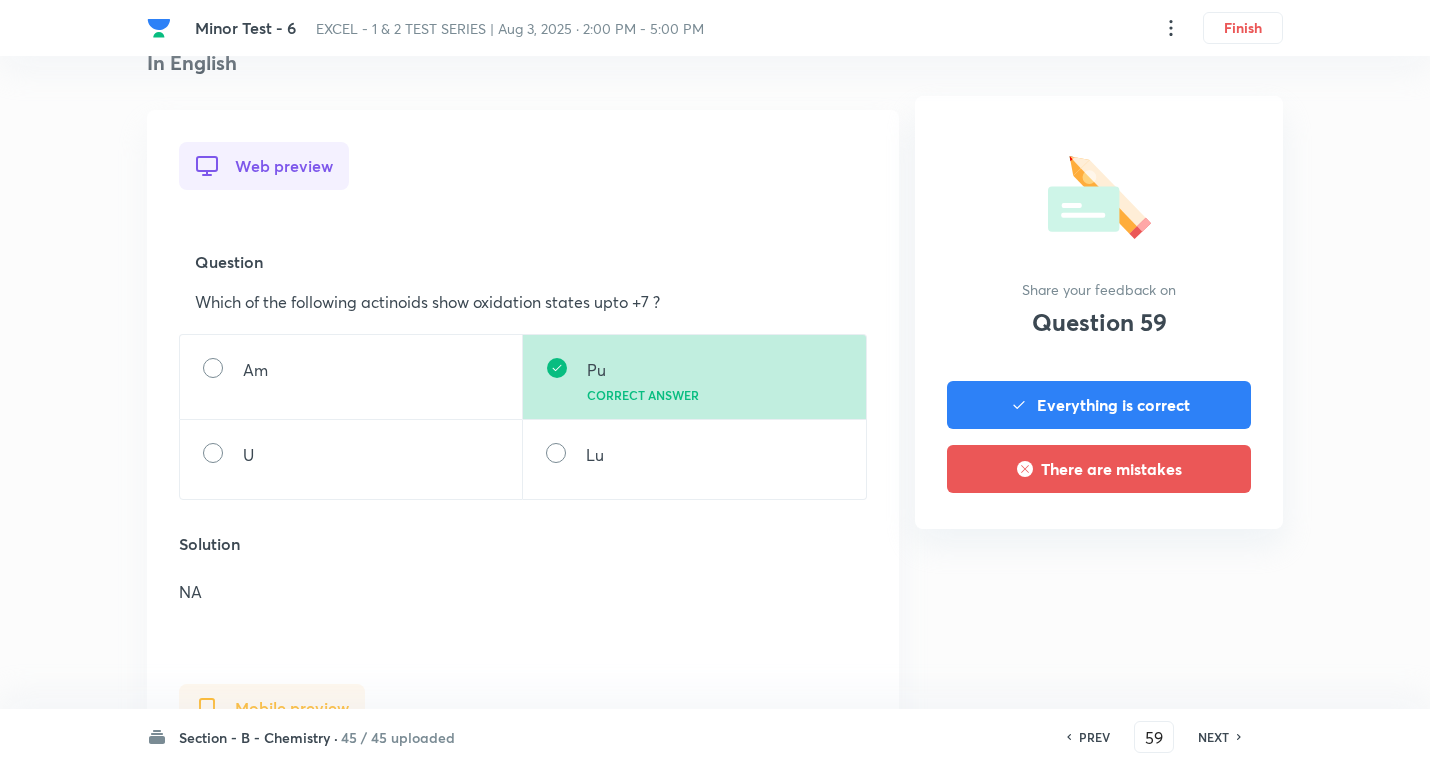click on "NEXT" at bounding box center [1213, 737] 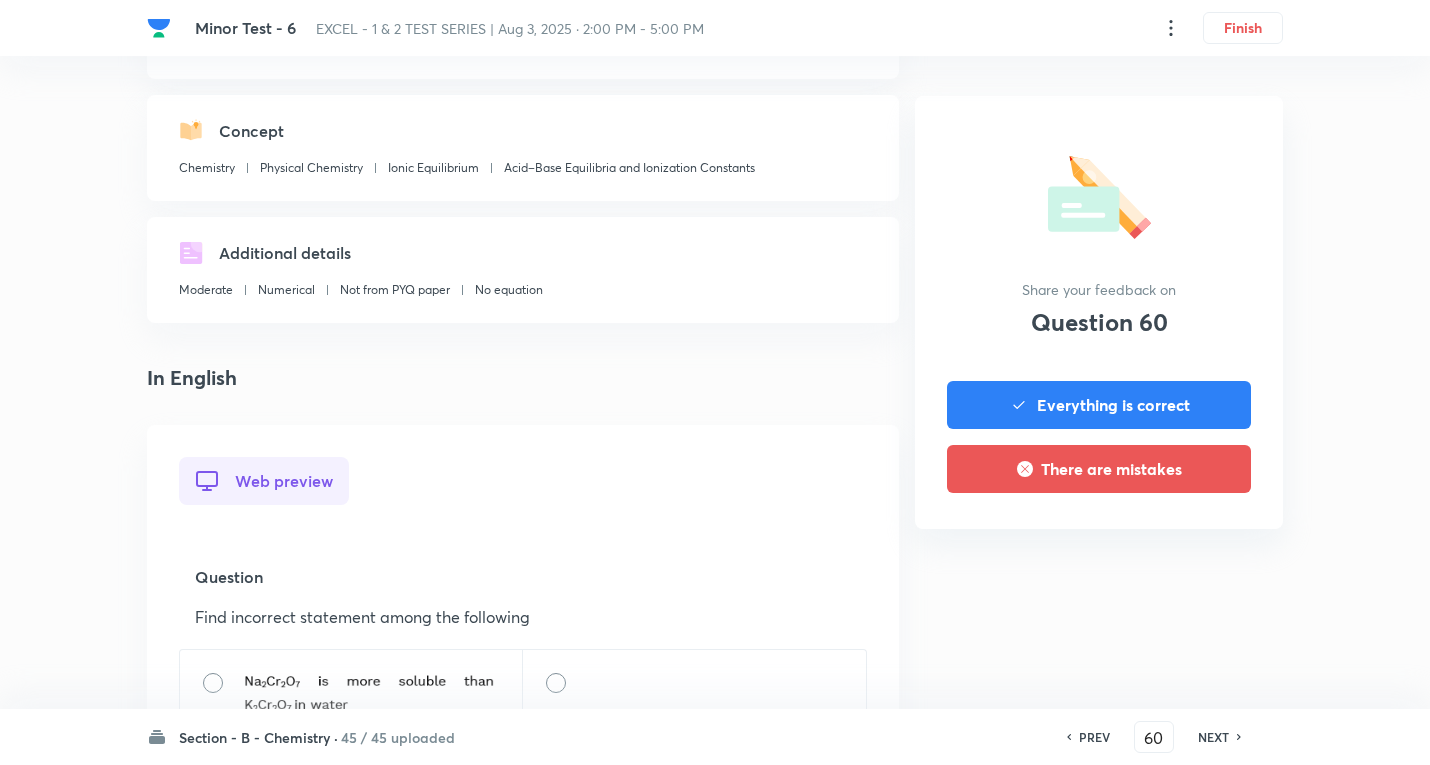 scroll, scrollTop: 600, scrollLeft: 0, axis: vertical 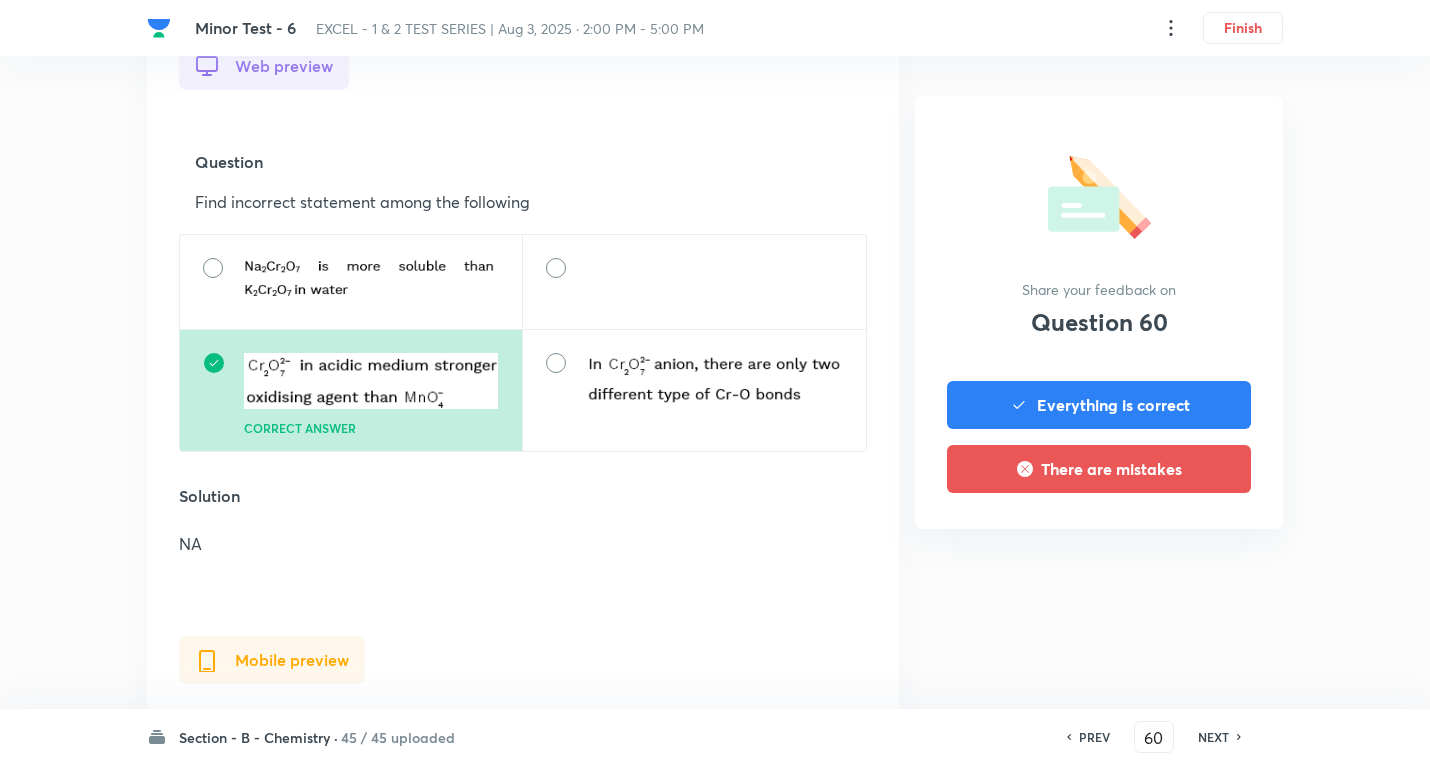 click on "NEXT" at bounding box center (1213, 737) 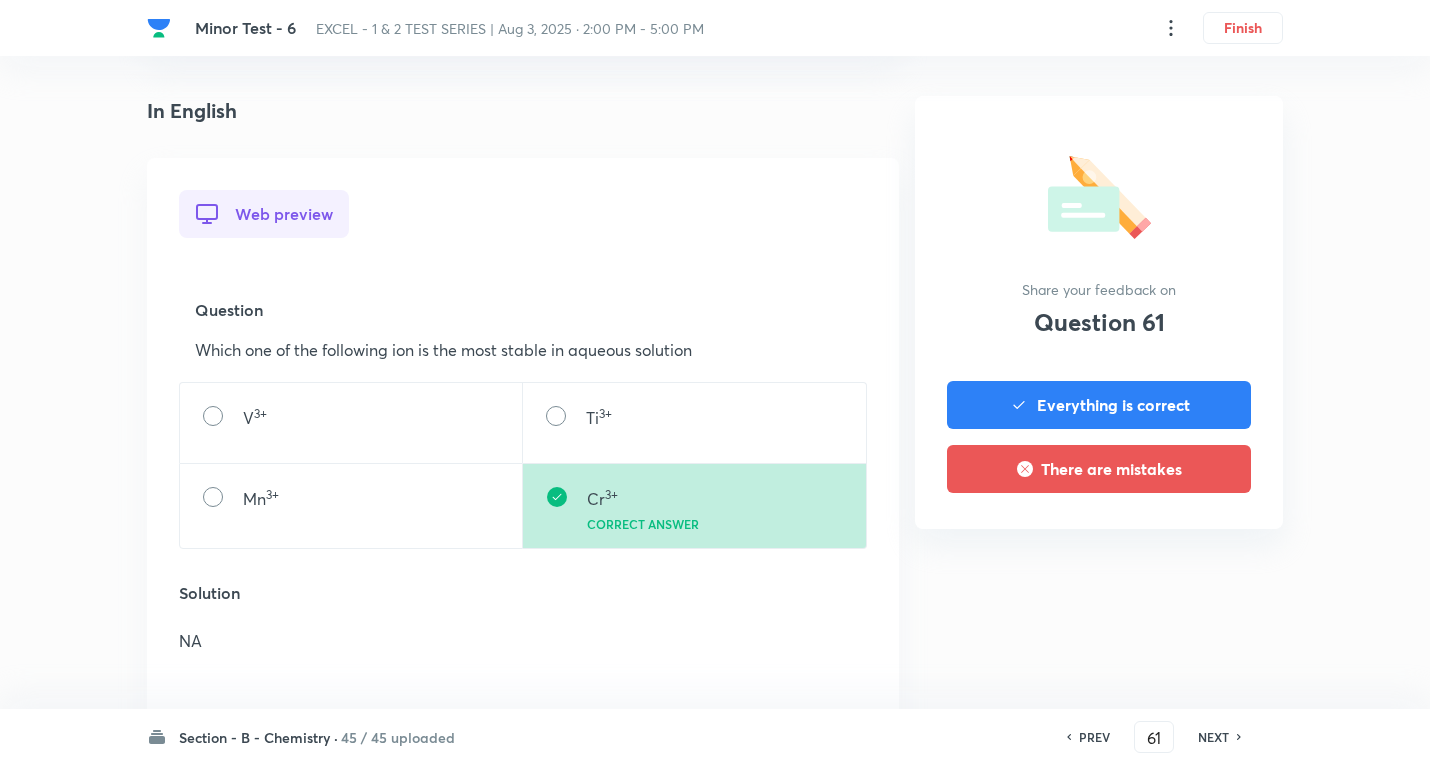 scroll, scrollTop: 500, scrollLeft: 0, axis: vertical 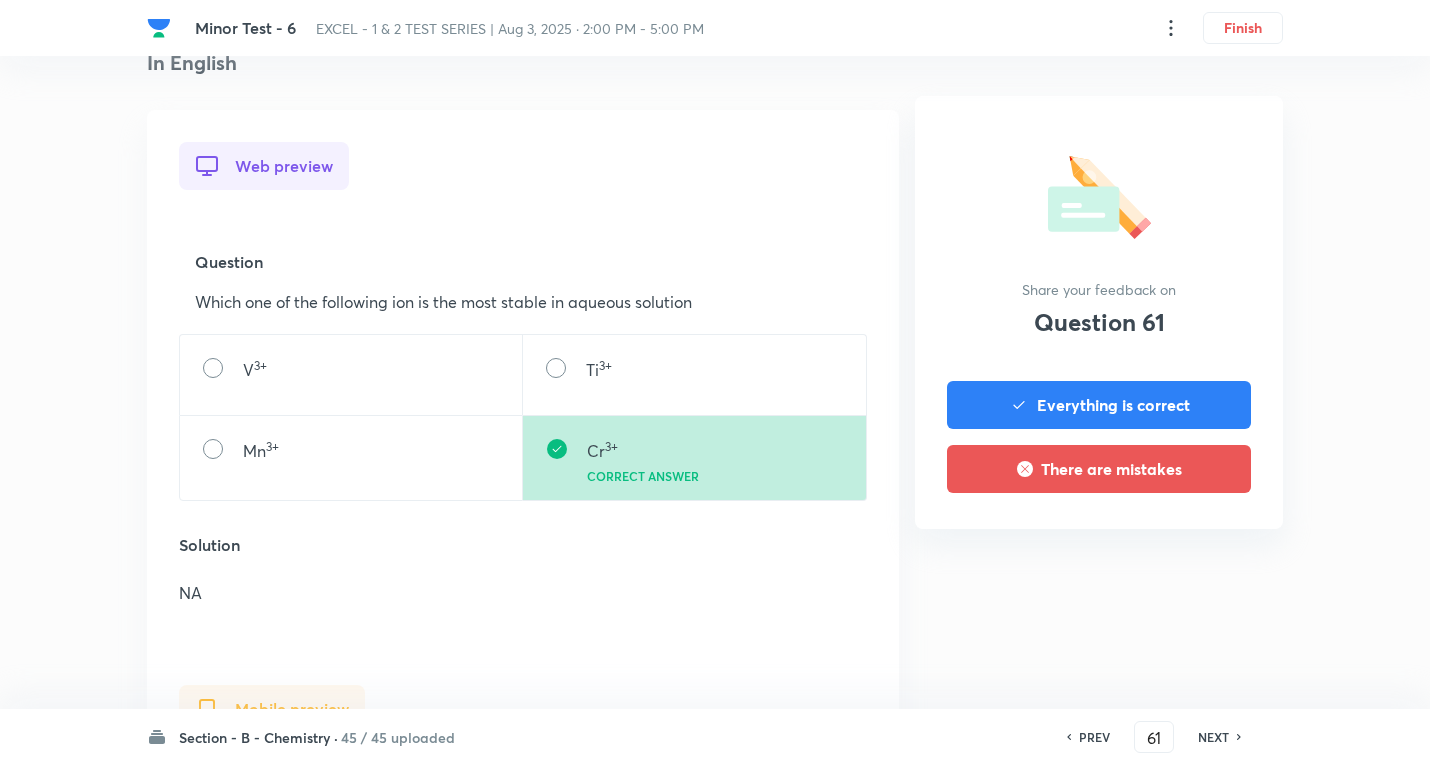 click on "NEXT" at bounding box center (1213, 737) 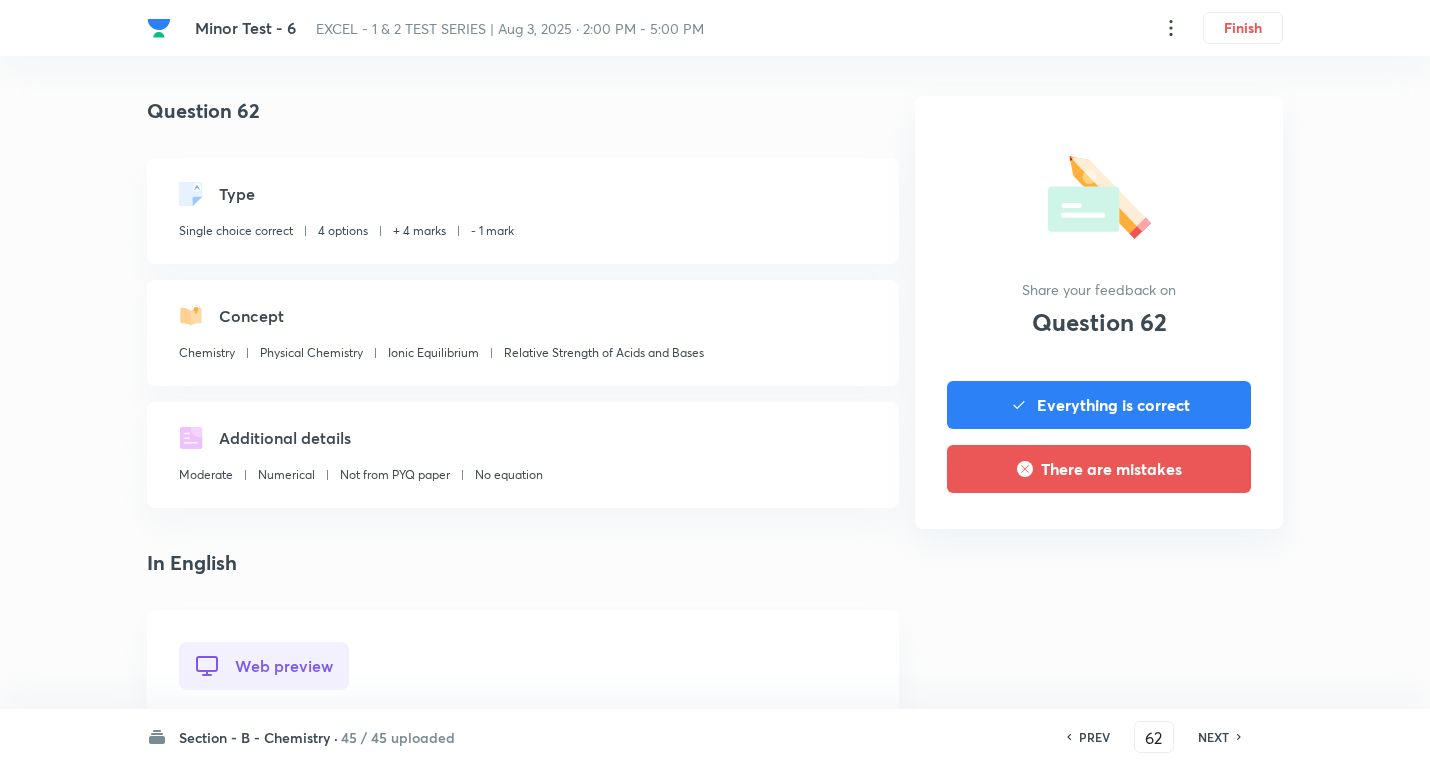 scroll, scrollTop: 500, scrollLeft: 0, axis: vertical 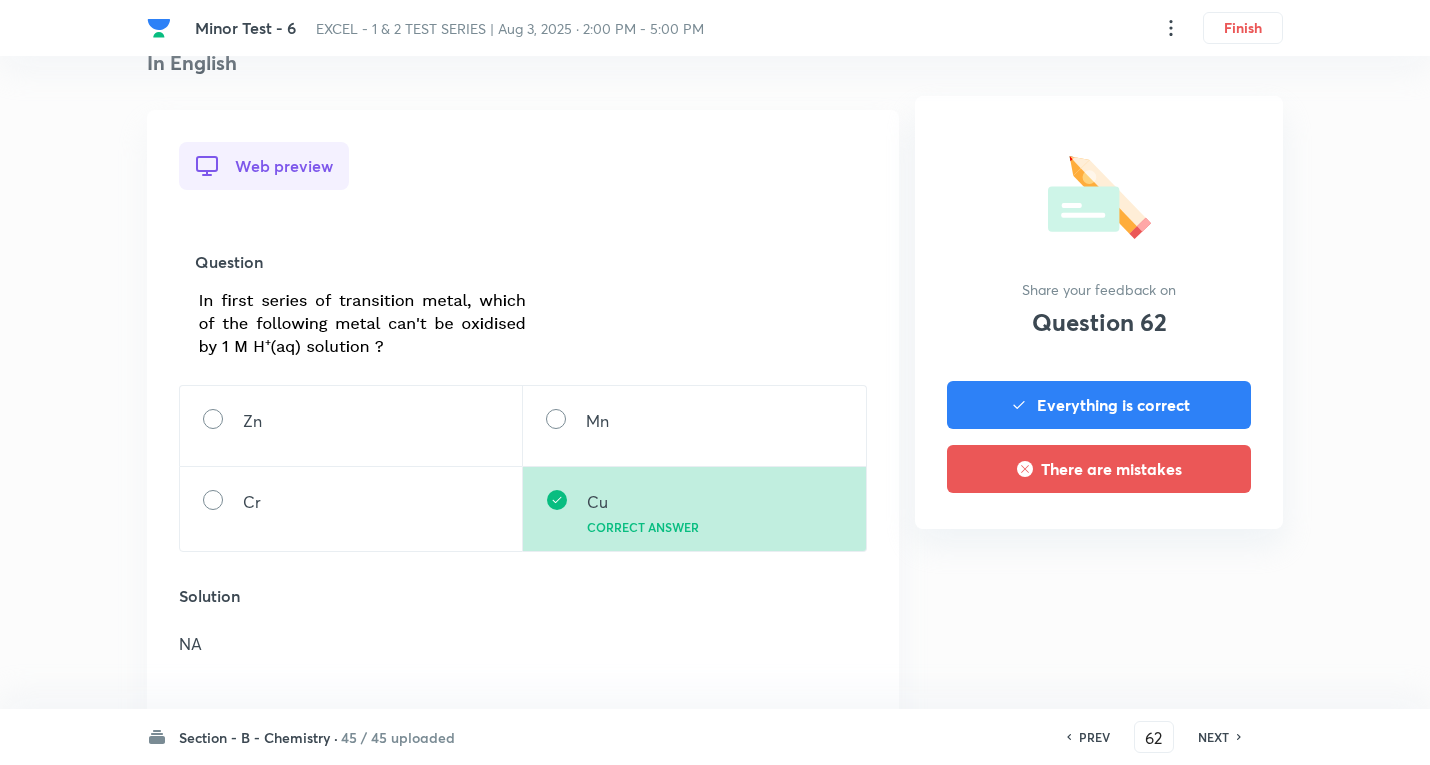 click on "NEXT" at bounding box center (1213, 737) 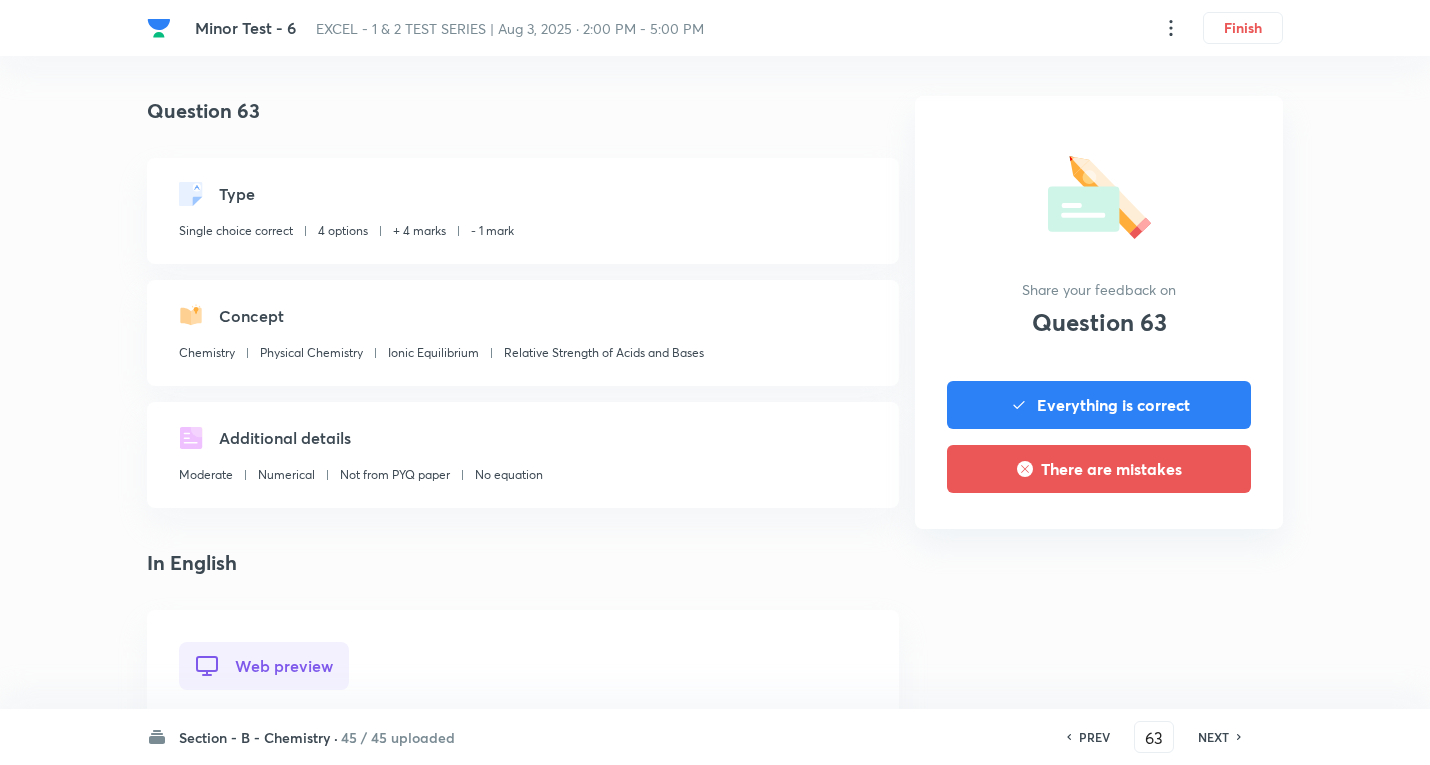 scroll, scrollTop: 600, scrollLeft: 0, axis: vertical 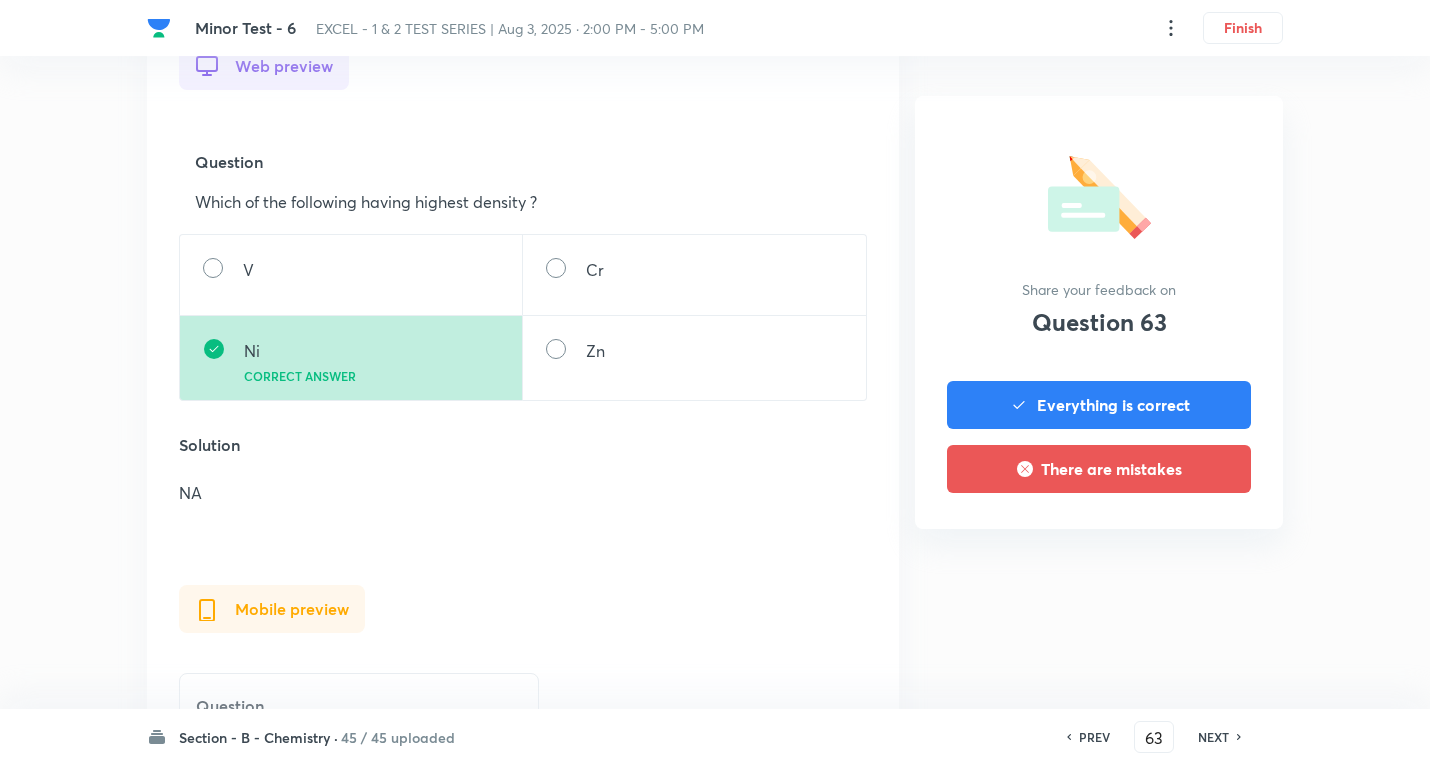 click on "NEXT" at bounding box center [1213, 737] 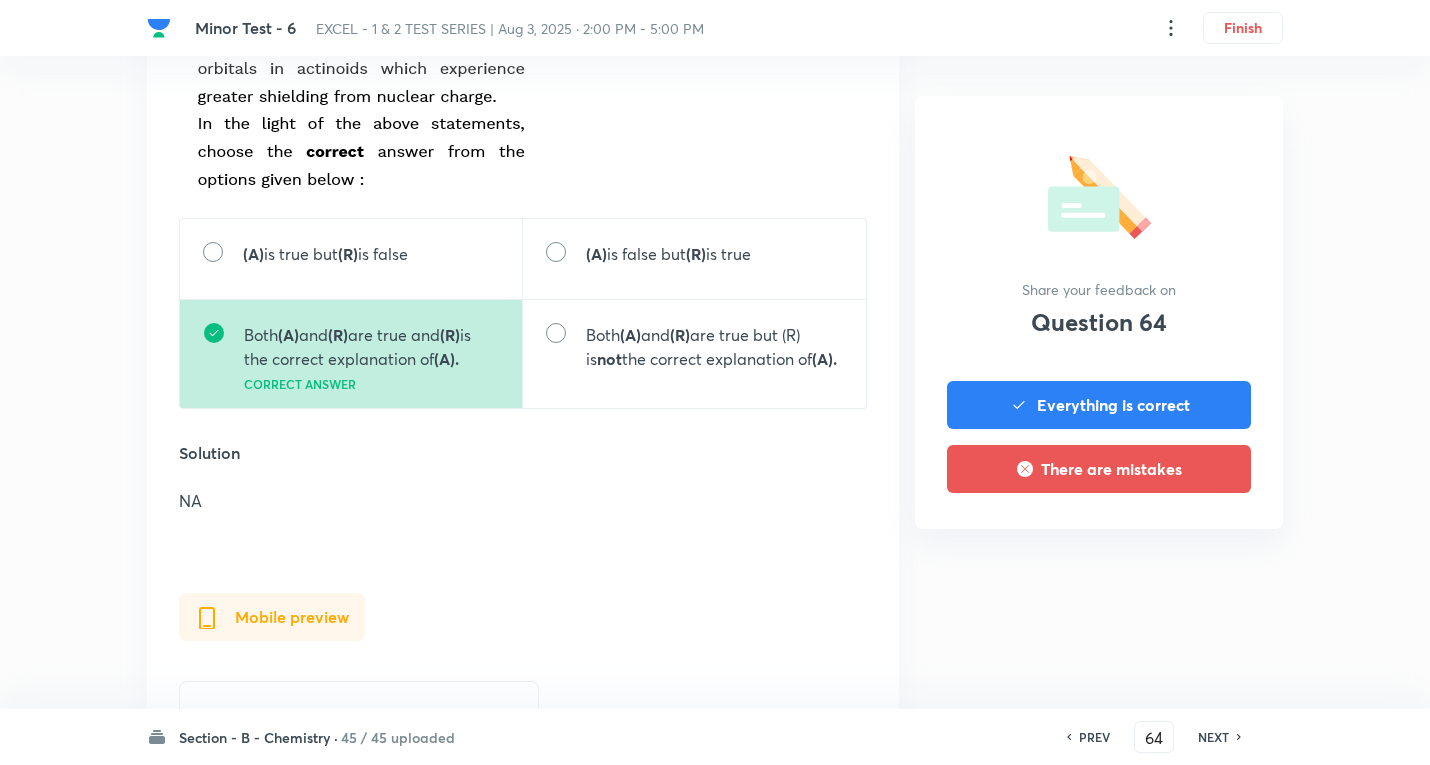 scroll, scrollTop: 900, scrollLeft: 0, axis: vertical 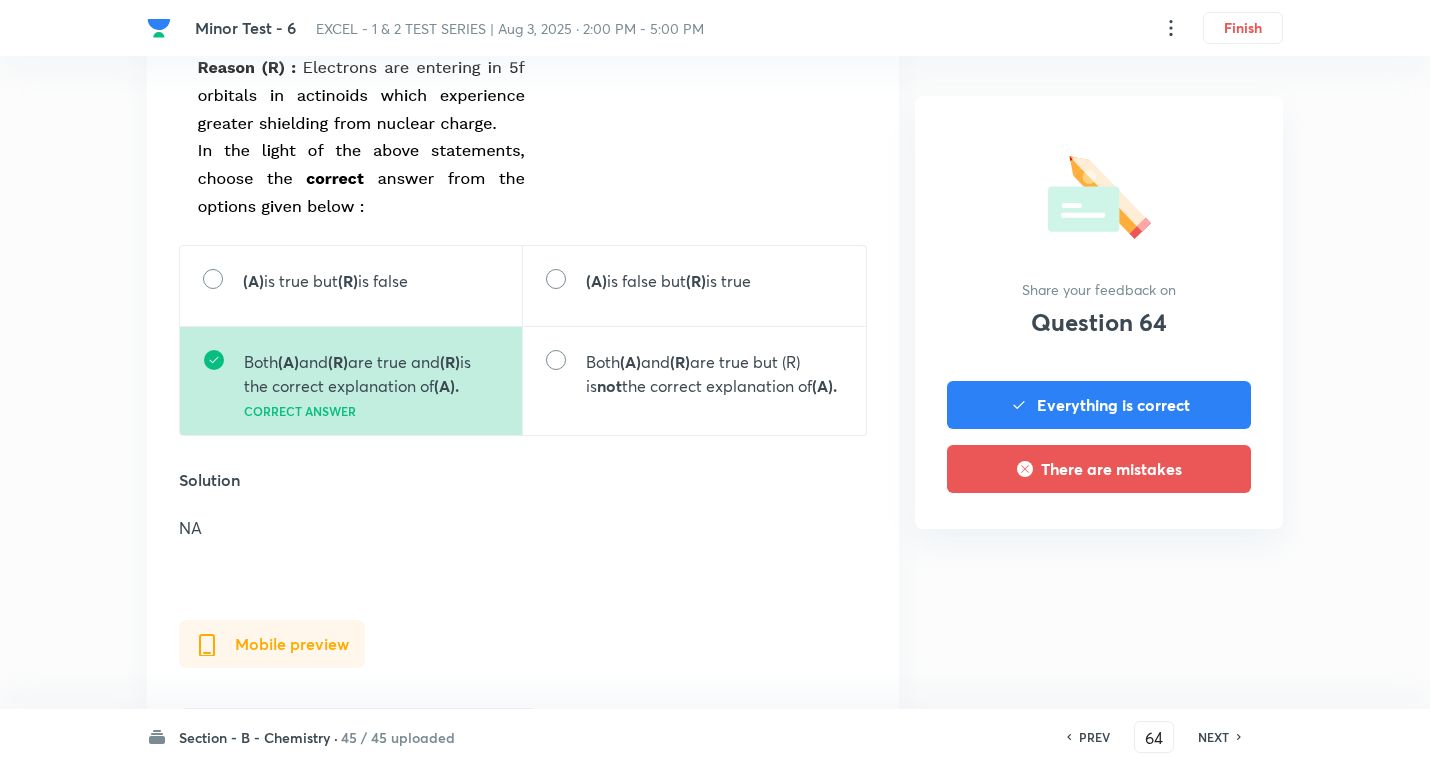 click on "NEXT" at bounding box center (1213, 737) 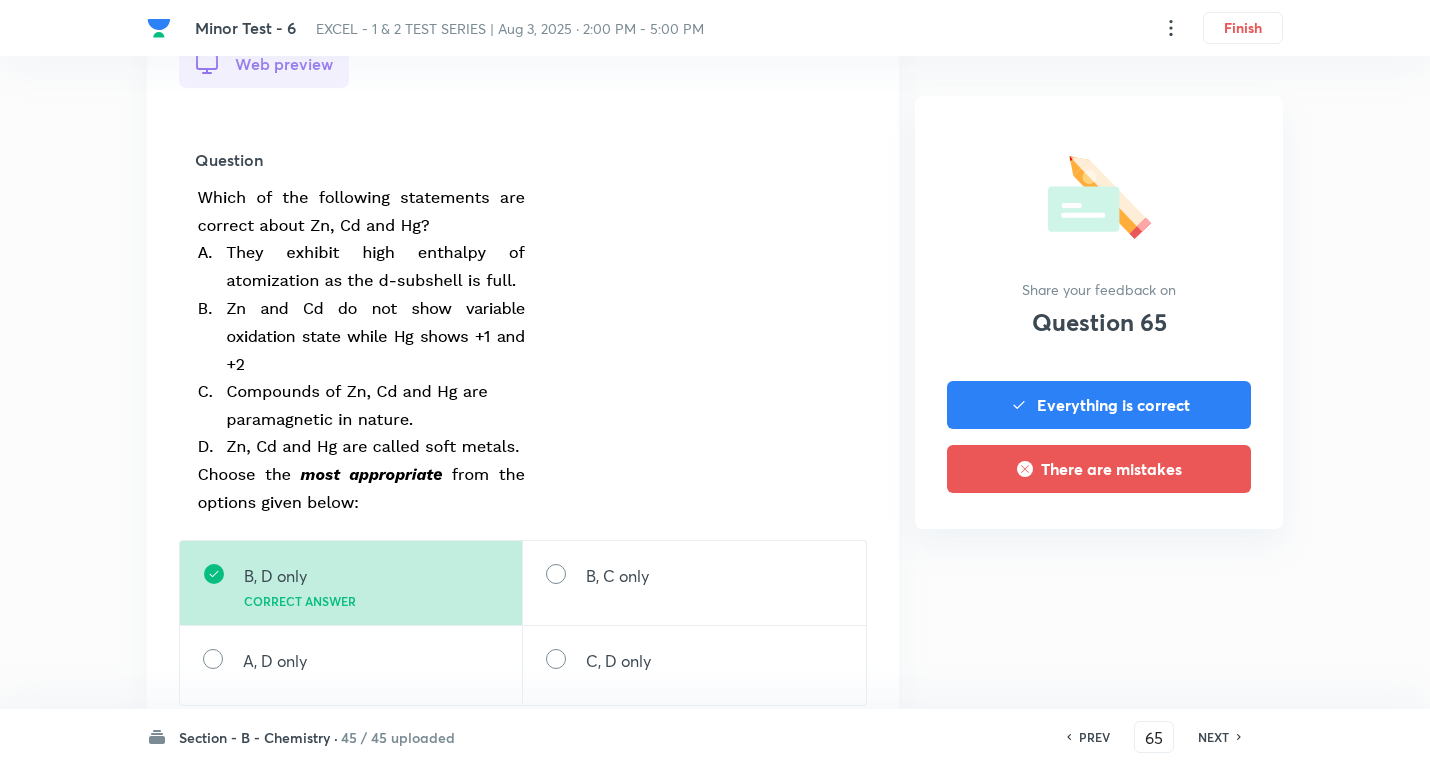 scroll, scrollTop: 600, scrollLeft: 0, axis: vertical 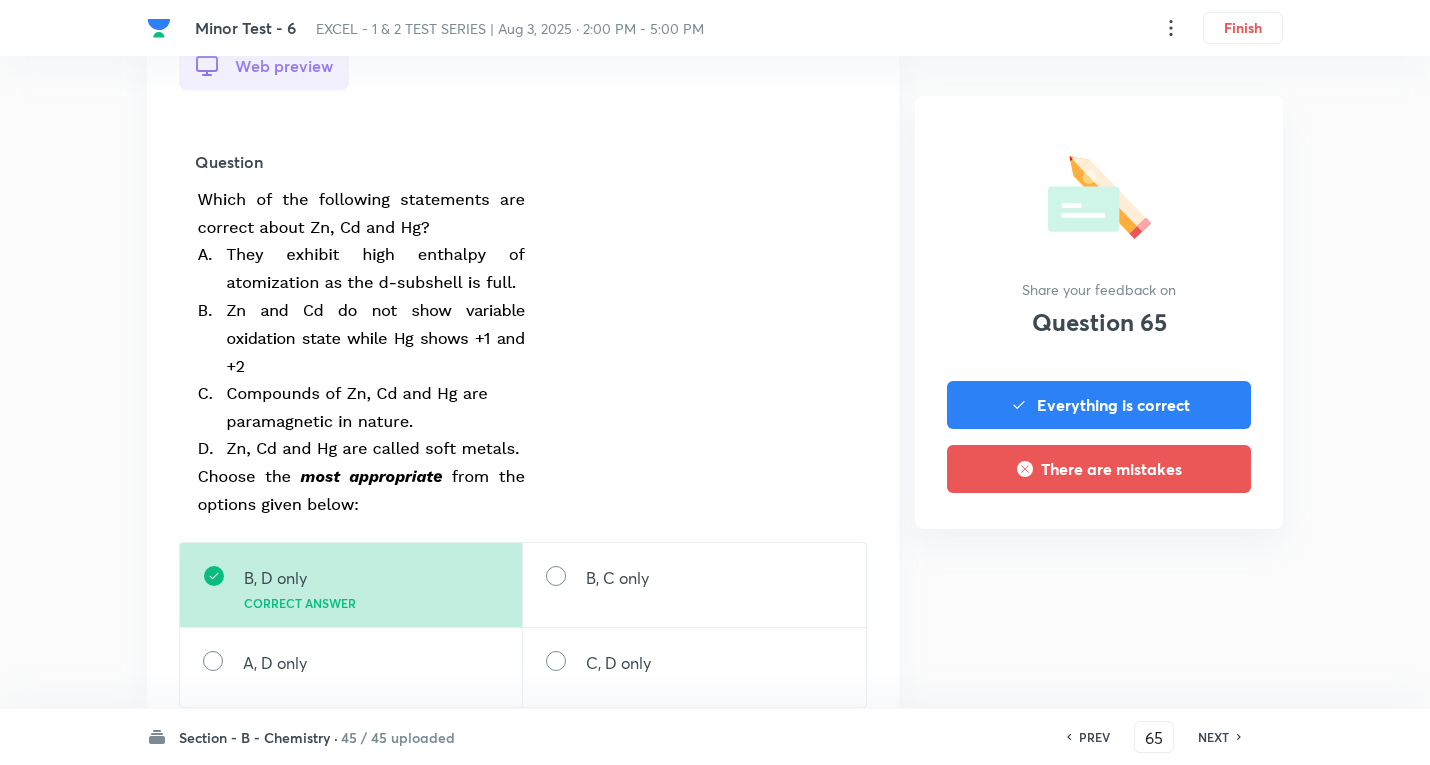 click on "PREV 65 ​ NEXT" at bounding box center [1154, 737] 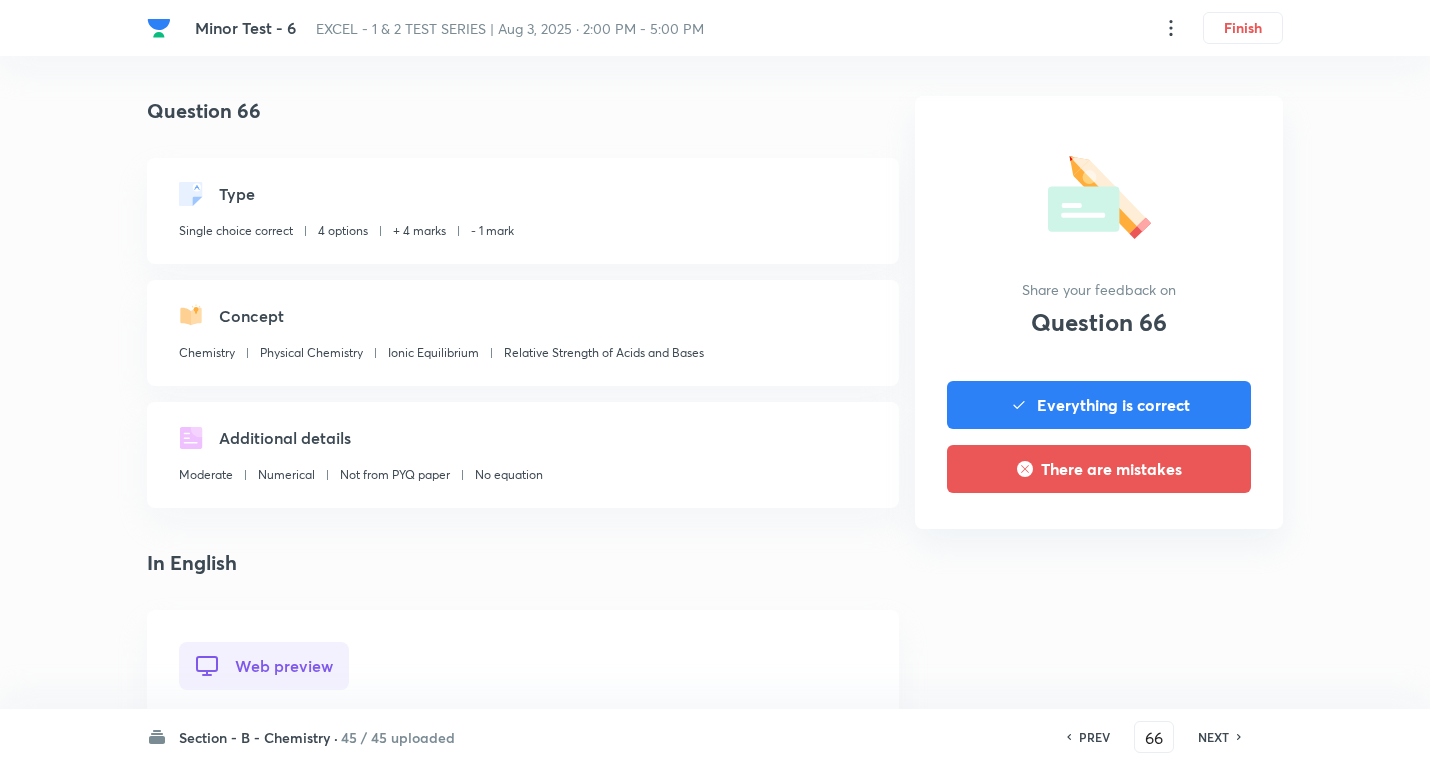 scroll, scrollTop: 600, scrollLeft: 0, axis: vertical 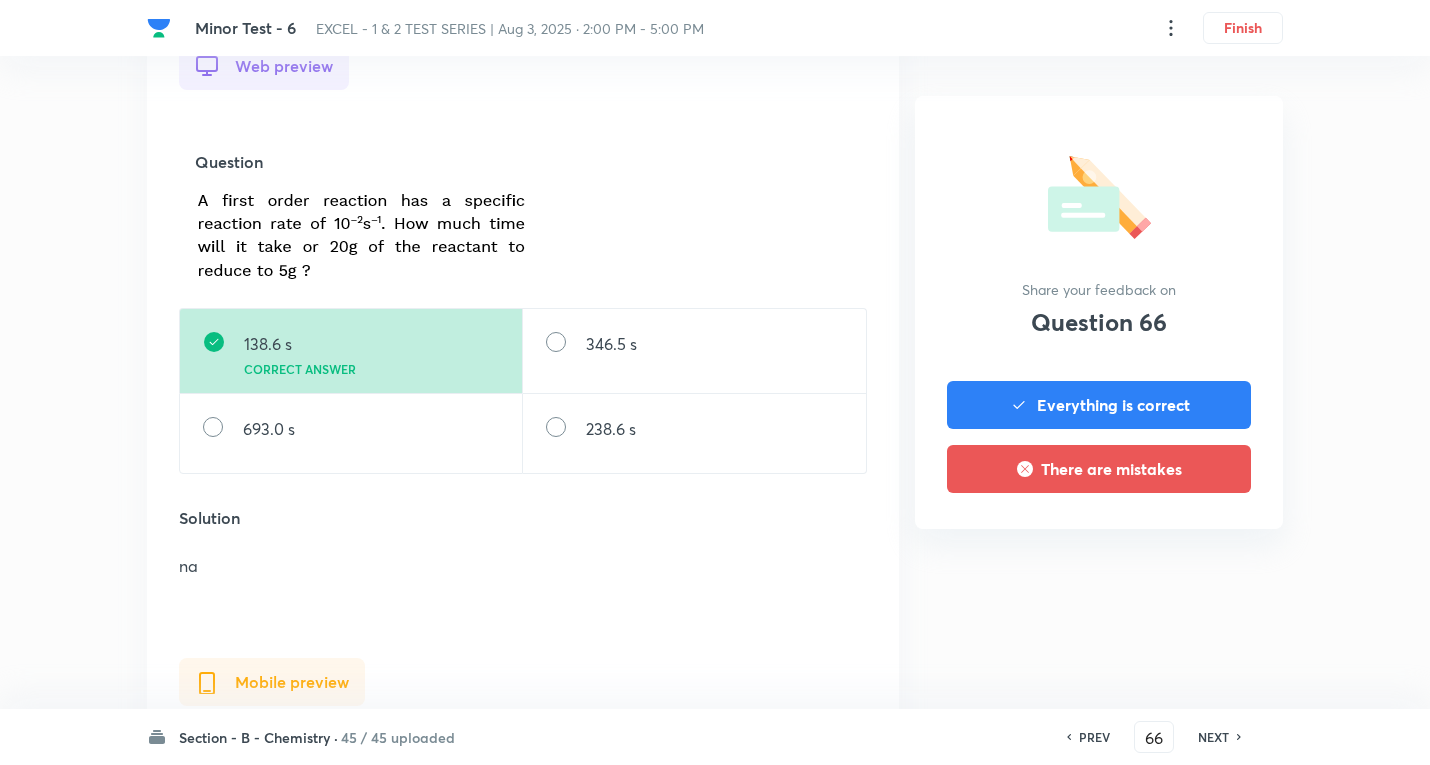 click on "NEXT" at bounding box center [1213, 737] 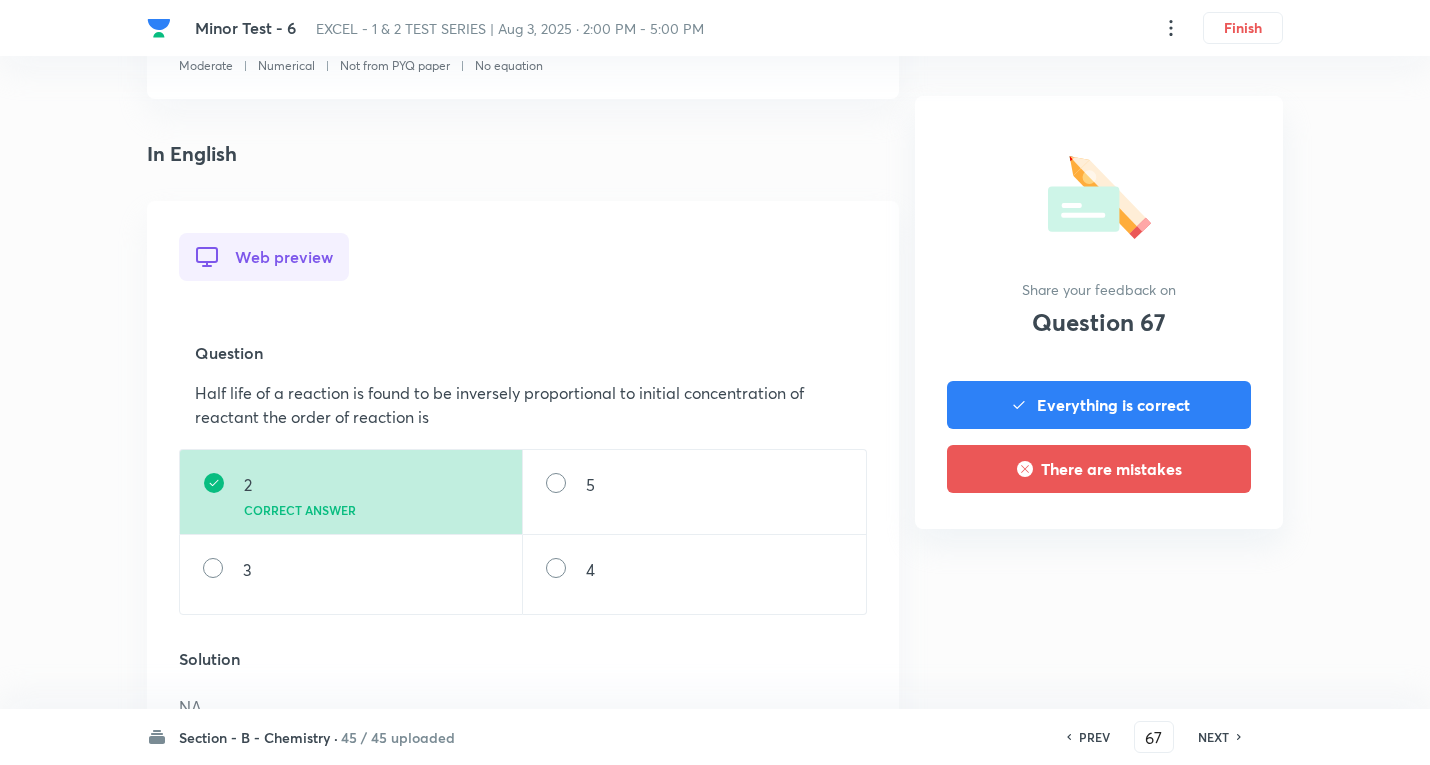 scroll, scrollTop: 600, scrollLeft: 0, axis: vertical 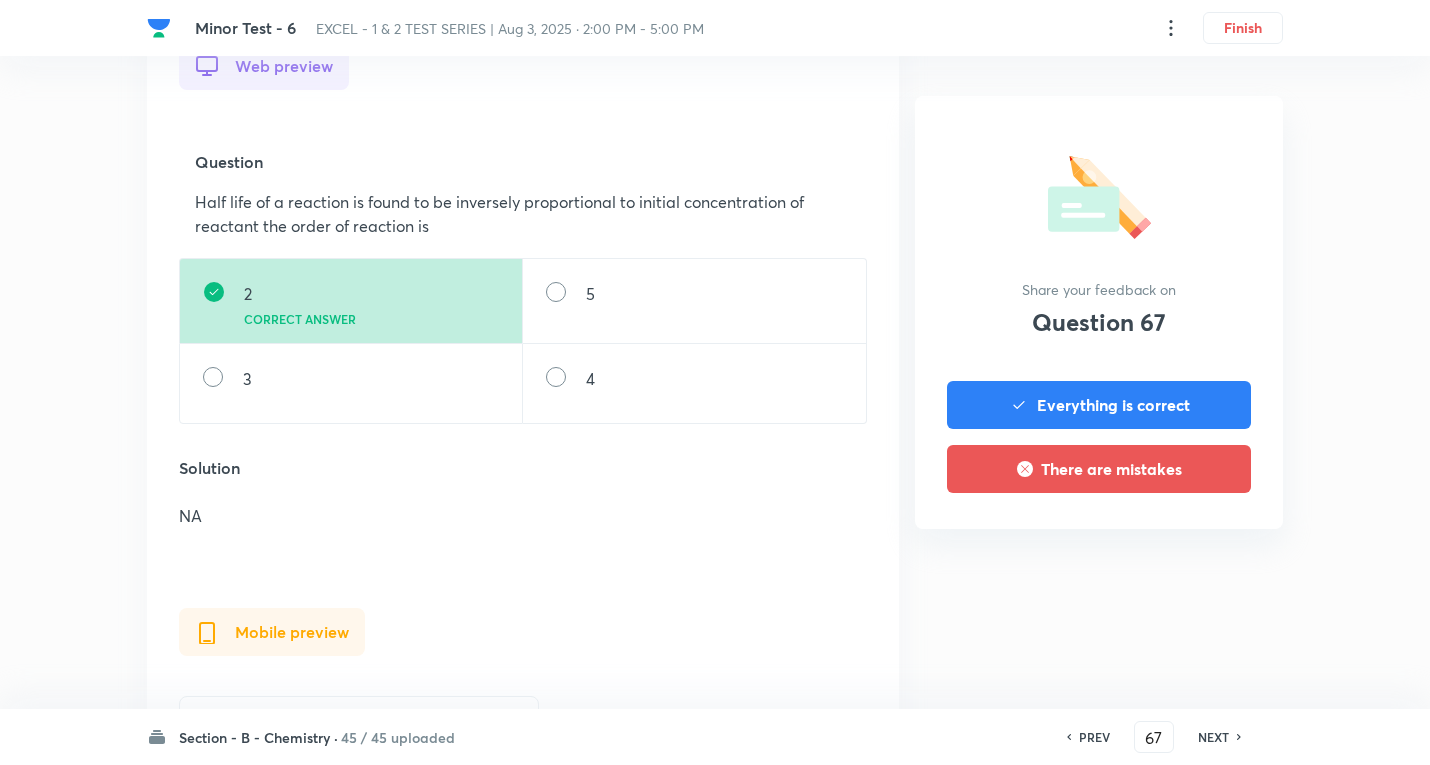 click on "NEXT" at bounding box center [1213, 737] 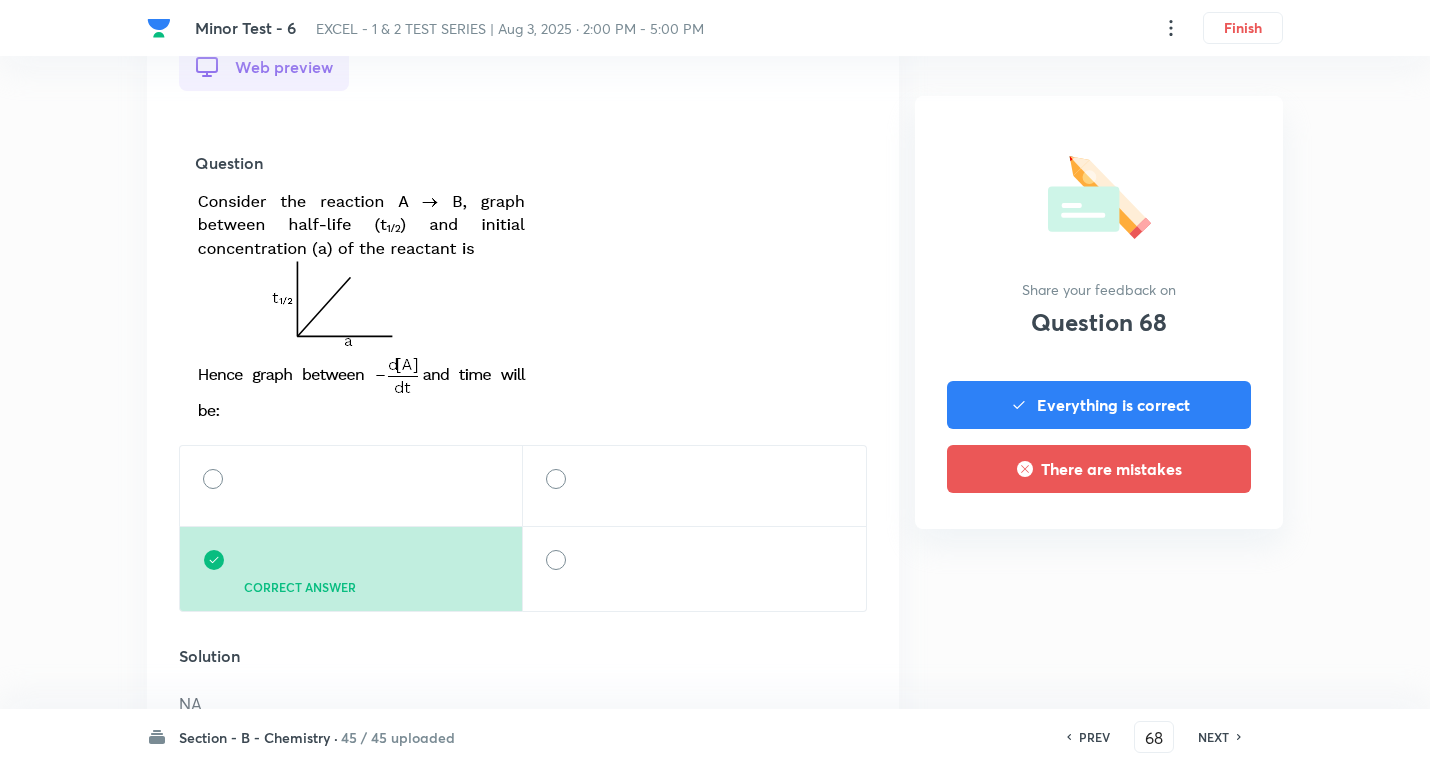 scroll, scrollTop: 700, scrollLeft: 0, axis: vertical 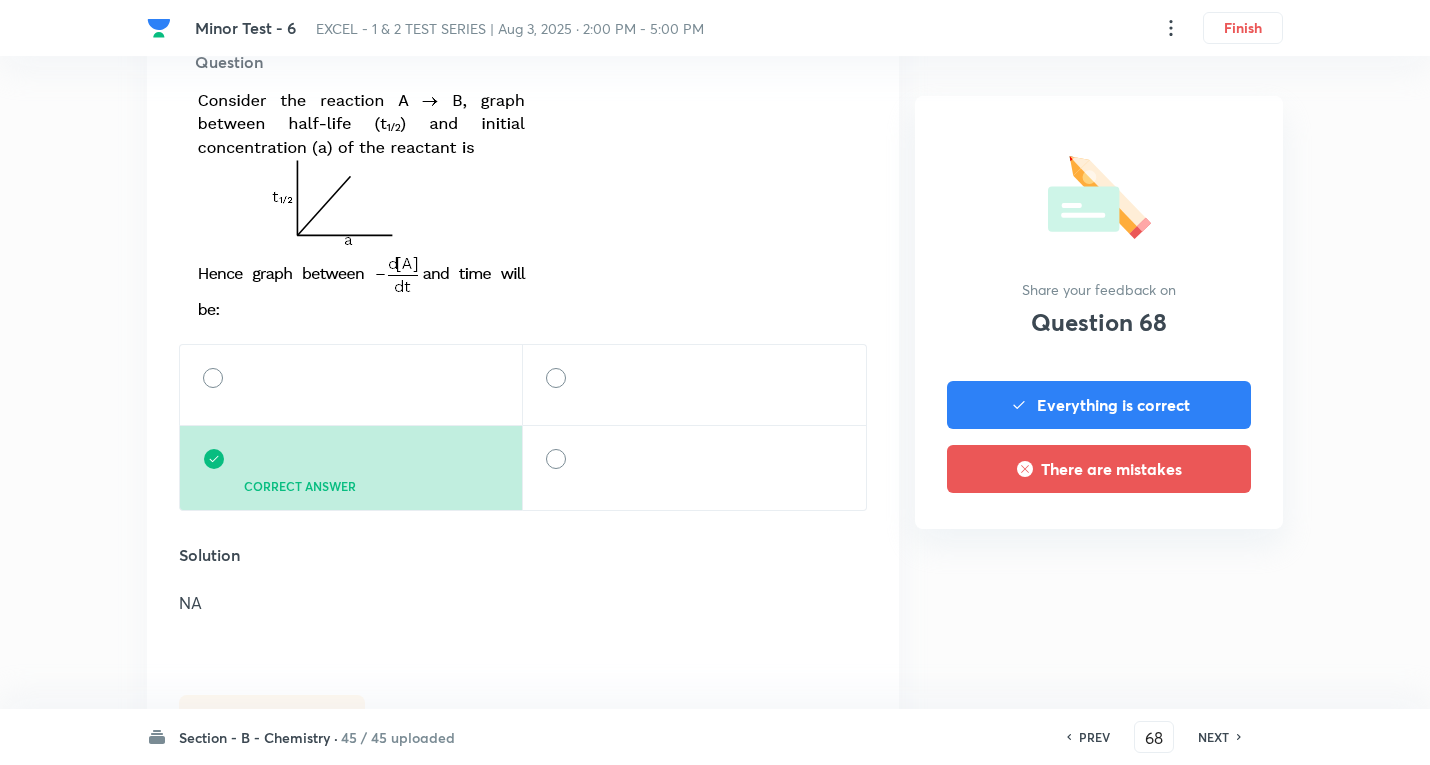 click on "NEXT" at bounding box center [1213, 737] 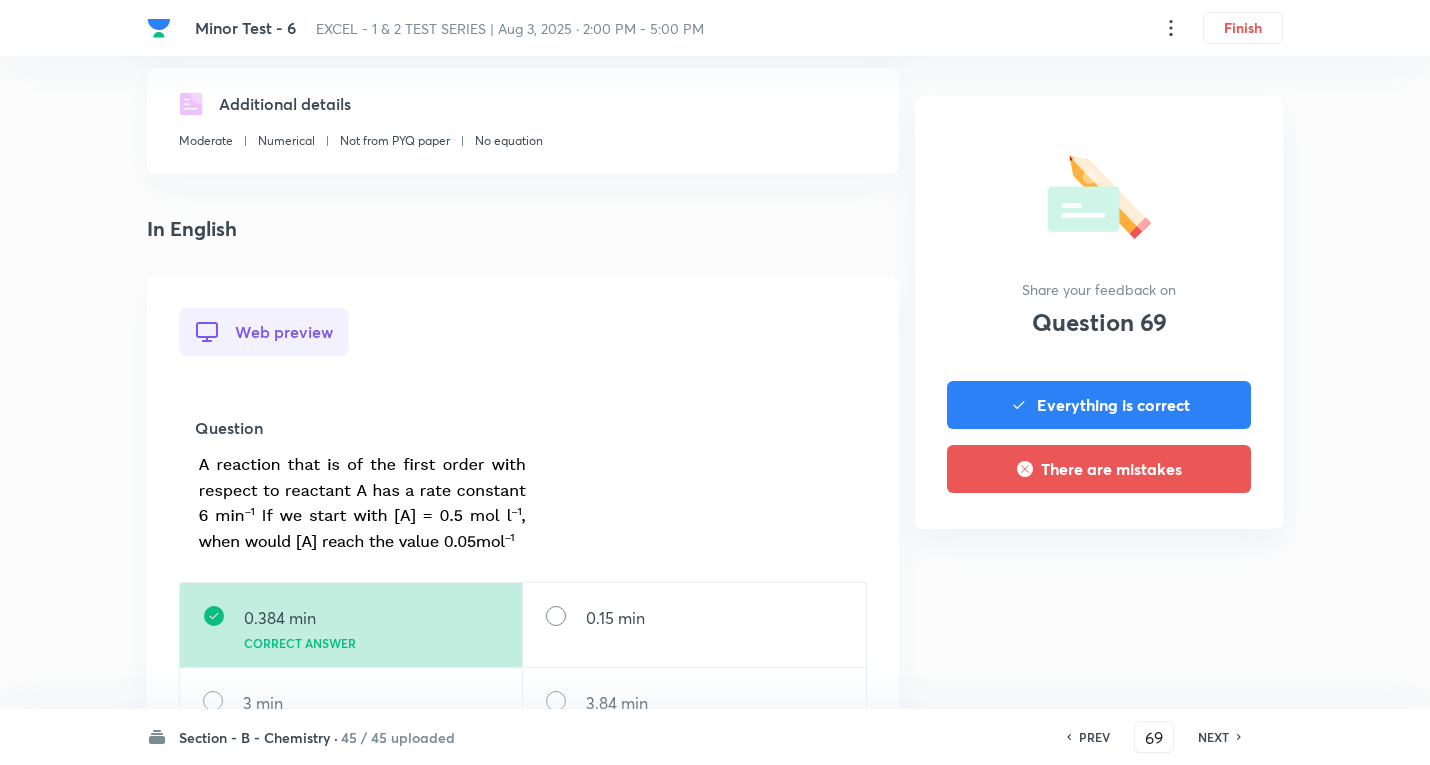 scroll, scrollTop: 600, scrollLeft: 0, axis: vertical 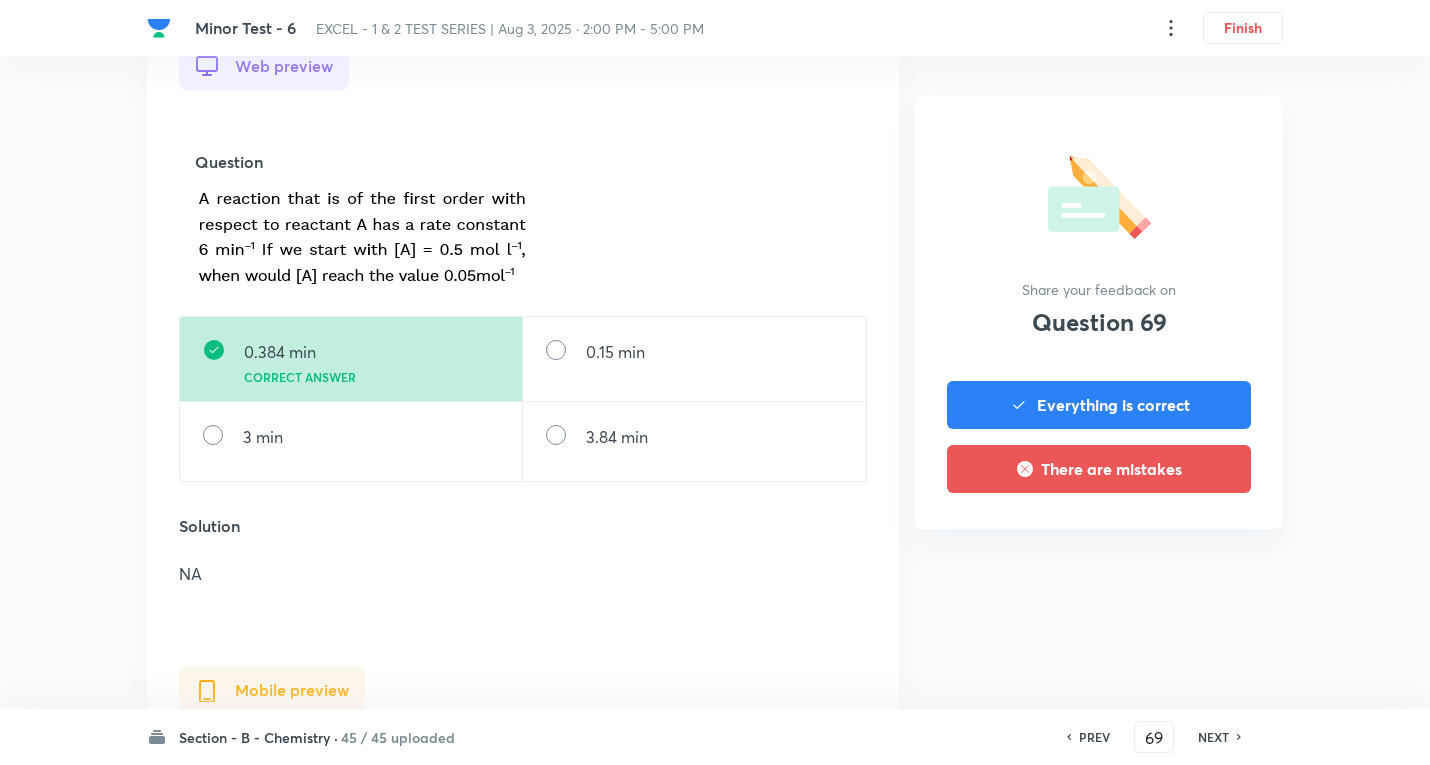 click on "NEXT" at bounding box center (1213, 737) 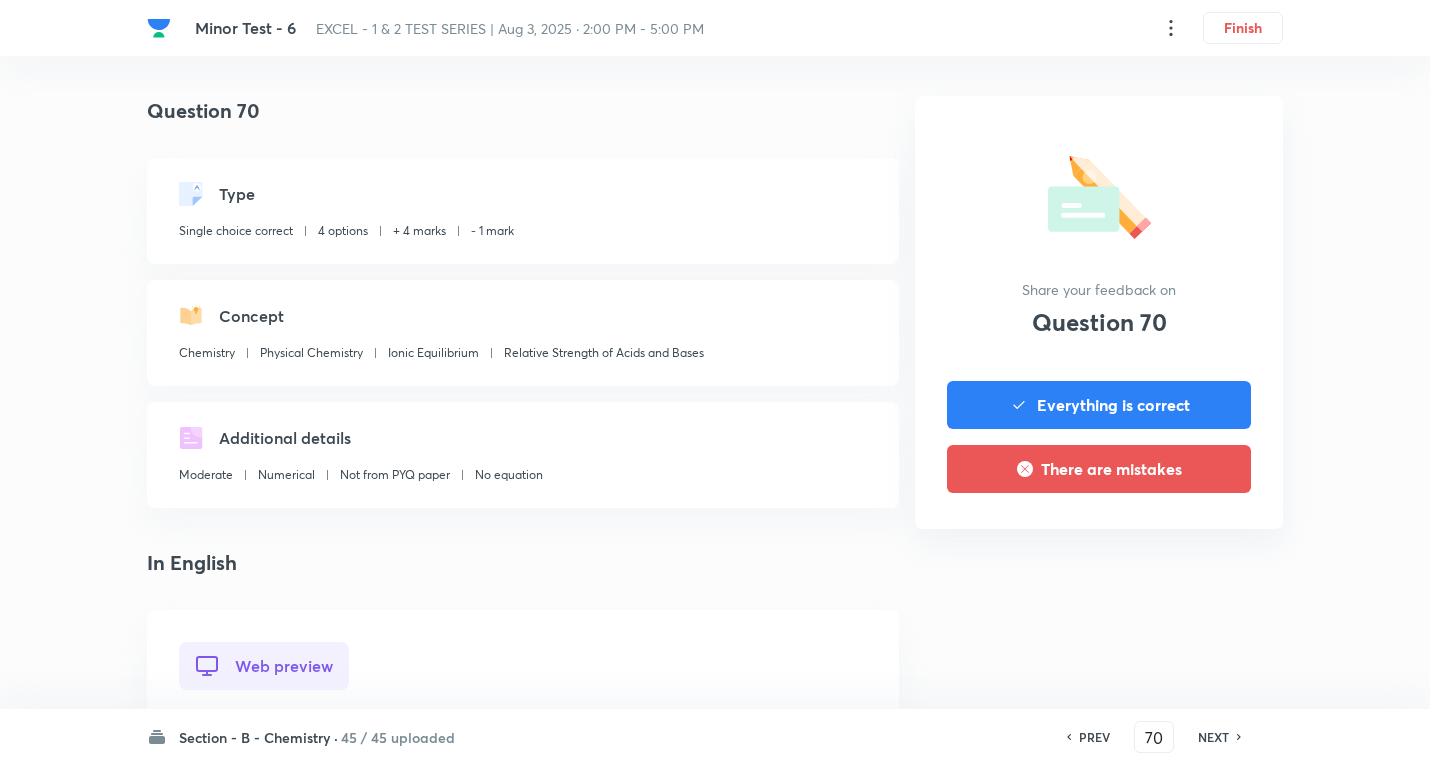 scroll, scrollTop: 600, scrollLeft: 0, axis: vertical 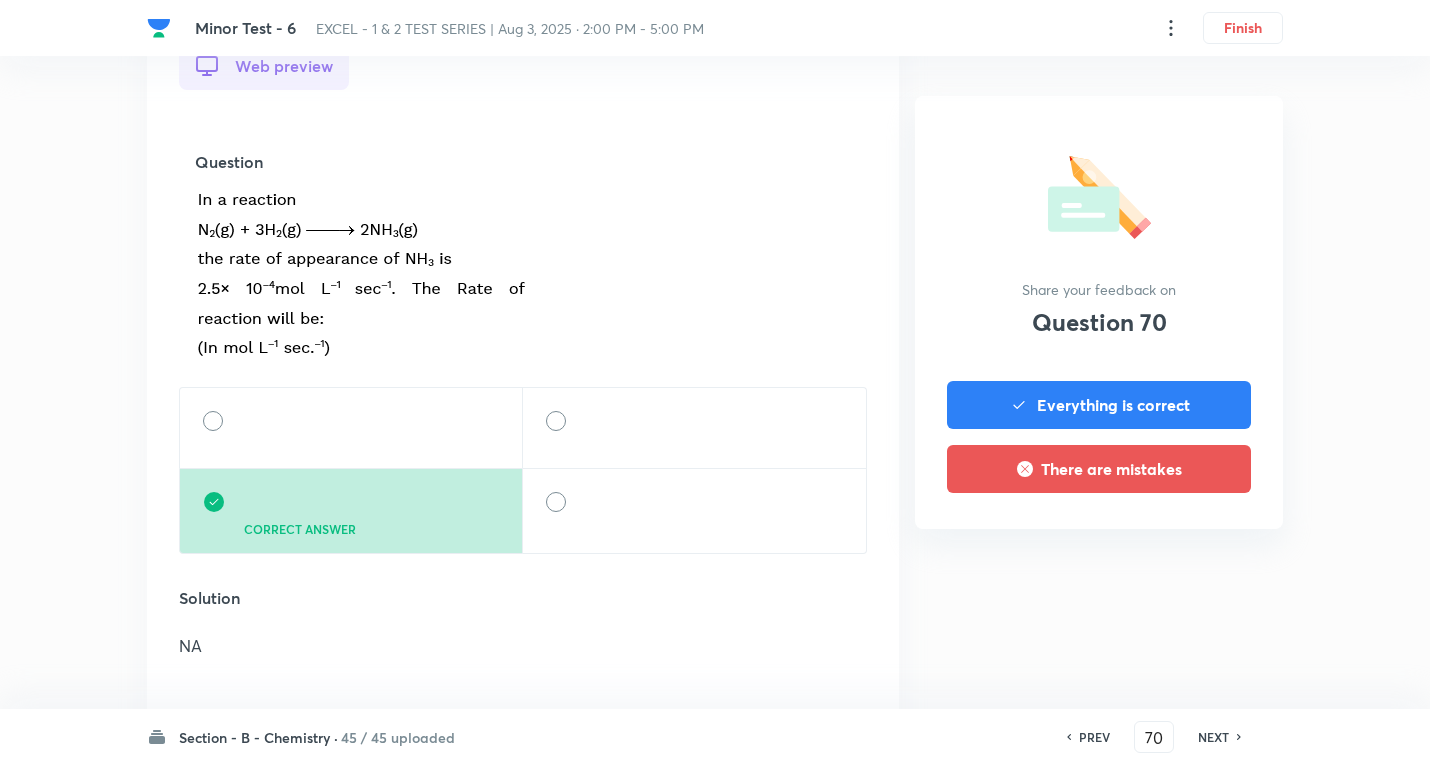 click on "NEXT" at bounding box center (1213, 737) 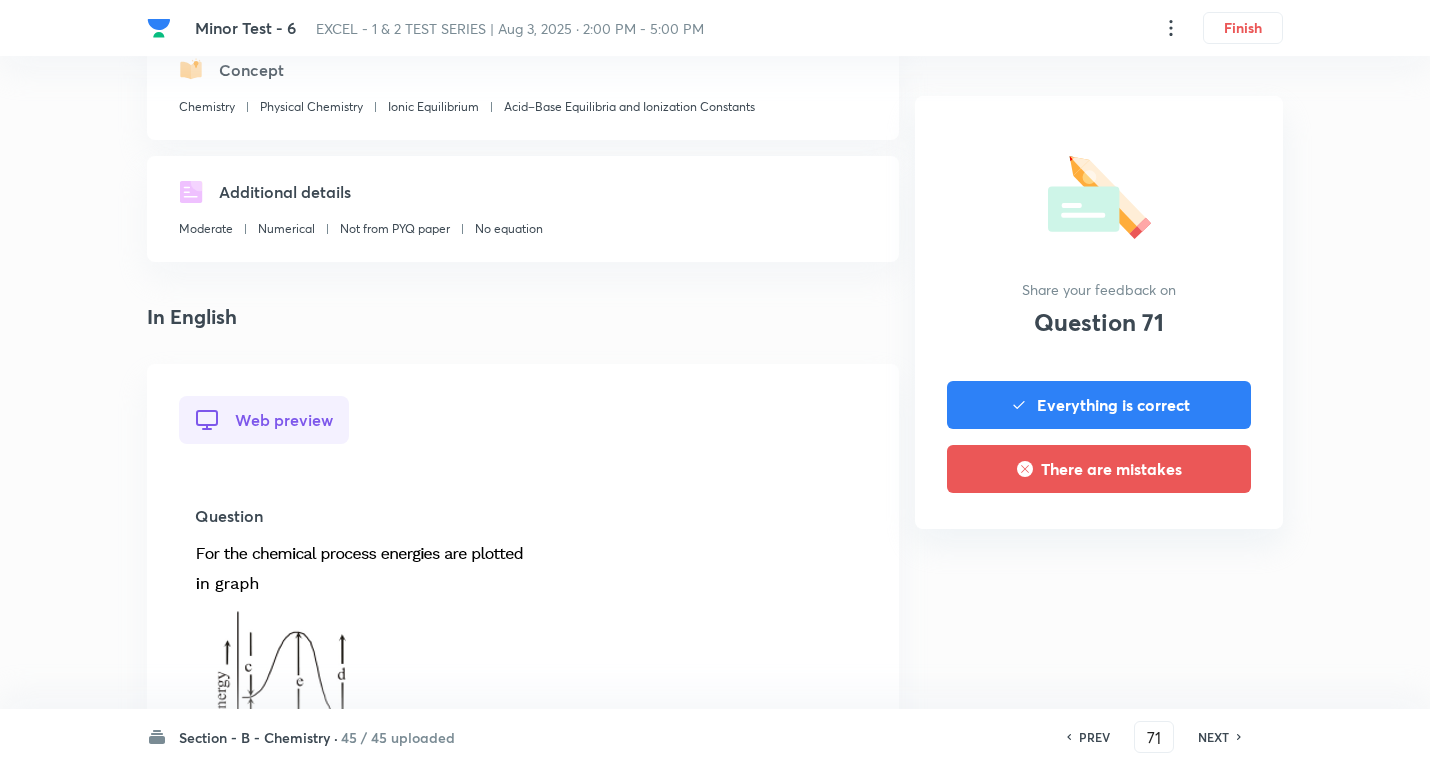 scroll, scrollTop: 600, scrollLeft: 0, axis: vertical 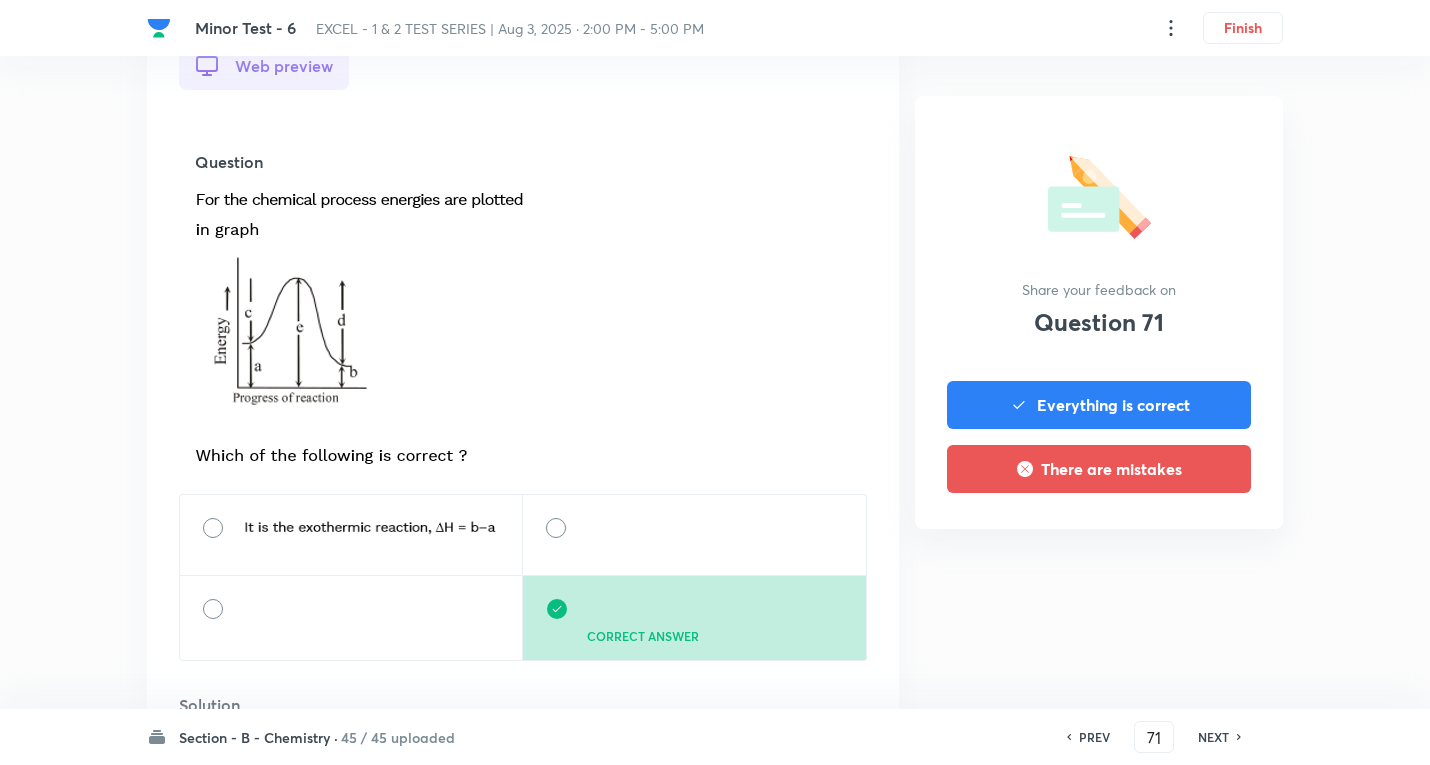 click on "NEXT" at bounding box center [1213, 737] 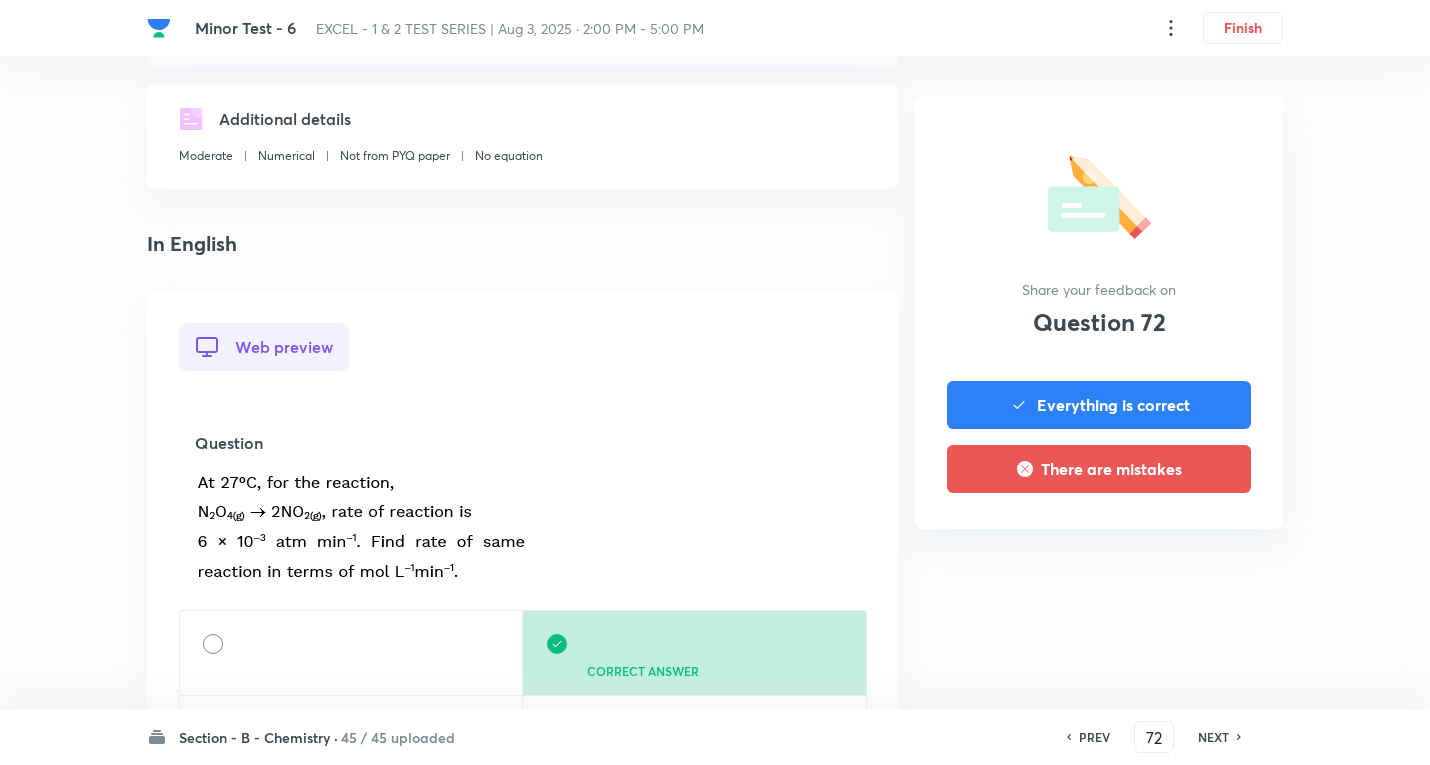 scroll, scrollTop: 700, scrollLeft: 0, axis: vertical 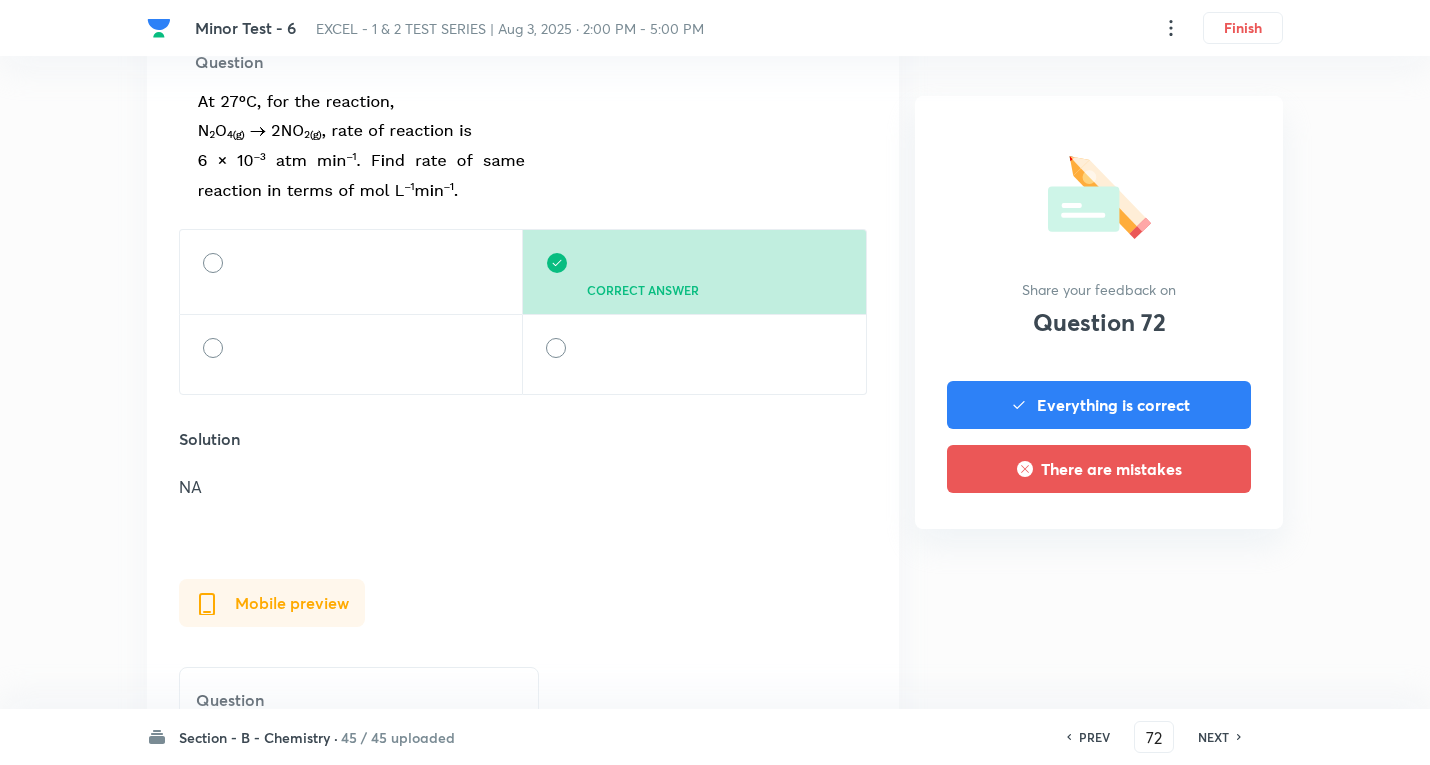 click on "NEXT" at bounding box center [1213, 737] 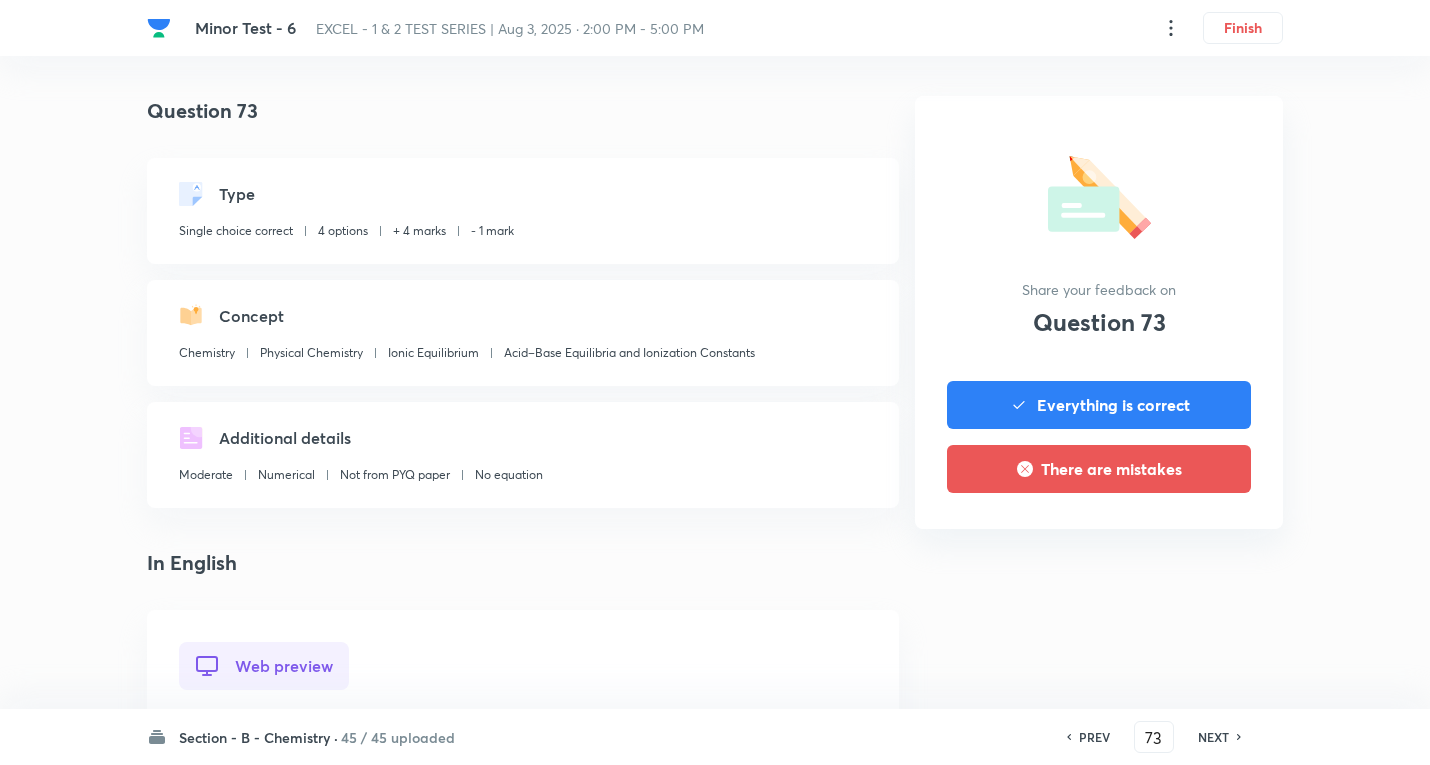 scroll, scrollTop: 700, scrollLeft: 0, axis: vertical 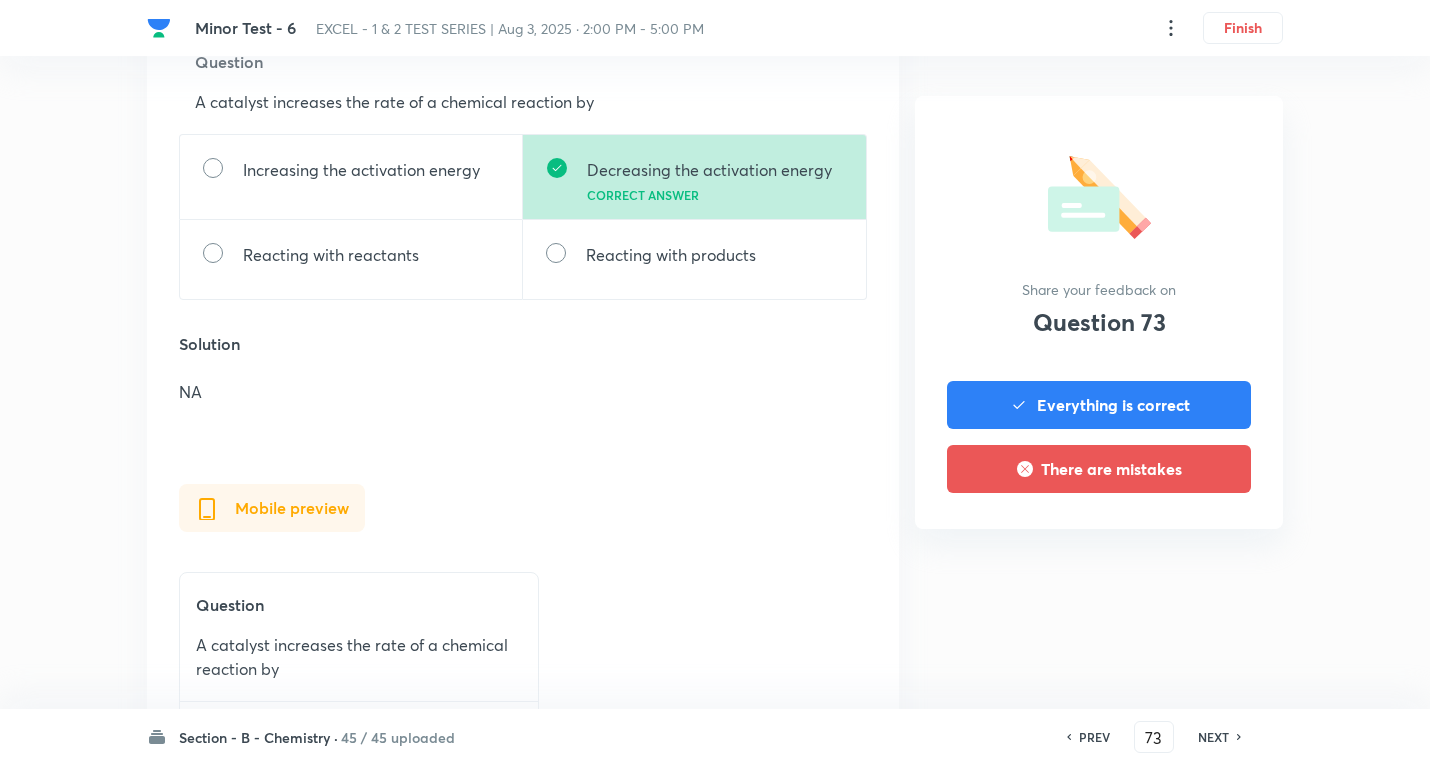 click on "NEXT" at bounding box center [1213, 737] 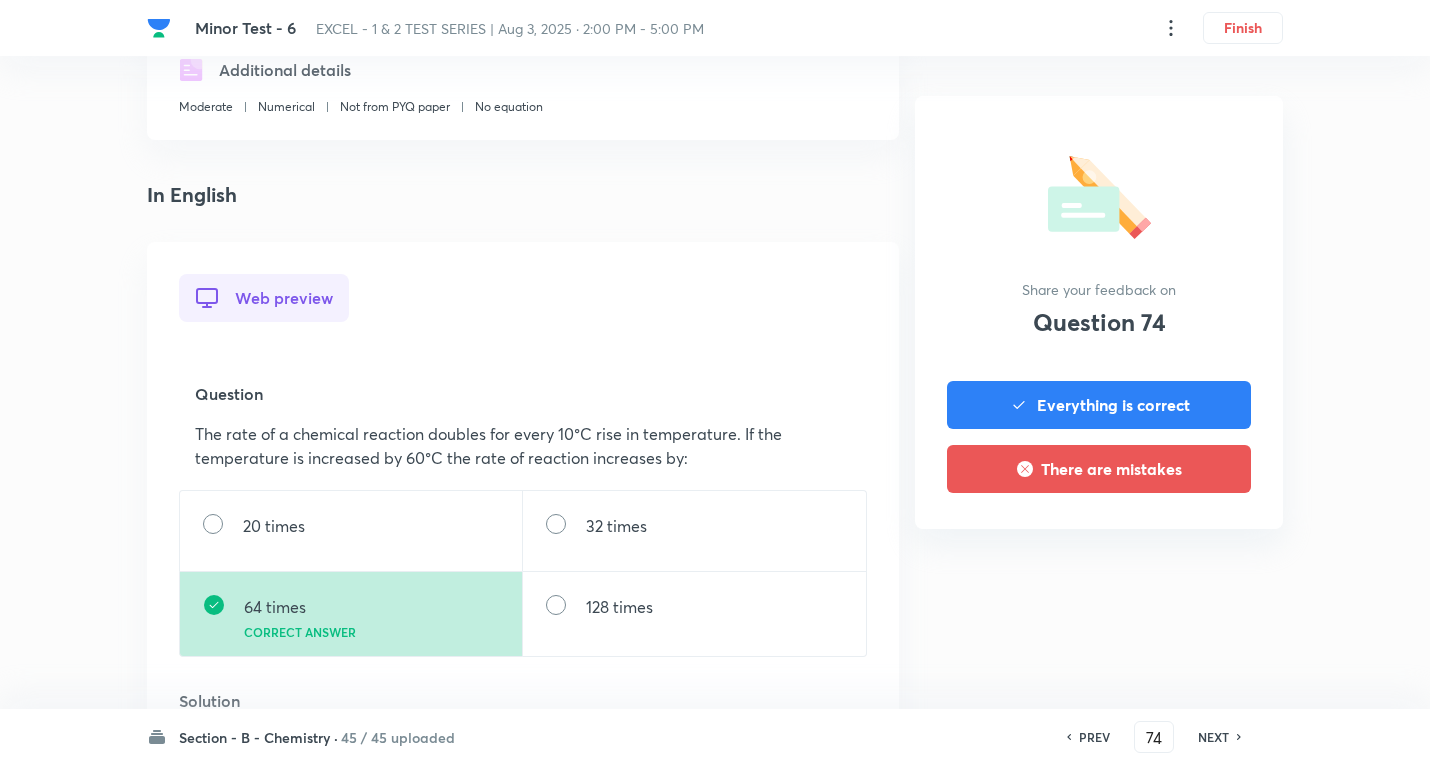 scroll, scrollTop: 500, scrollLeft: 0, axis: vertical 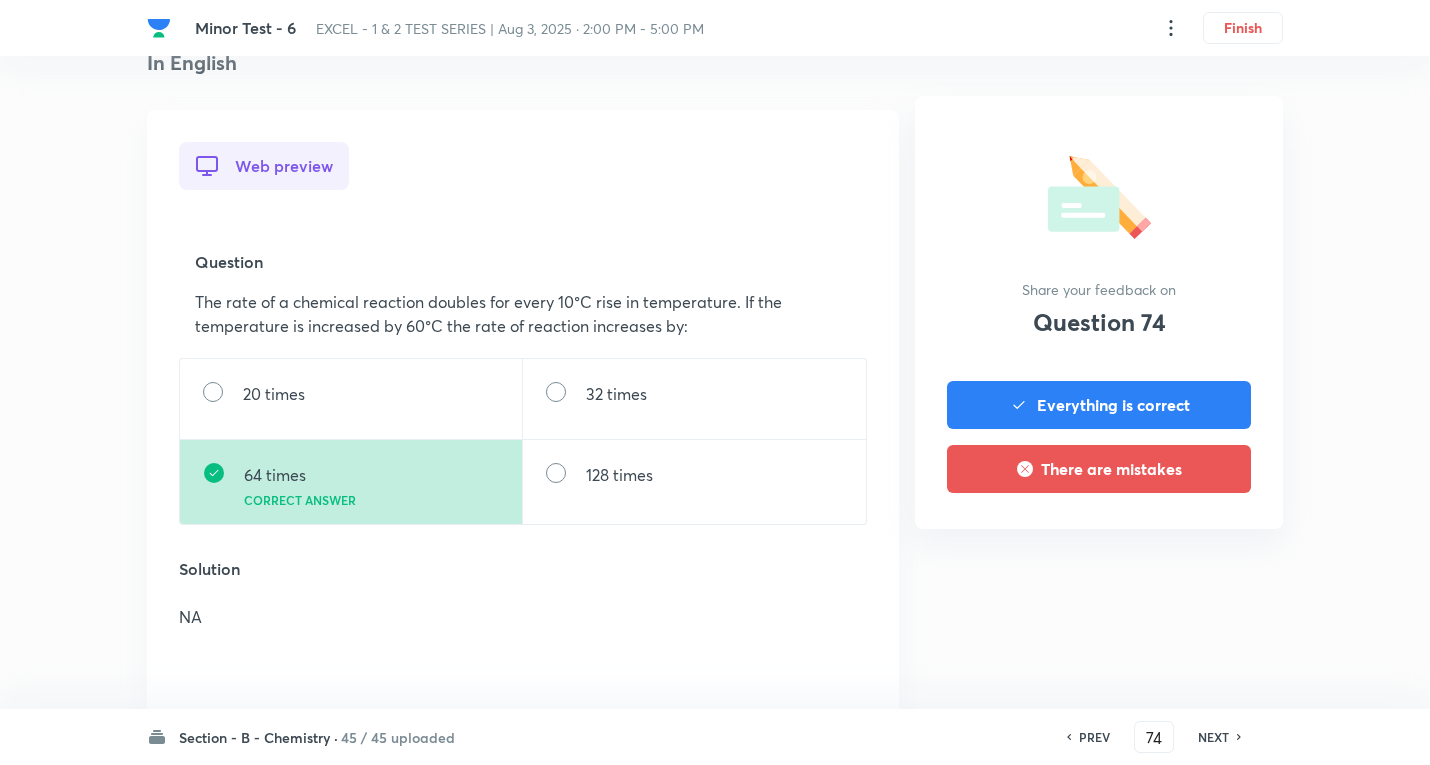 click on "NEXT" at bounding box center (1213, 737) 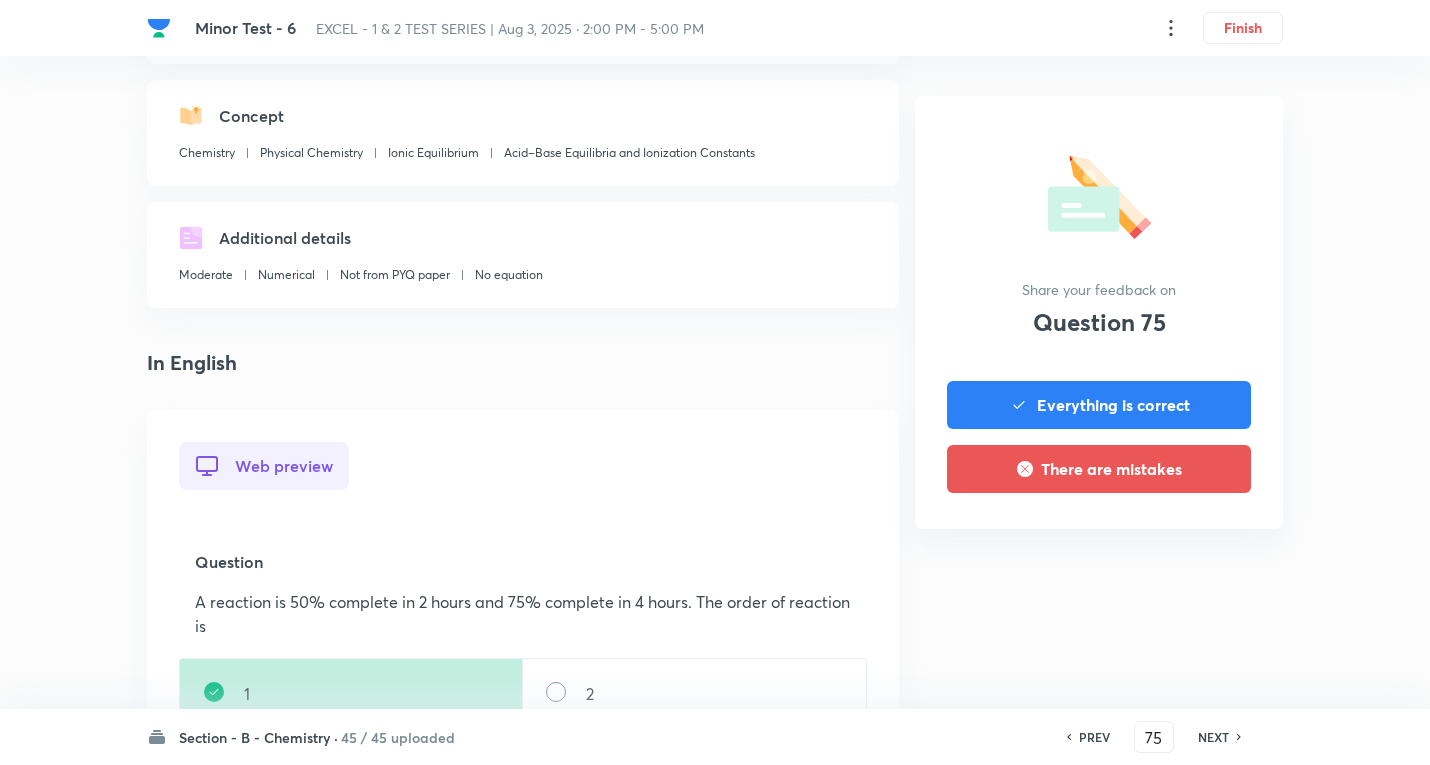 scroll, scrollTop: 600, scrollLeft: 0, axis: vertical 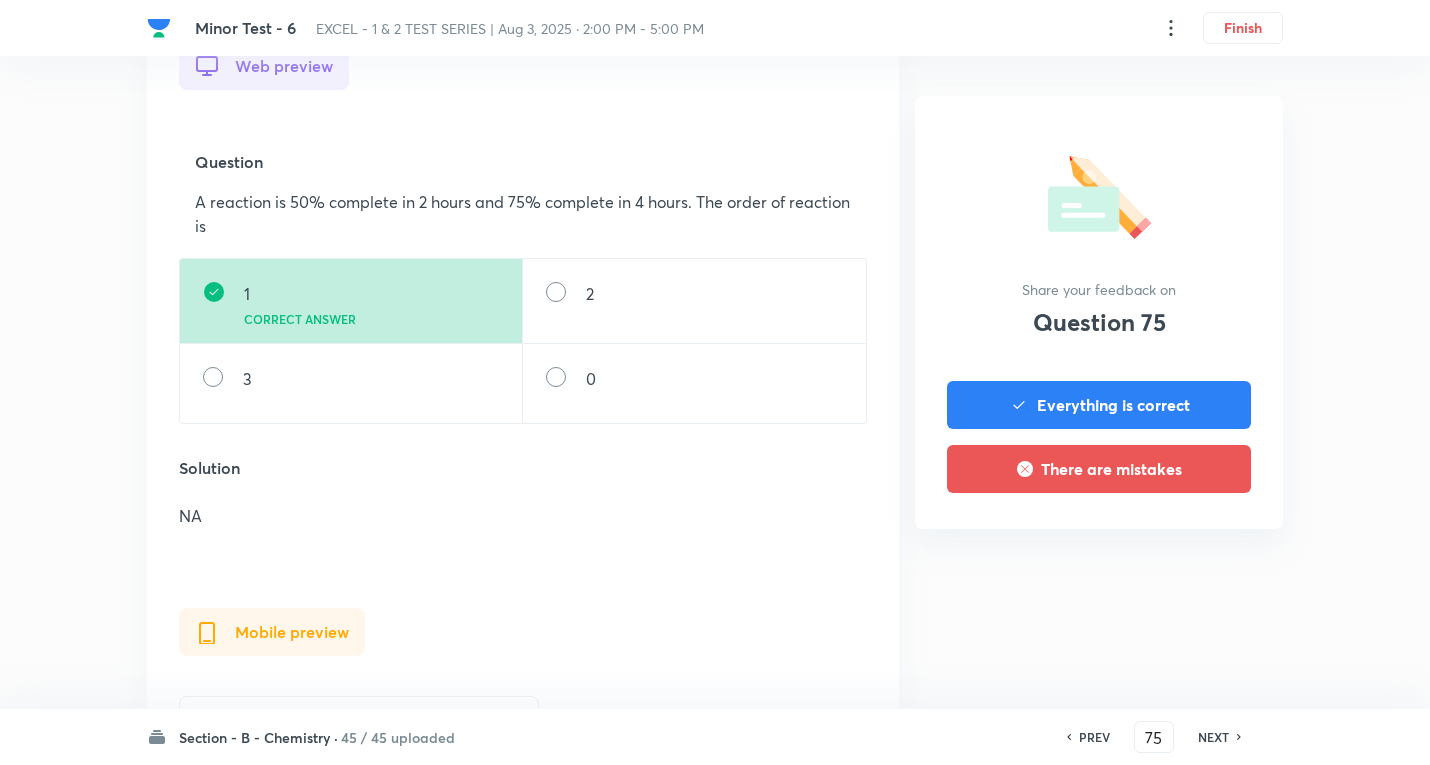 click on "NEXT" at bounding box center (1213, 737) 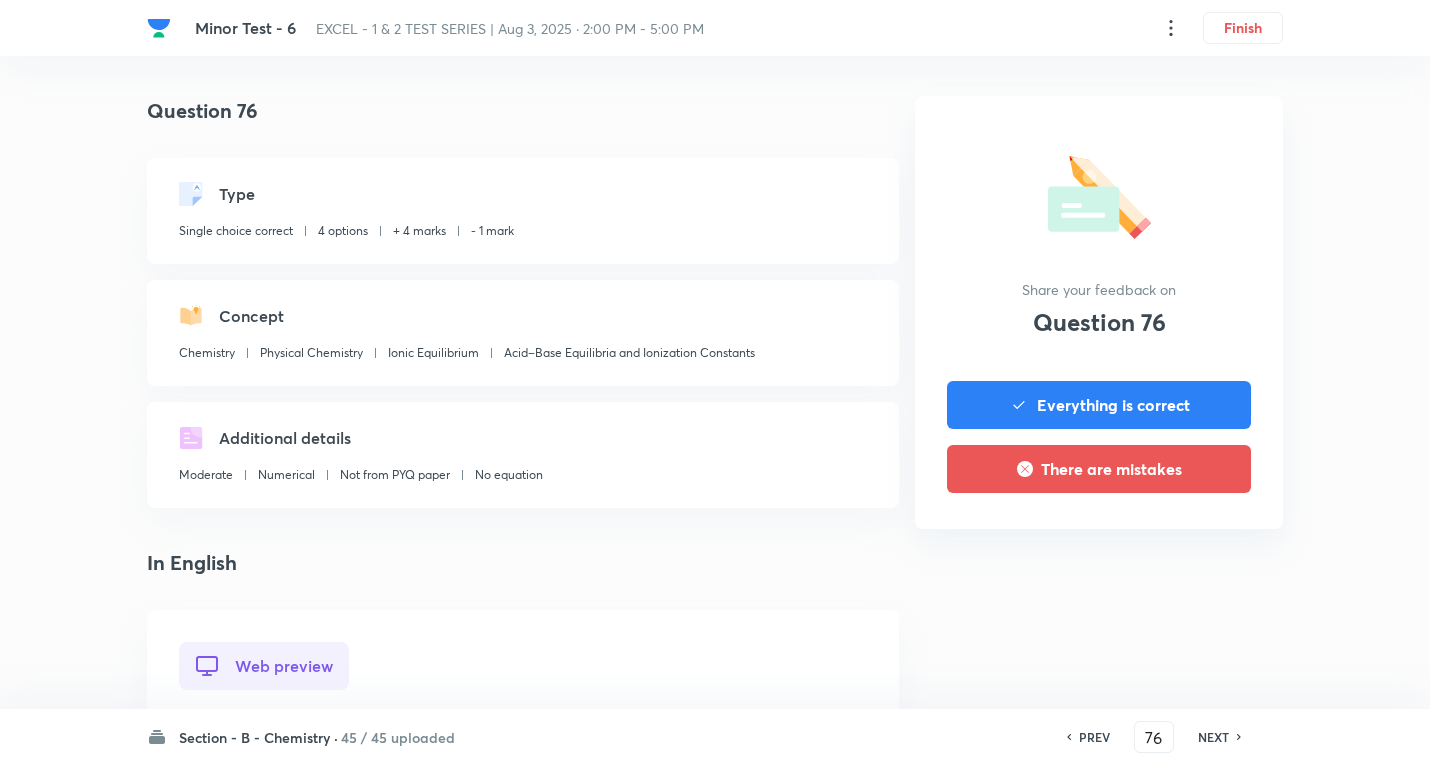 scroll, scrollTop: 700, scrollLeft: 0, axis: vertical 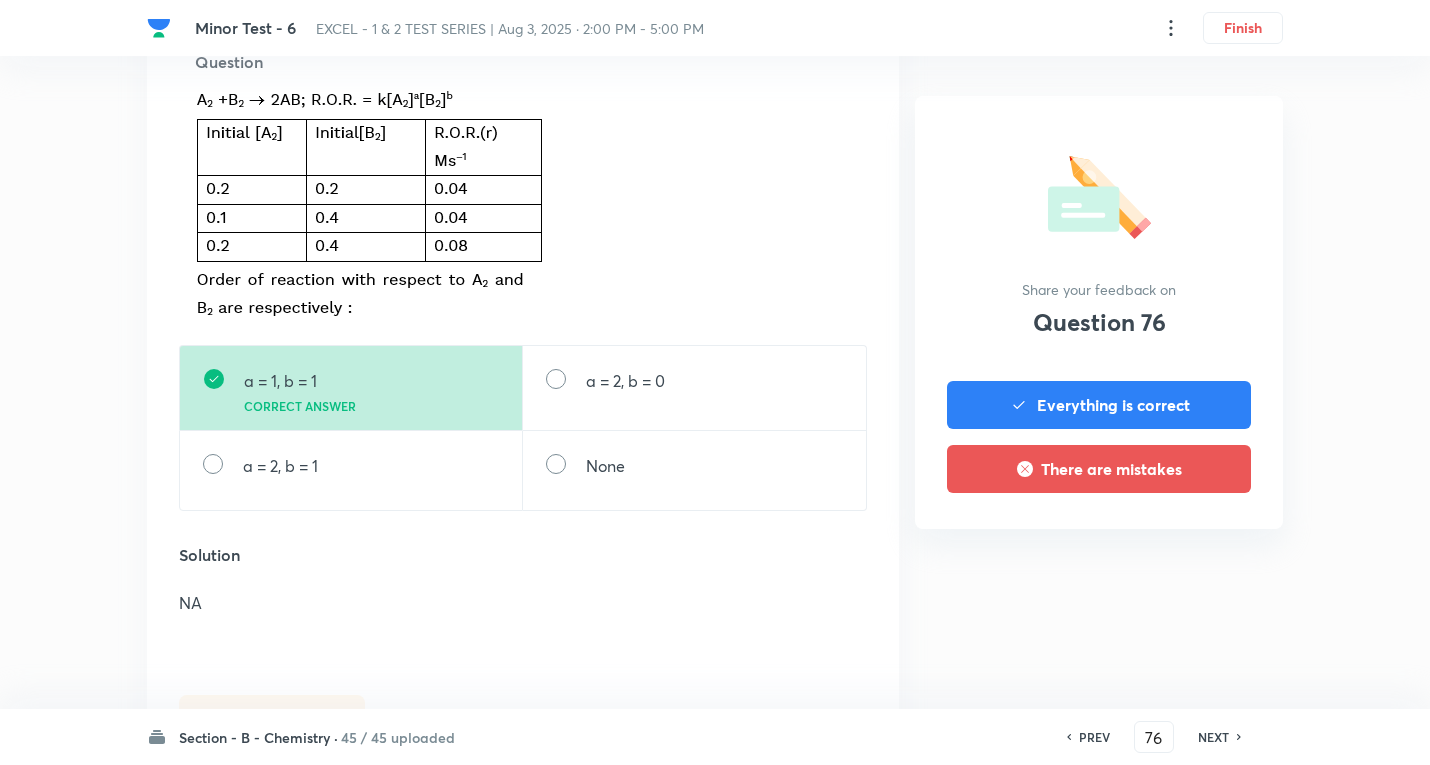 click on "NEXT" at bounding box center [1213, 737] 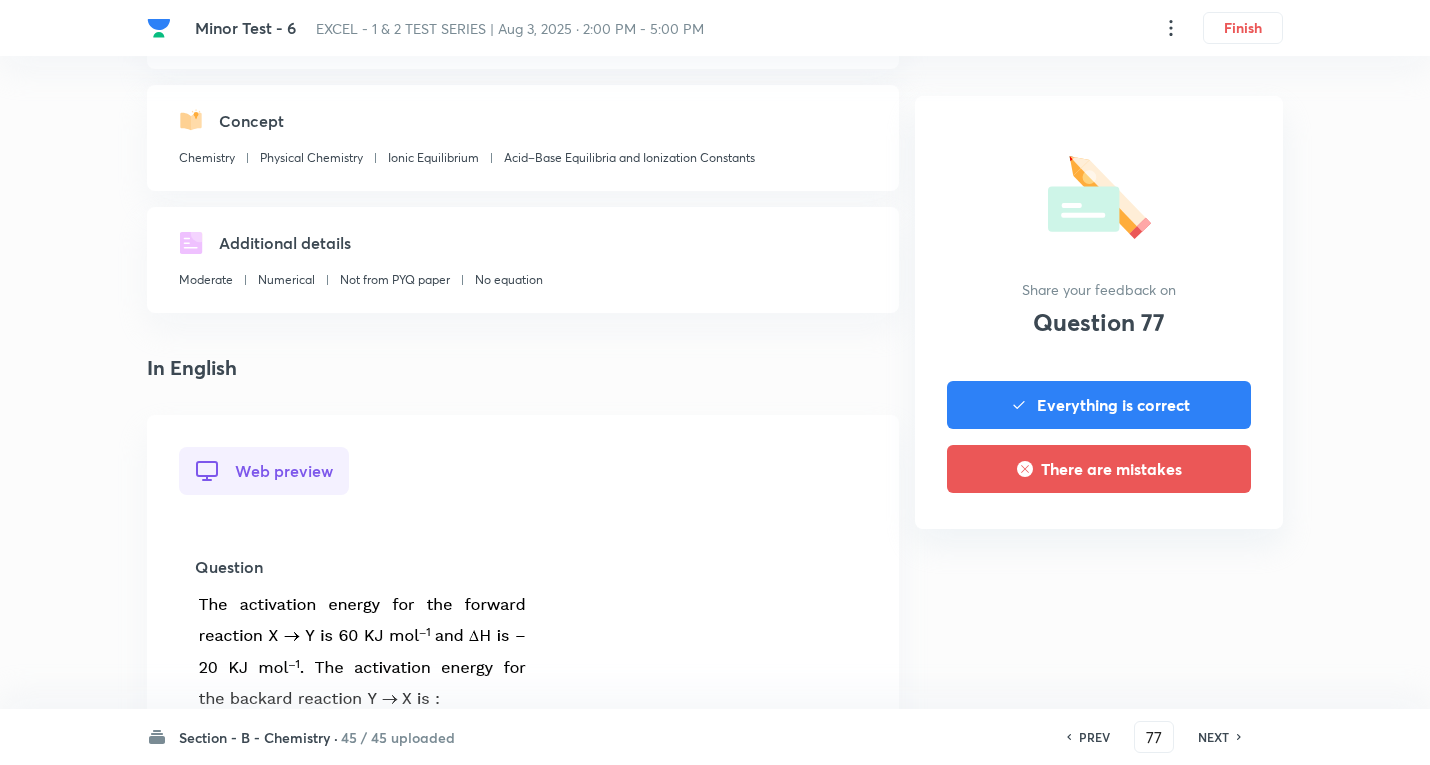 scroll, scrollTop: 600, scrollLeft: 0, axis: vertical 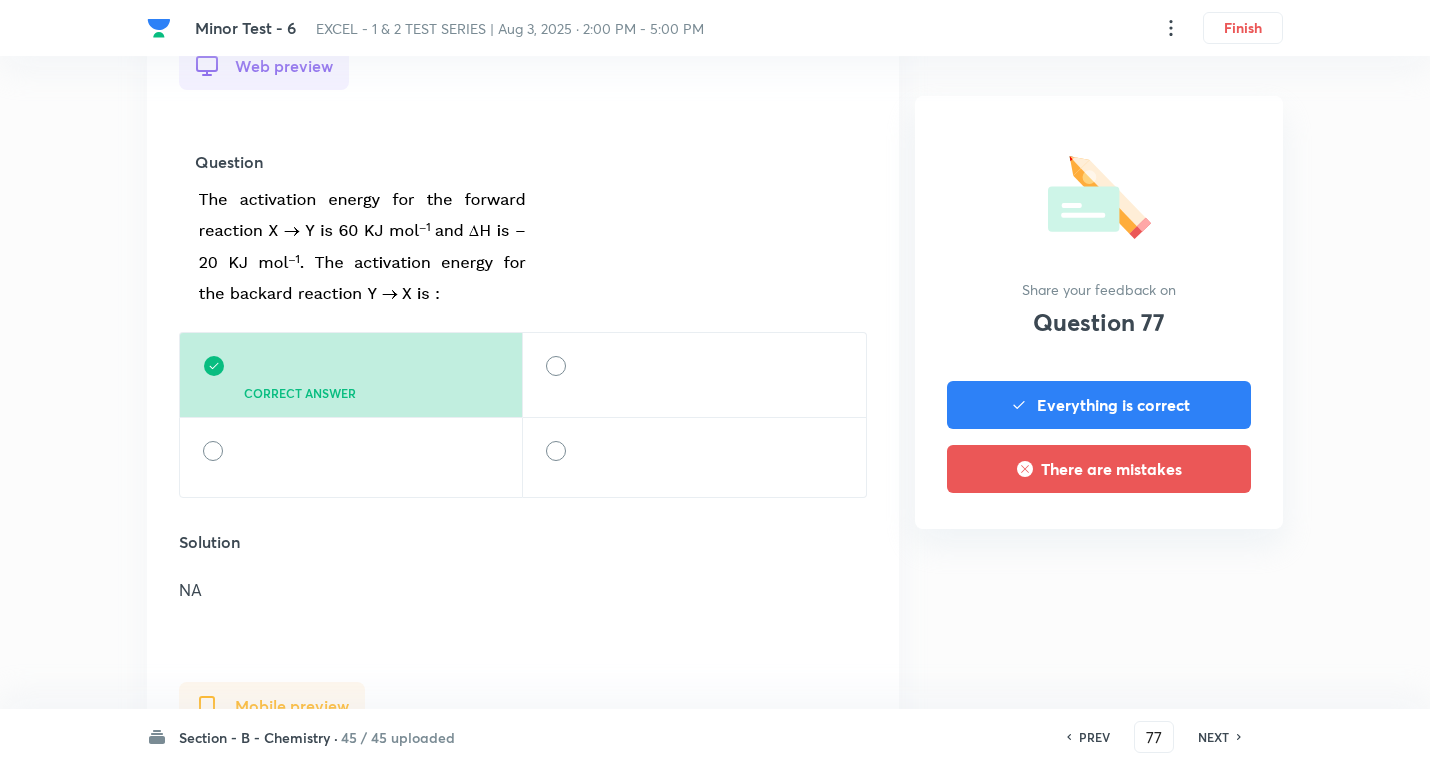 click on "Question 77 Type Single choice correct 4 options + 4 marks - 1 mark Concept Chemistry Physical Chemistry Ionic Equilibrium Acid–Base Equilibria and Ionization Constants Additional details Moderate Numerical Not from PYQ paper No equation In English Web preview Question Correct answer Solution NA Mobile preview Question Correct answer Solution NA Share your feedback on Question 77 Everything is correct There are mistakes" at bounding box center [715, 476] 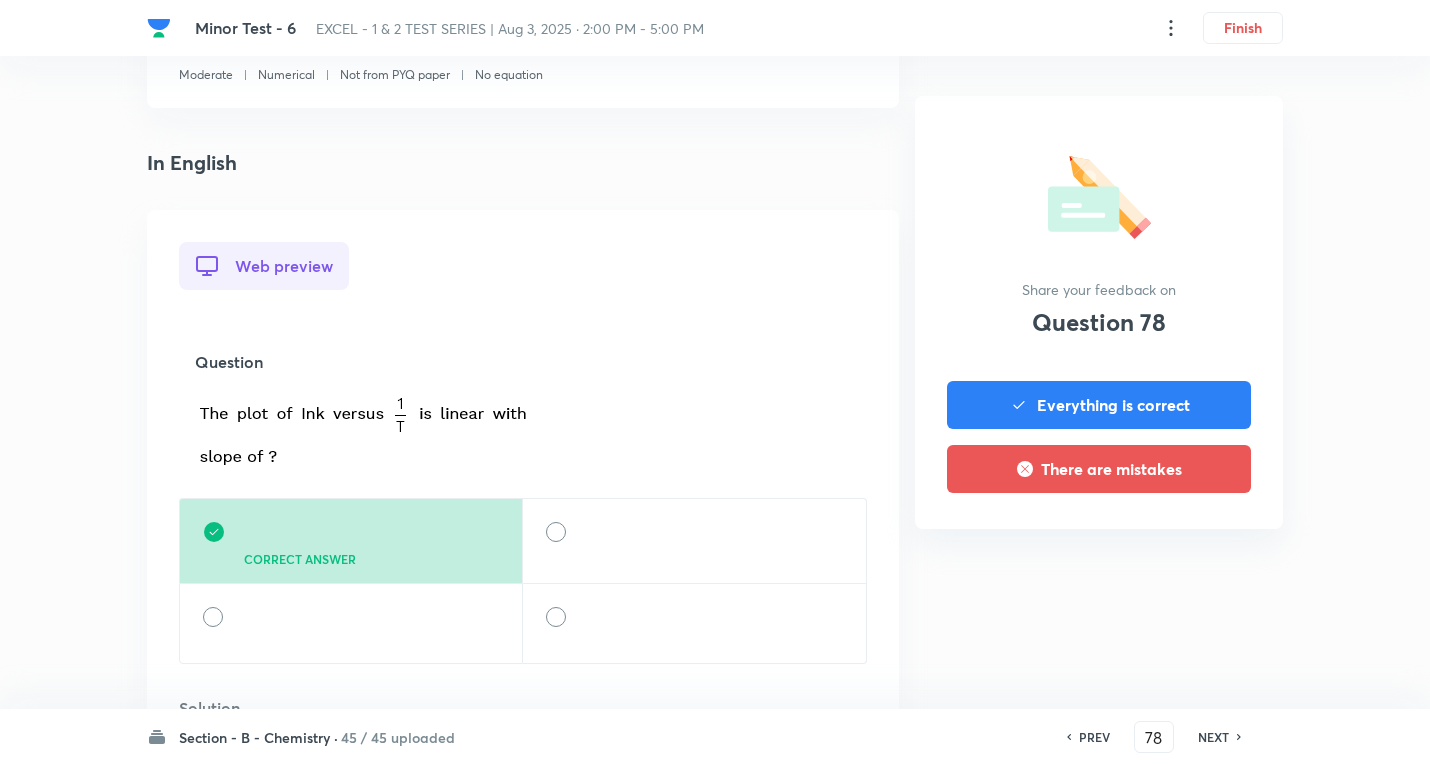 scroll, scrollTop: 500, scrollLeft: 0, axis: vertical 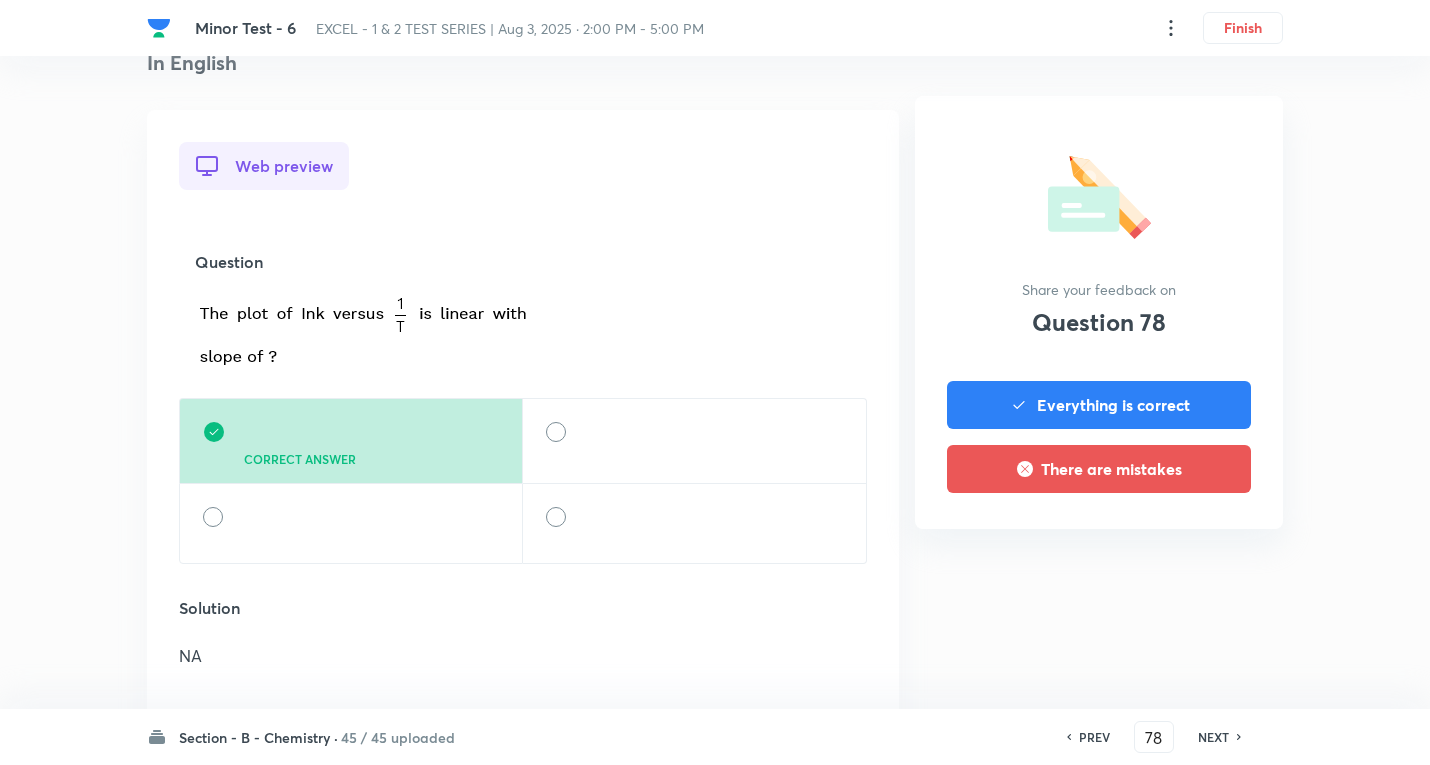 click on "NEXT" at bounding box center (1213, 737) 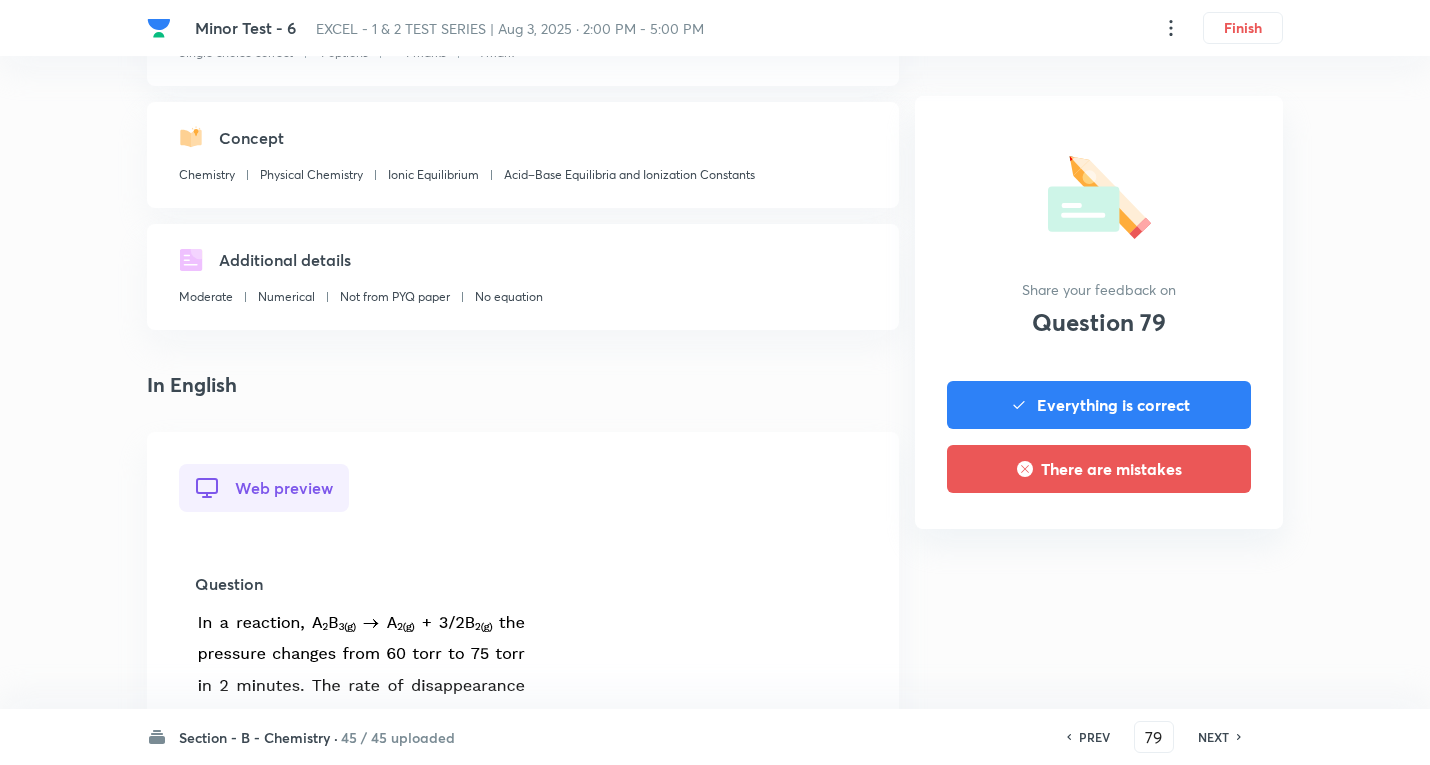 scroll, scrollTop: 500, scrollLeft: 0, axis: vertical 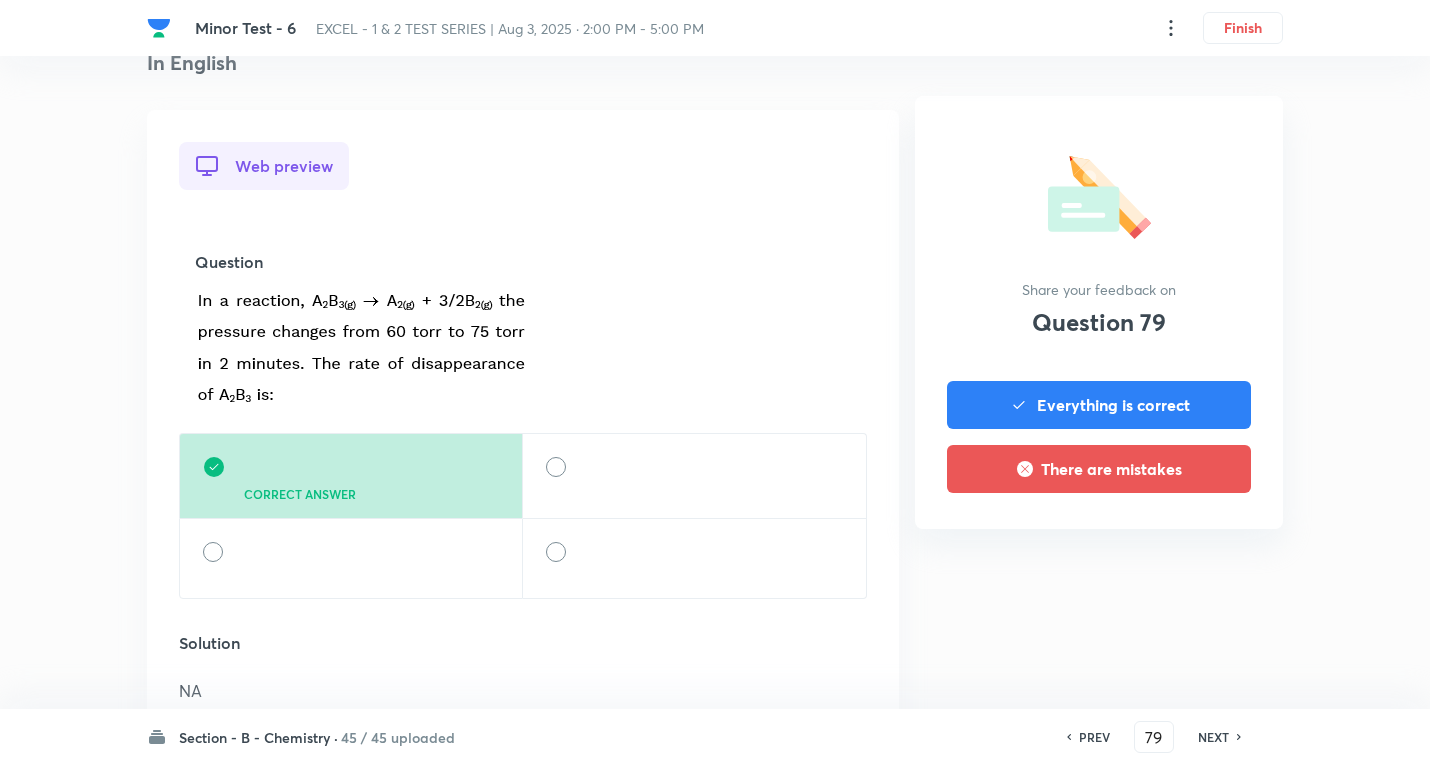 click on "NEXT" at bounding box center (1213, 737) 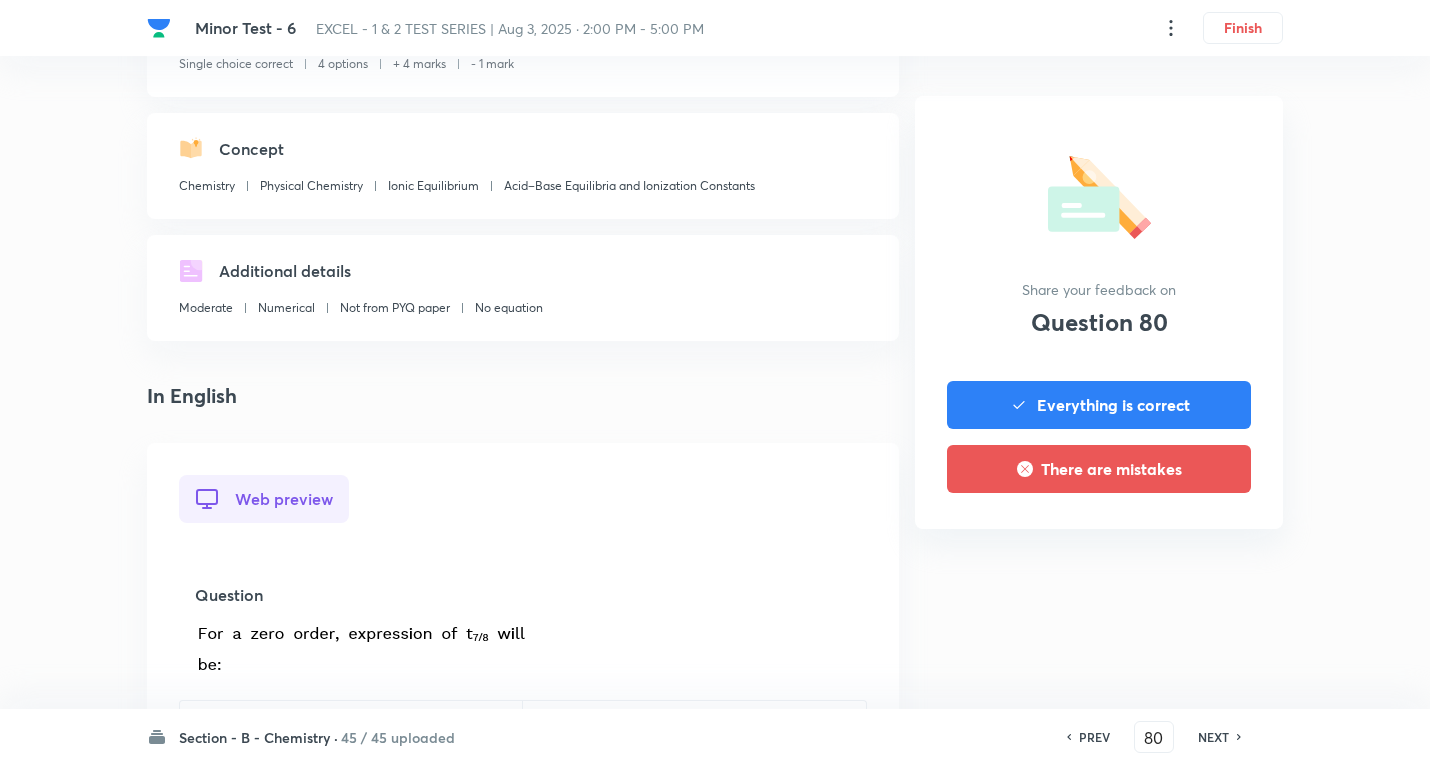 scroll, scrollTop: 500, scrollLeft: 0, axis: vertical 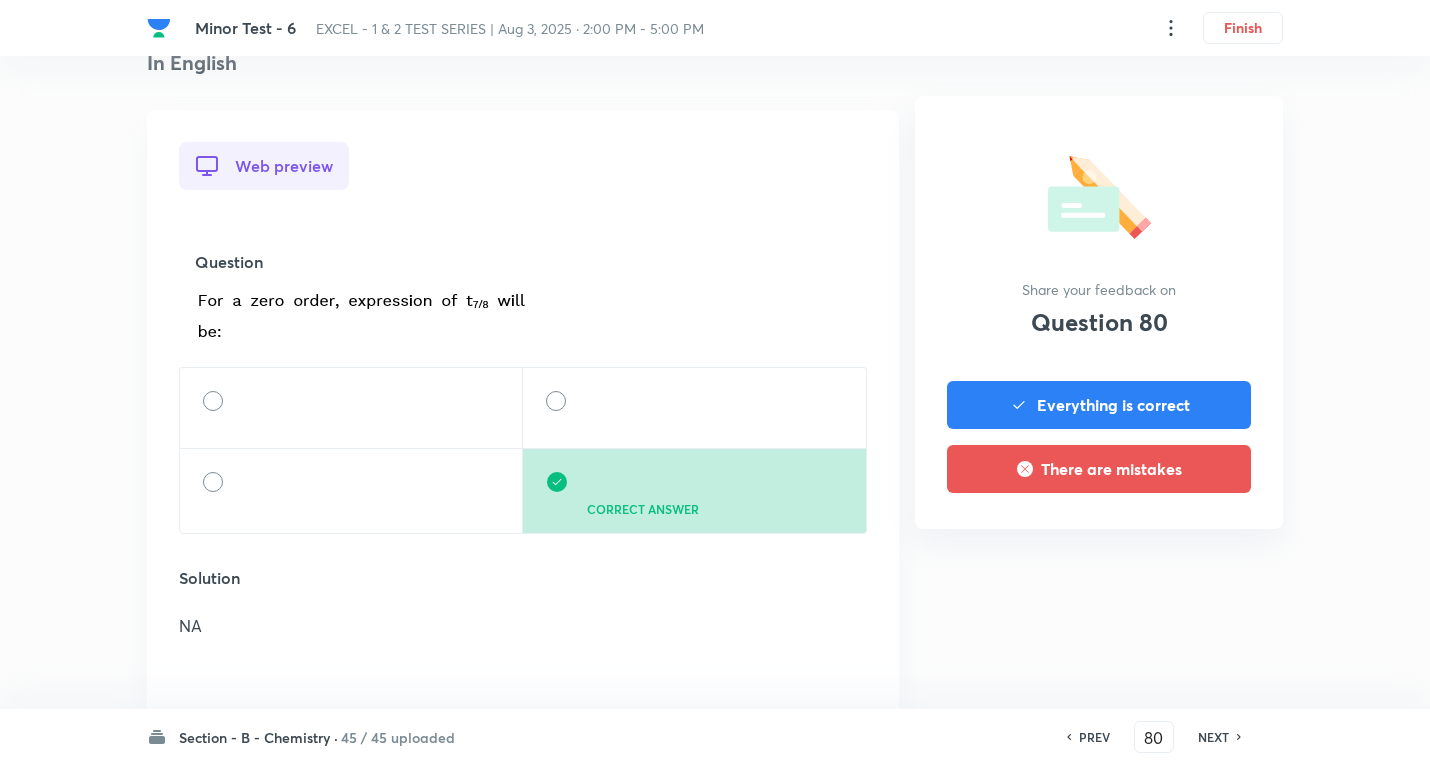 click on "NEXT" at bounding box center (1213, 737) 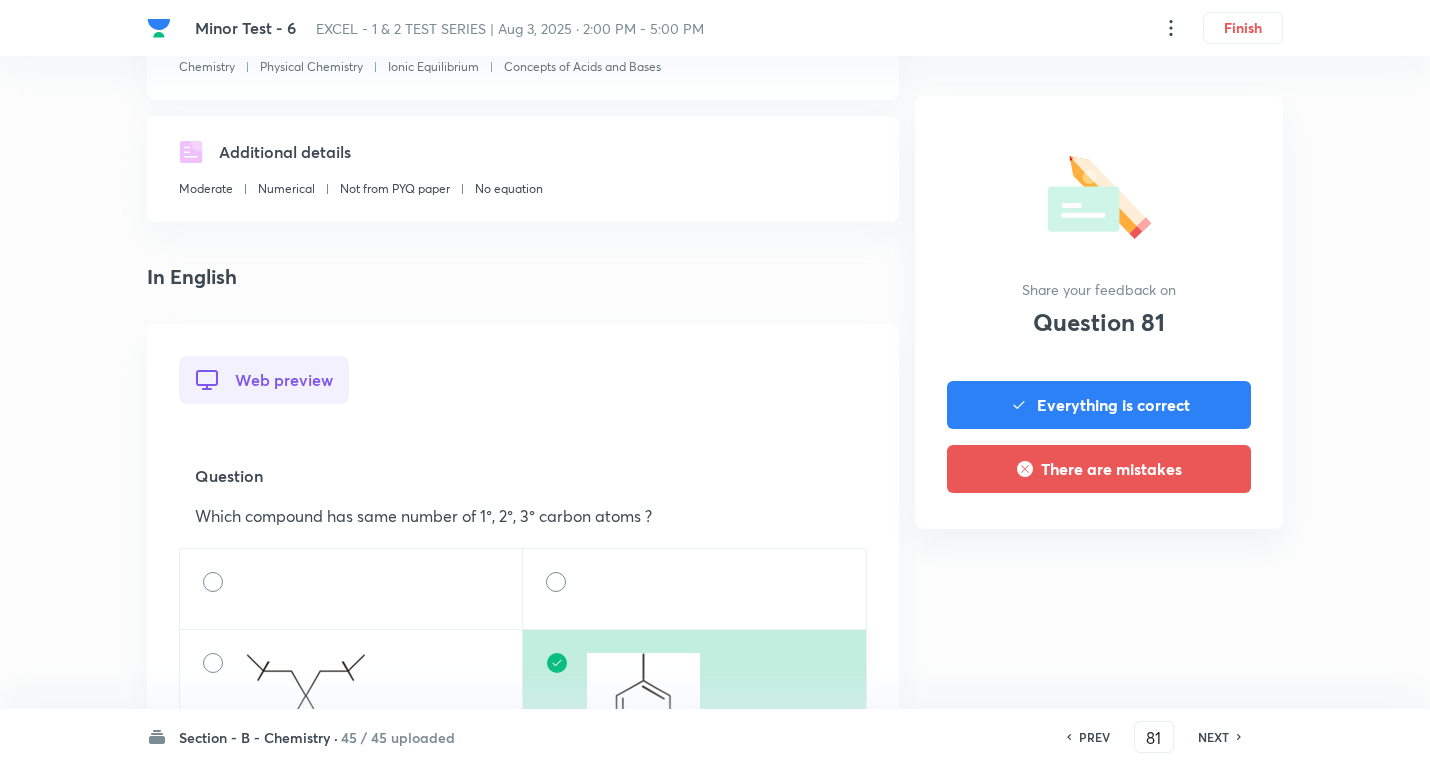 scroll, scrollTop: 600, scrollLeft: 0, axis: vertical 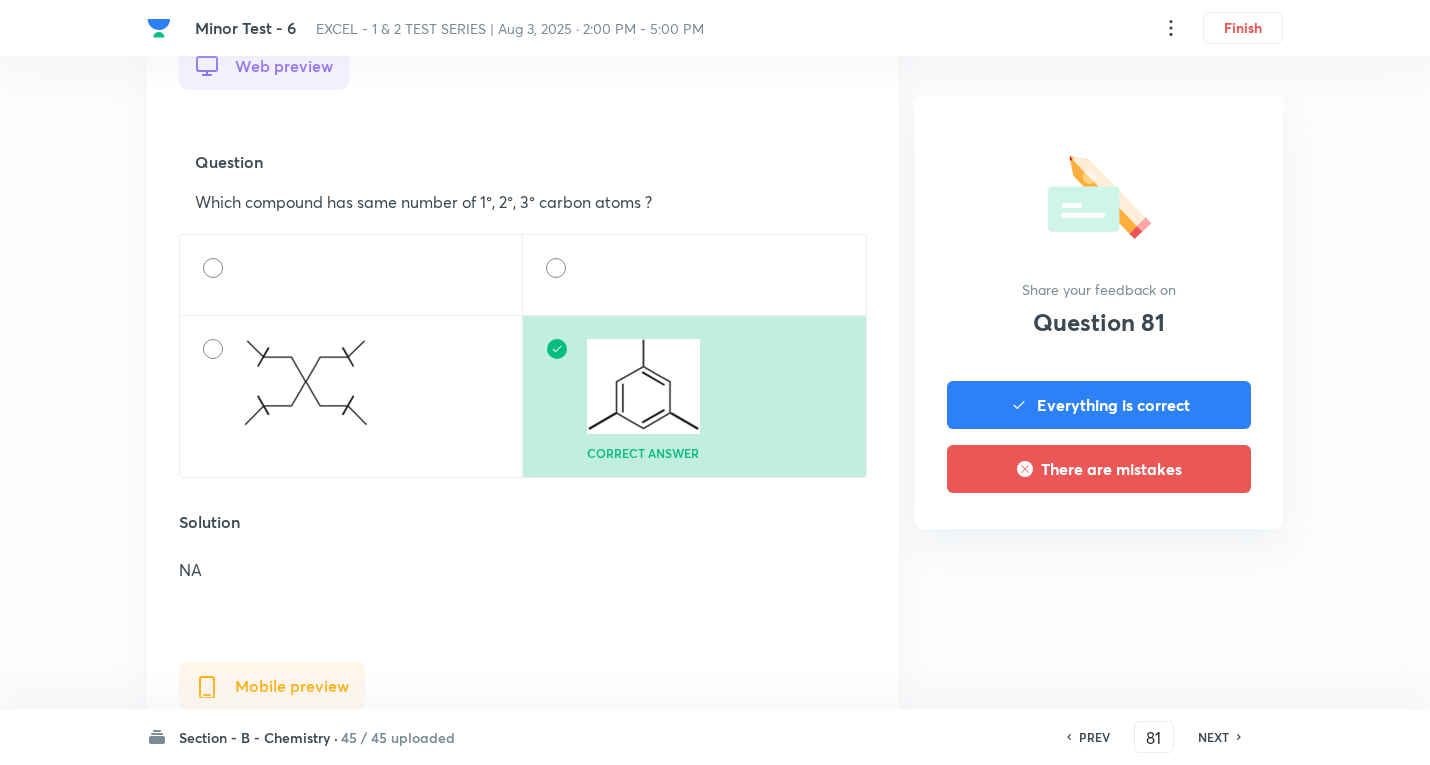 click on "NEXT" at bounding box center [1213, 737] 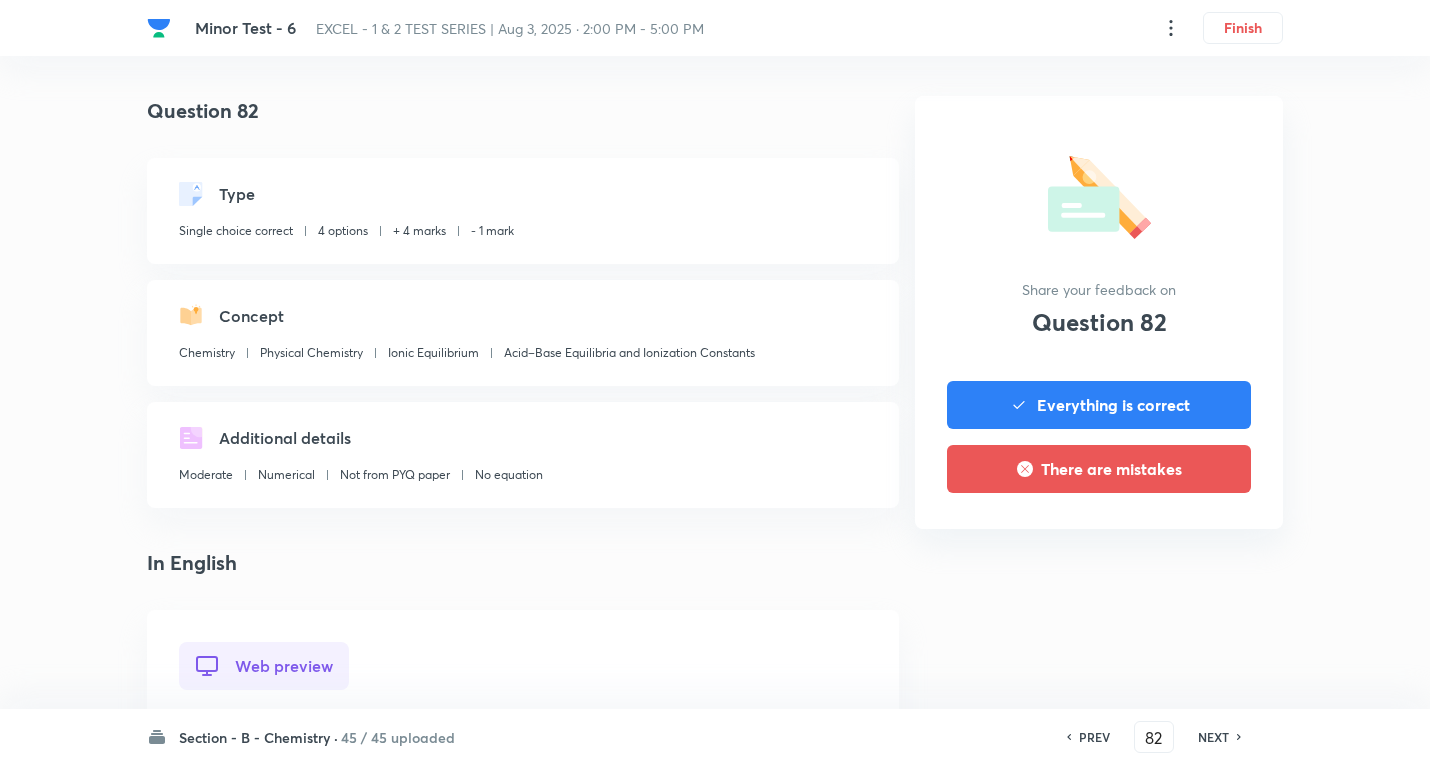 scroll, scrollTop: 500, scrollLeft: 0, axis: vertical 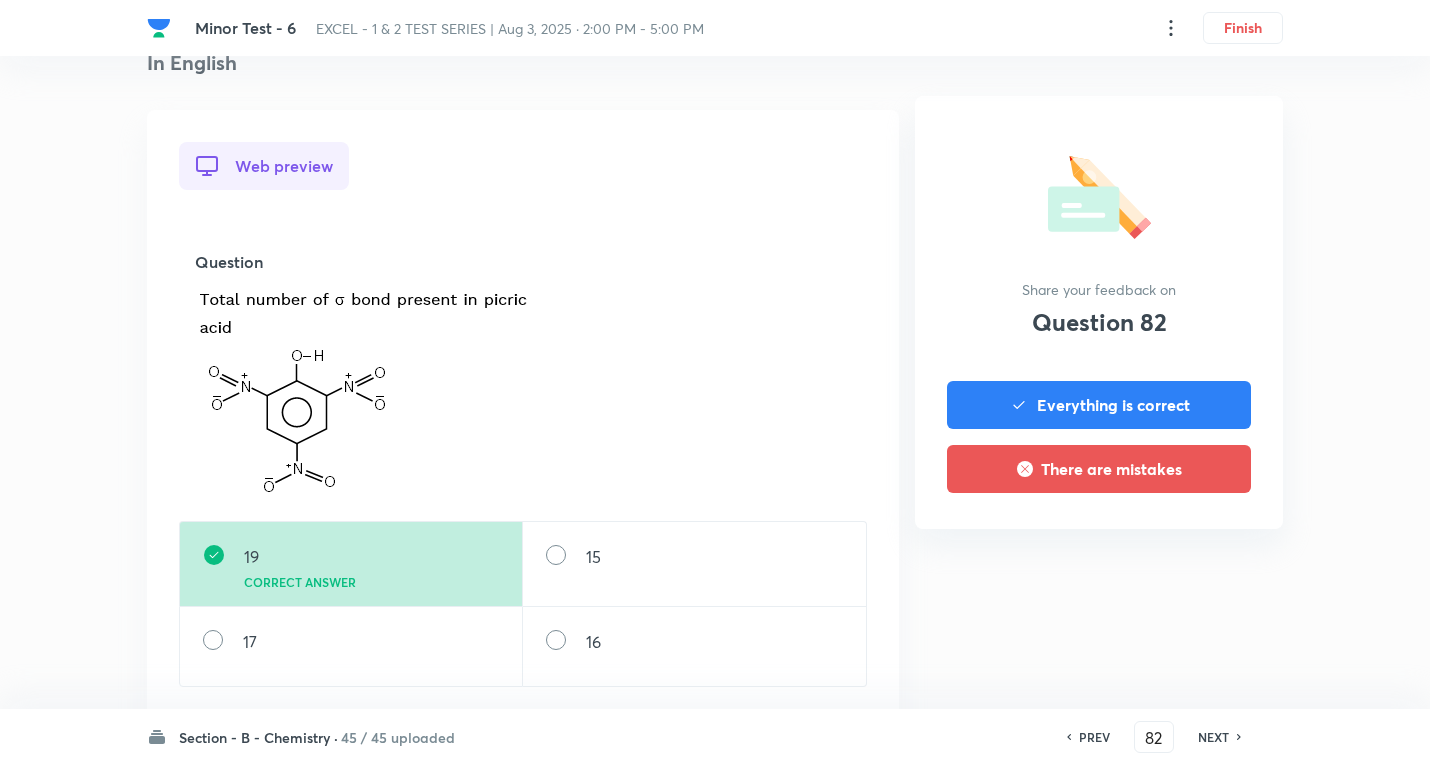 click on "NEXT" at bounding box center (1213, 737) 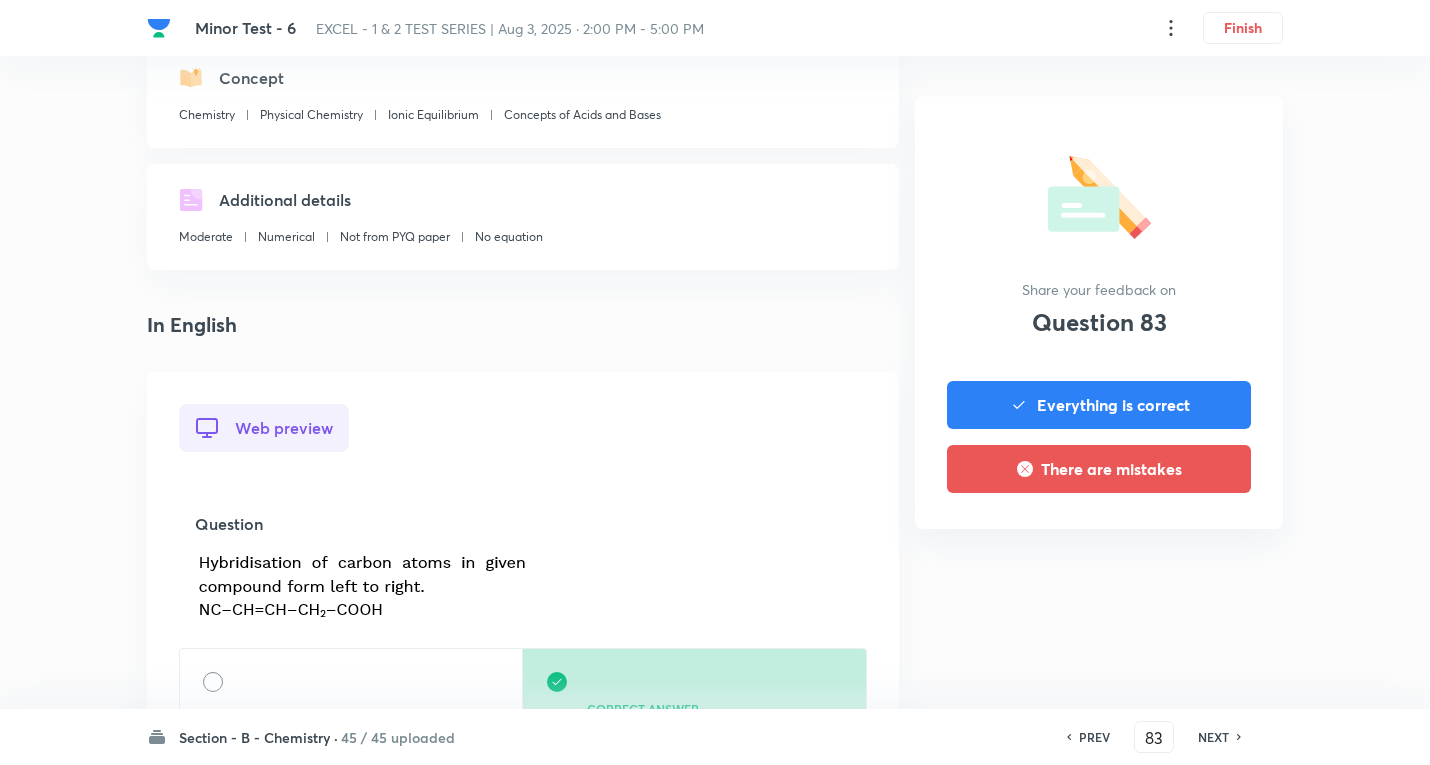 scroll, scrollTop: 600, scrollLeft: 0, axis: vertical 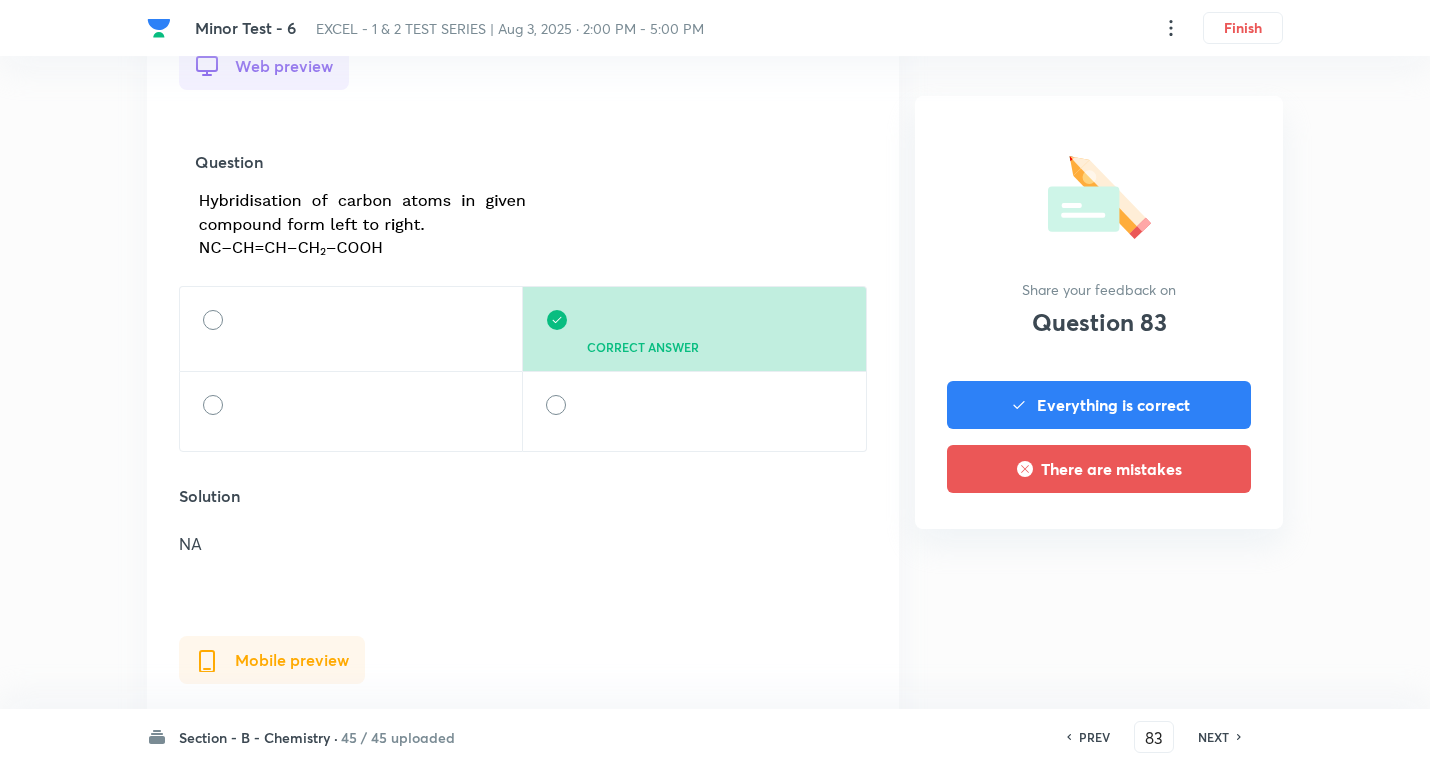 click on "NEXT" at bounding box center (1213, 737) 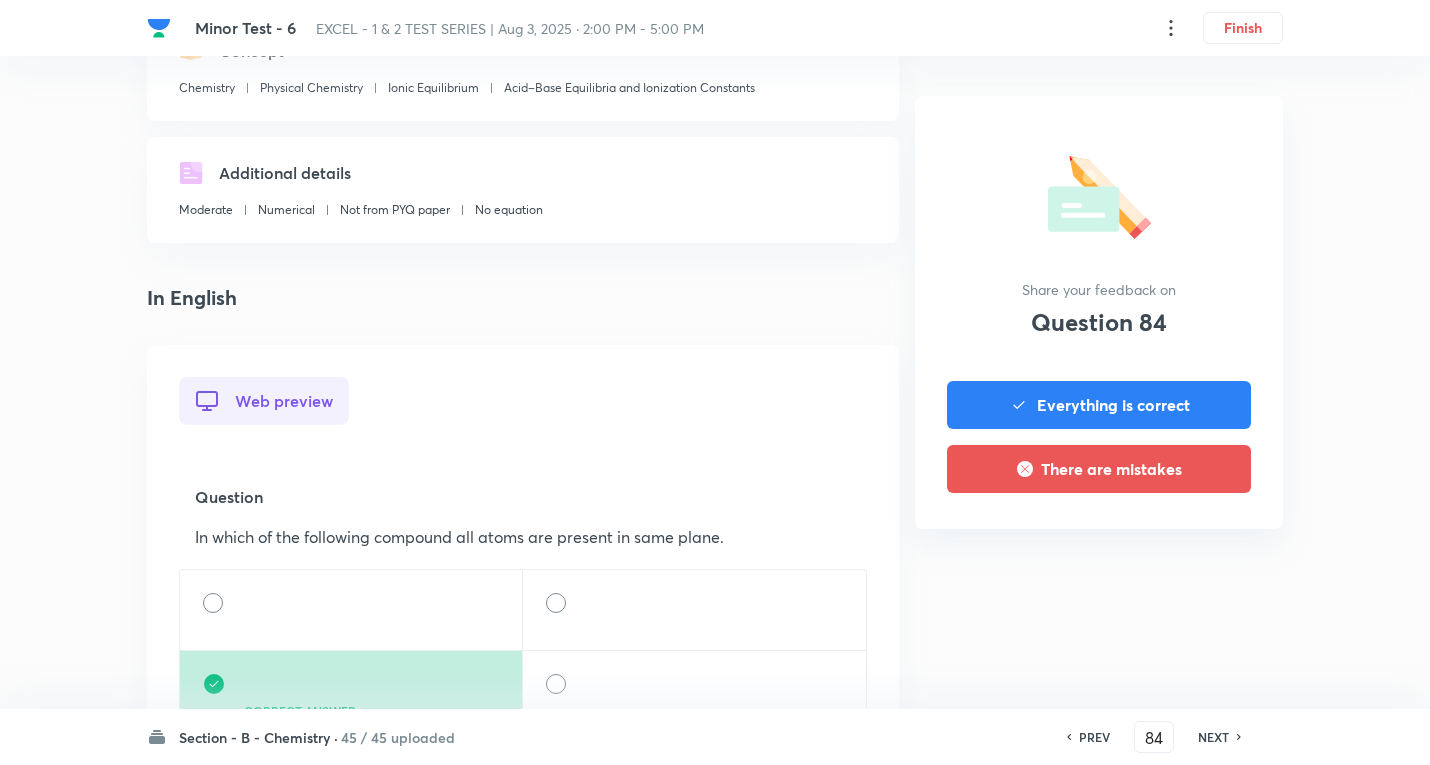 scroll, scrollTop: 600, scrollLeft: 0, axis: vertical 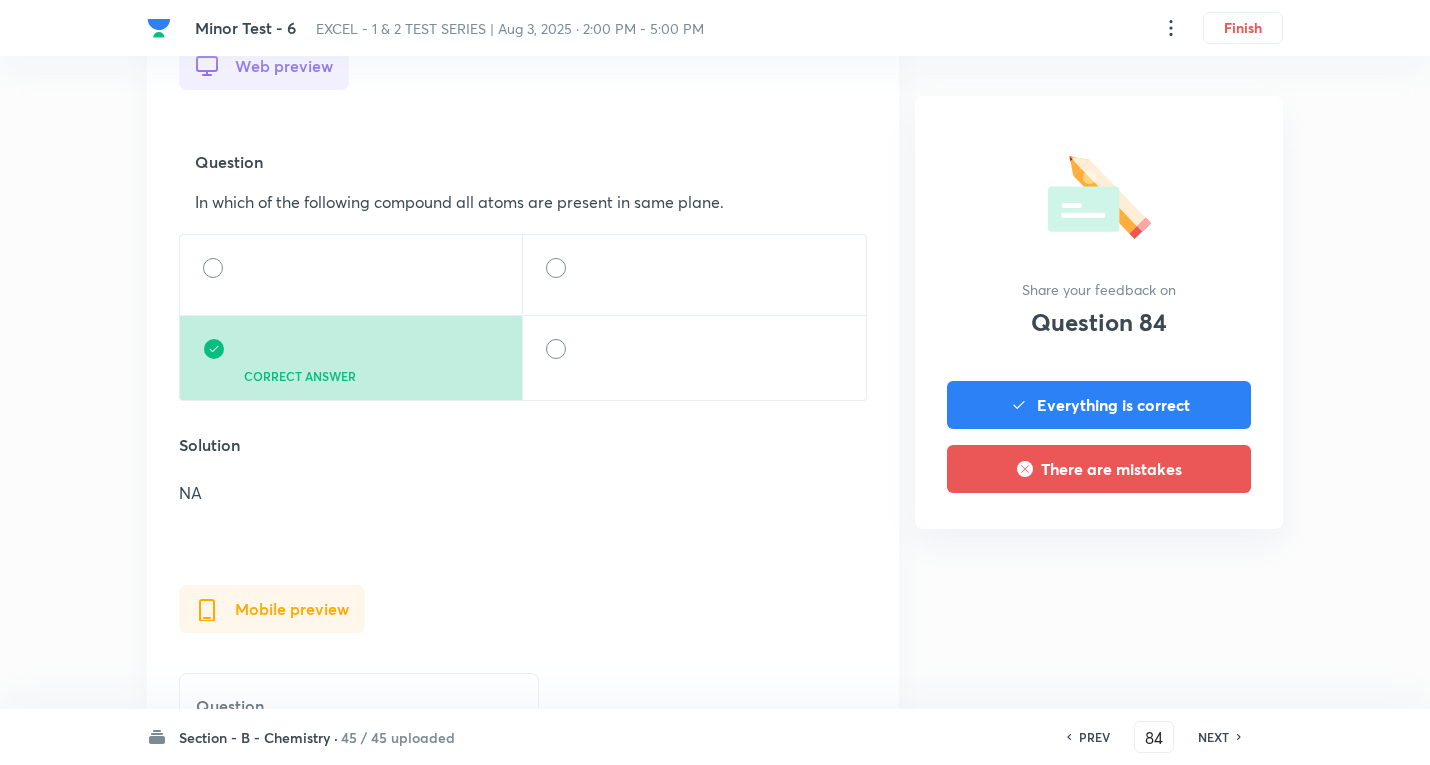 click on "NEXT" at bounding box center (1213, 737) 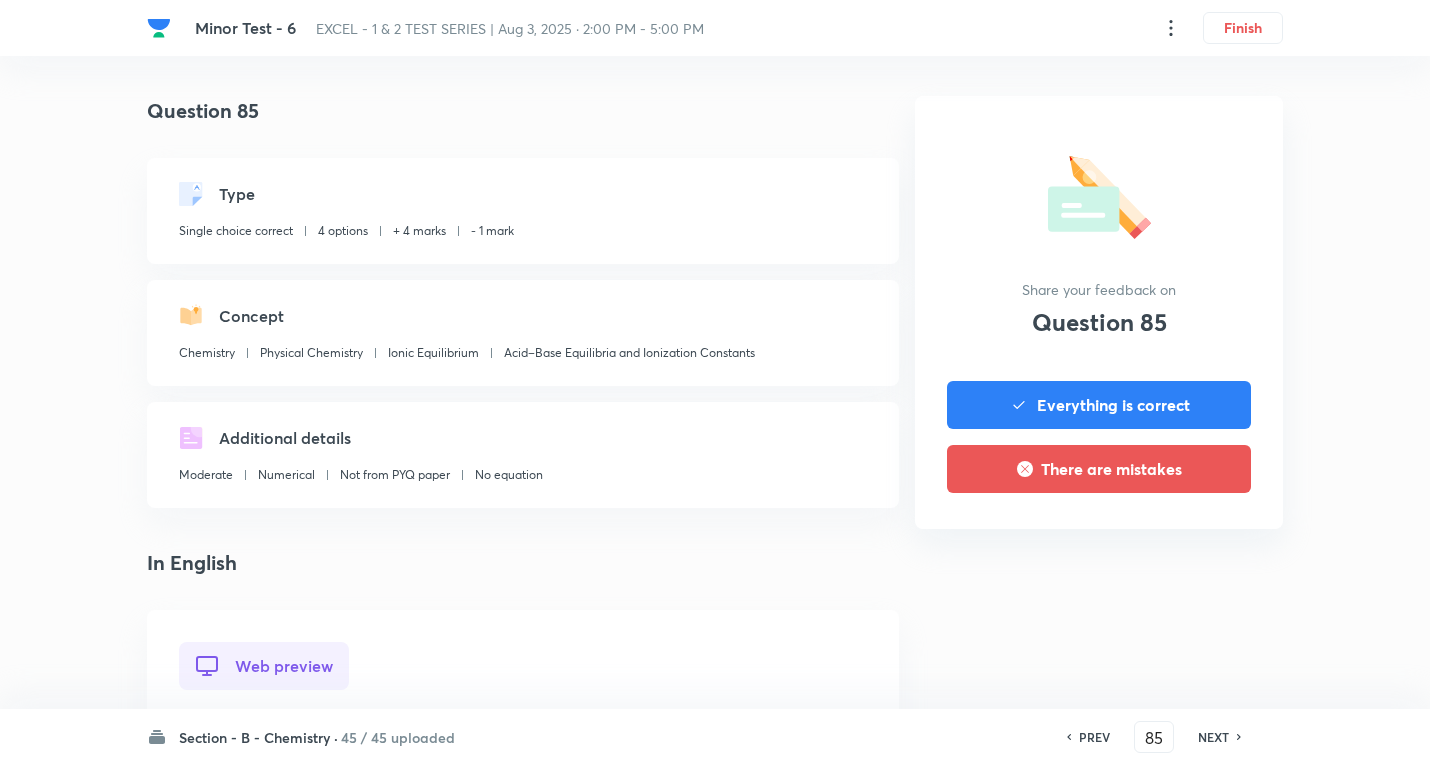 scroll, scrollTop: 600, scrollLeft: 0, axis: vertical 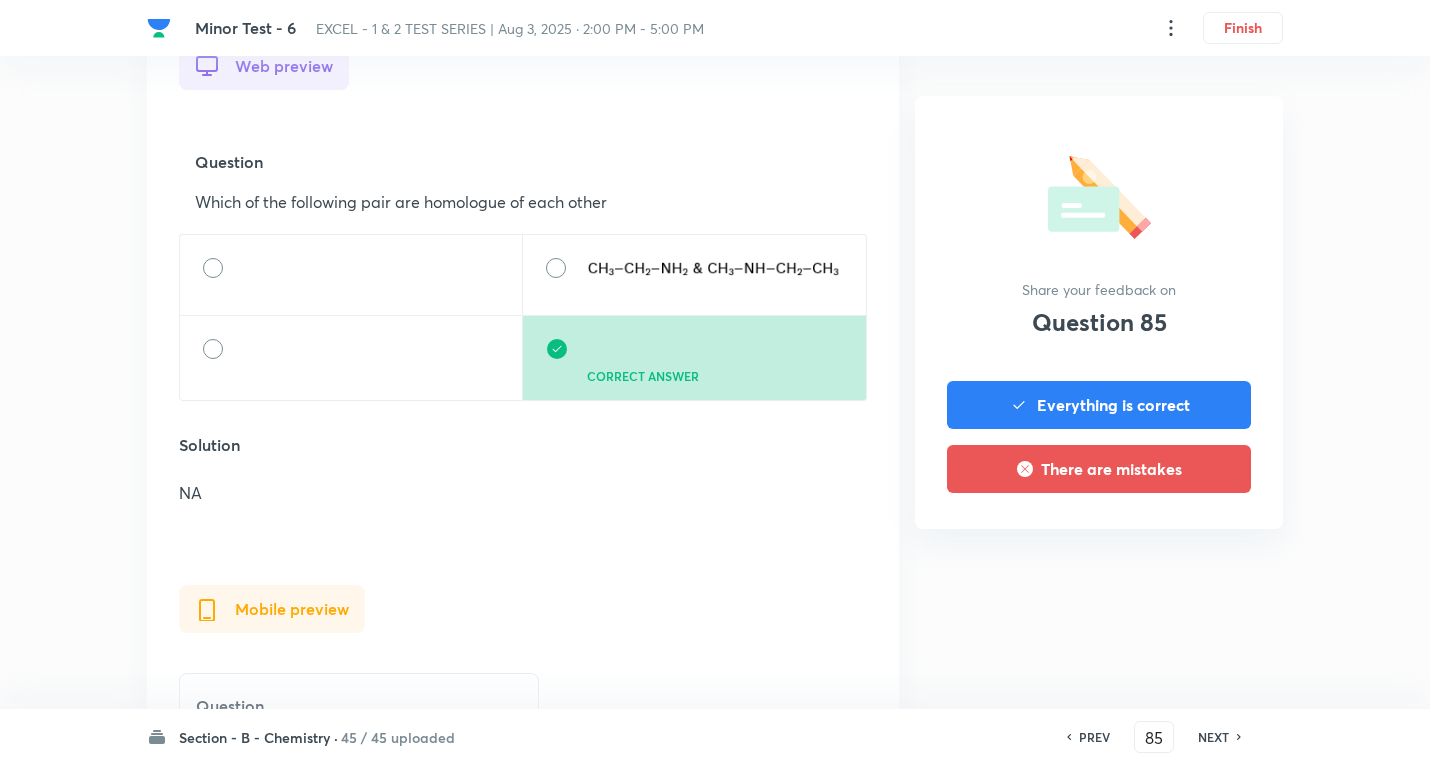 click on "NEXT" at bounding box center [1213, 737] 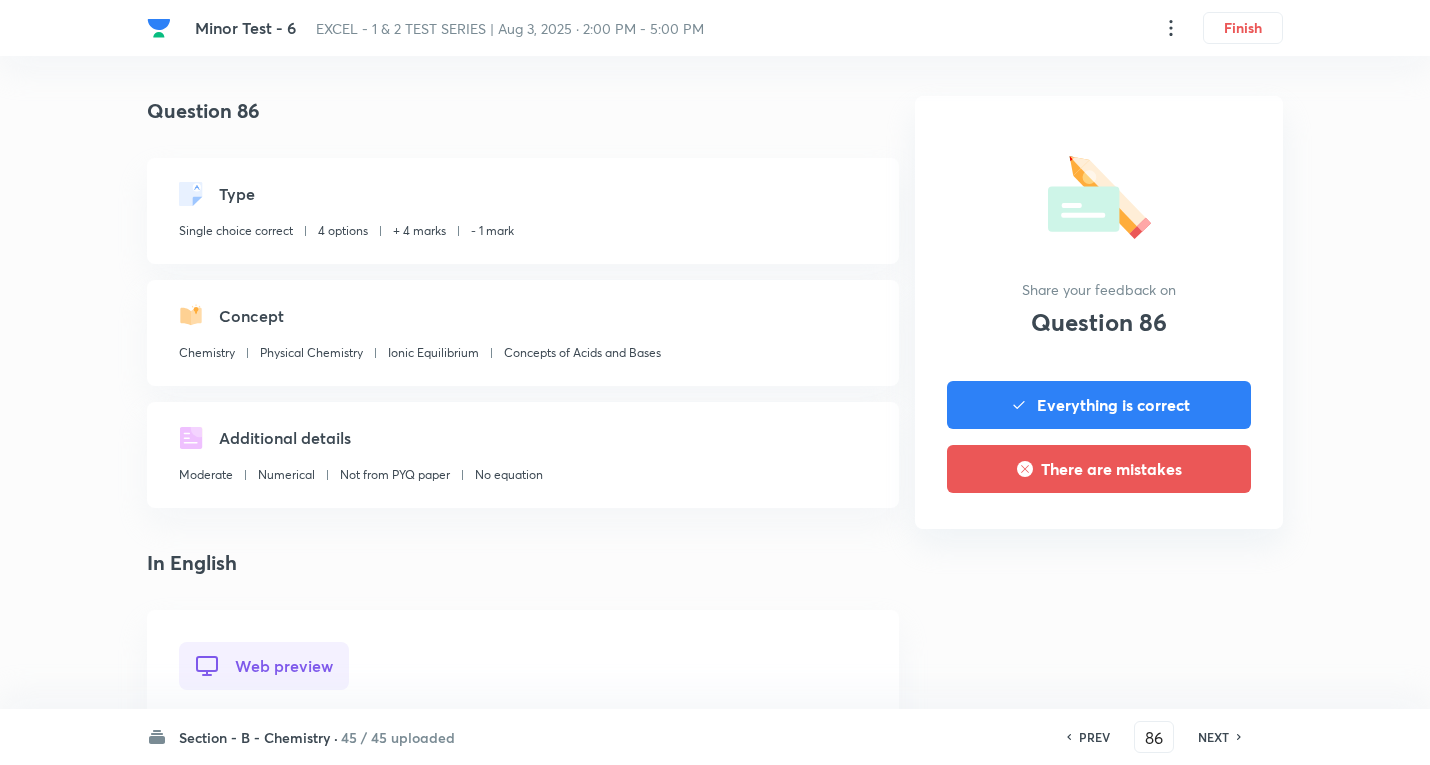 scroll, scrollTop: 700, scrollLeft: 0, axis: vertical 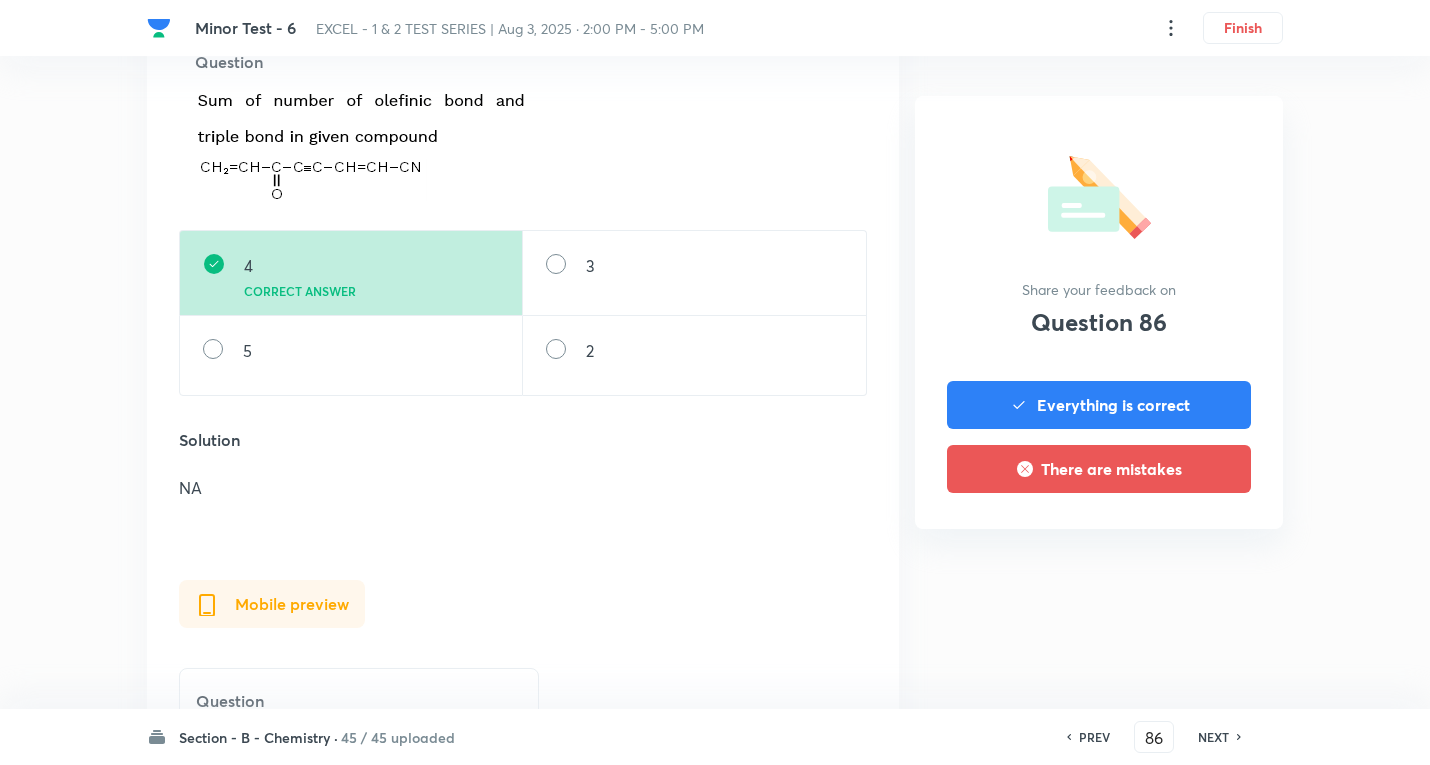 click on "NEXT" at bounding box center [1213, 737] 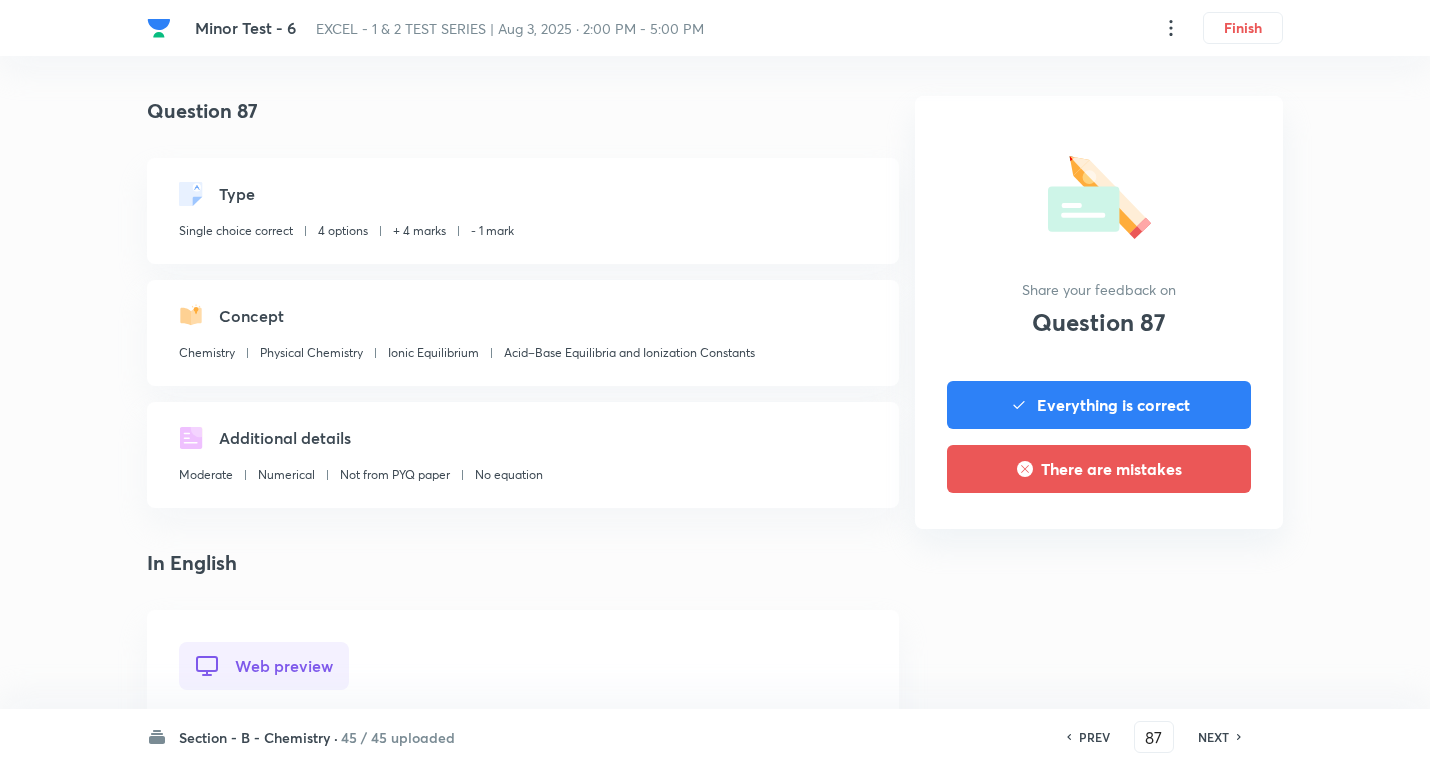 scroll, scrollTop: 700, scrollLeft: 0, axis: vertical 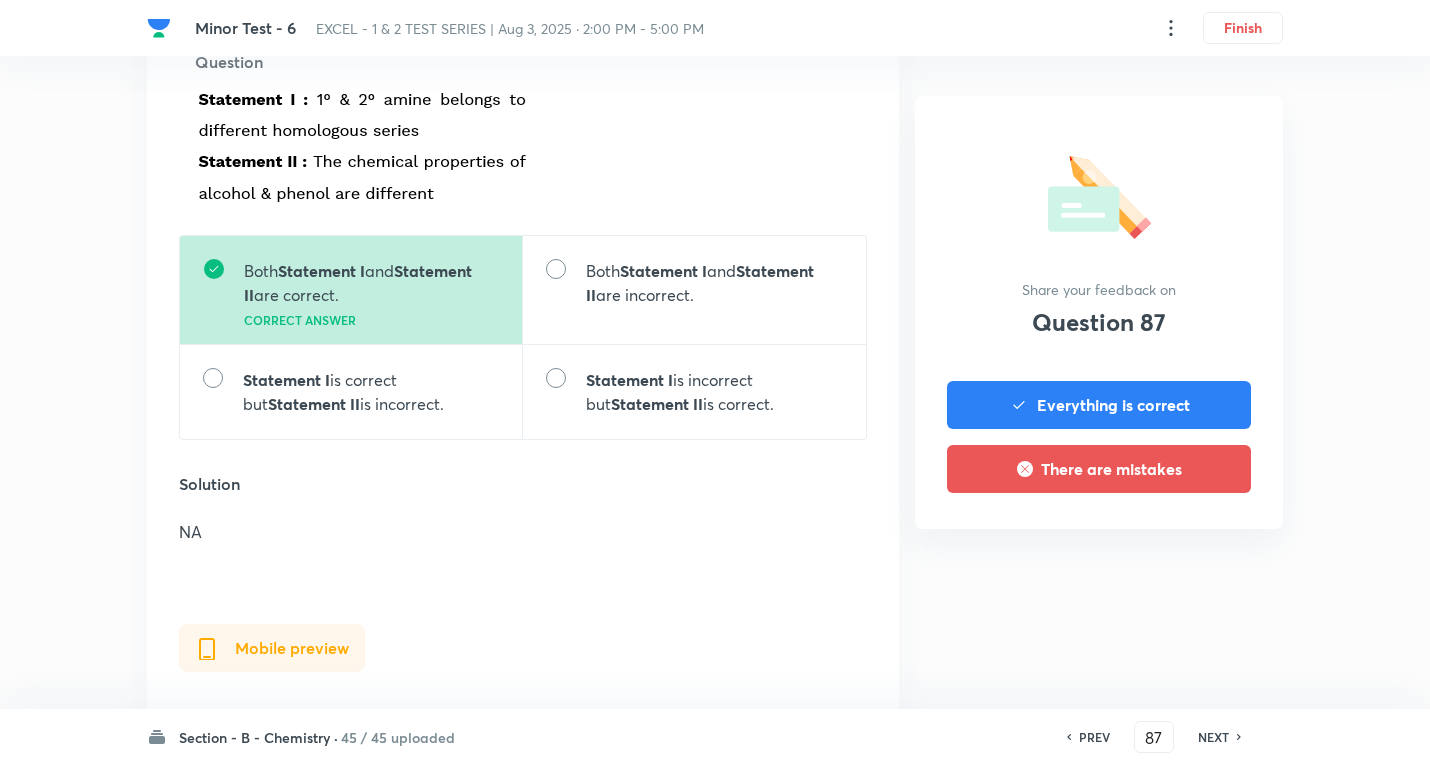 click on "NEXT" at bounding box center [1213, 737] 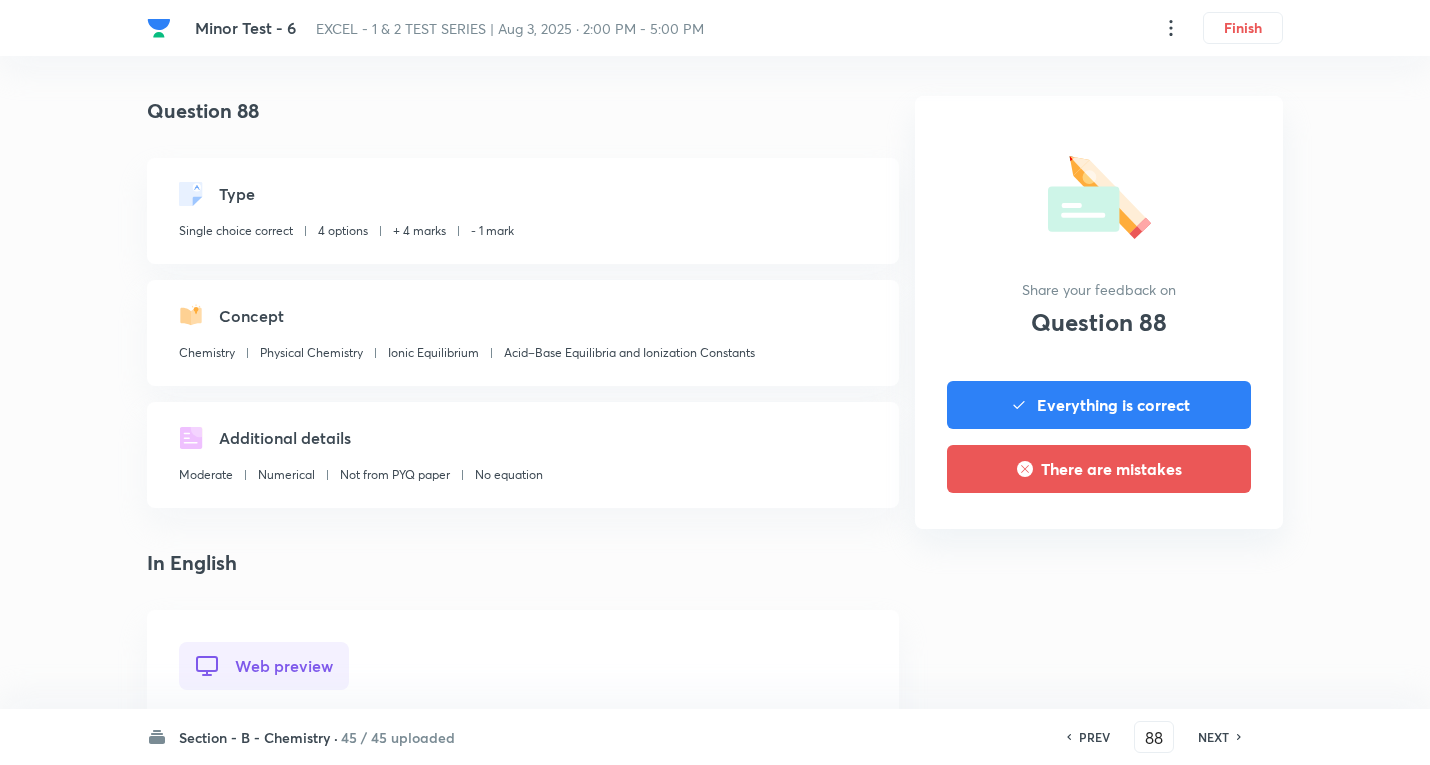 scroll, scrollTop: 500, scrollLeft: 0, axis: vertical 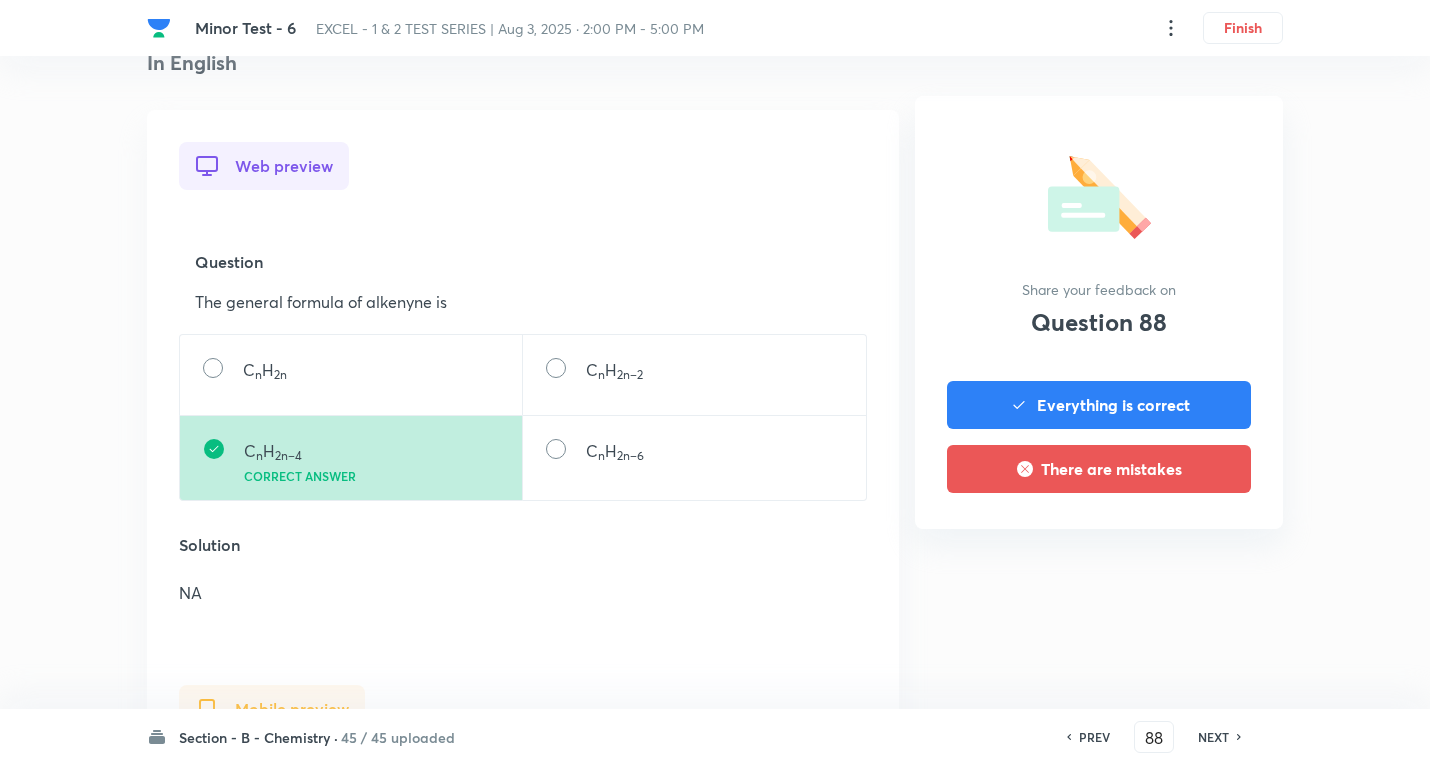 click on "NEXT" at bounding box center [1213, 737] 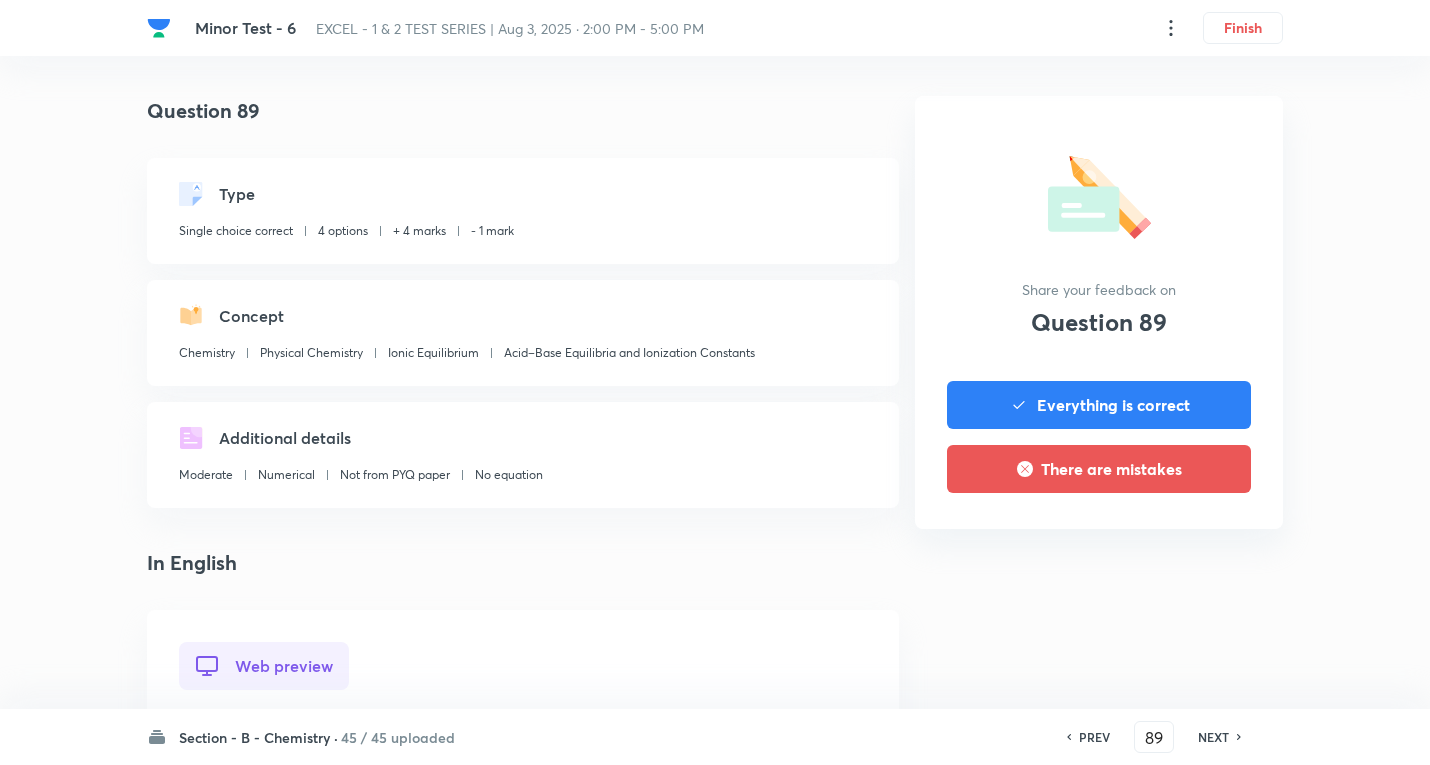scroll, scrollTop: 600, scrollLeft: 0, axis: vertical 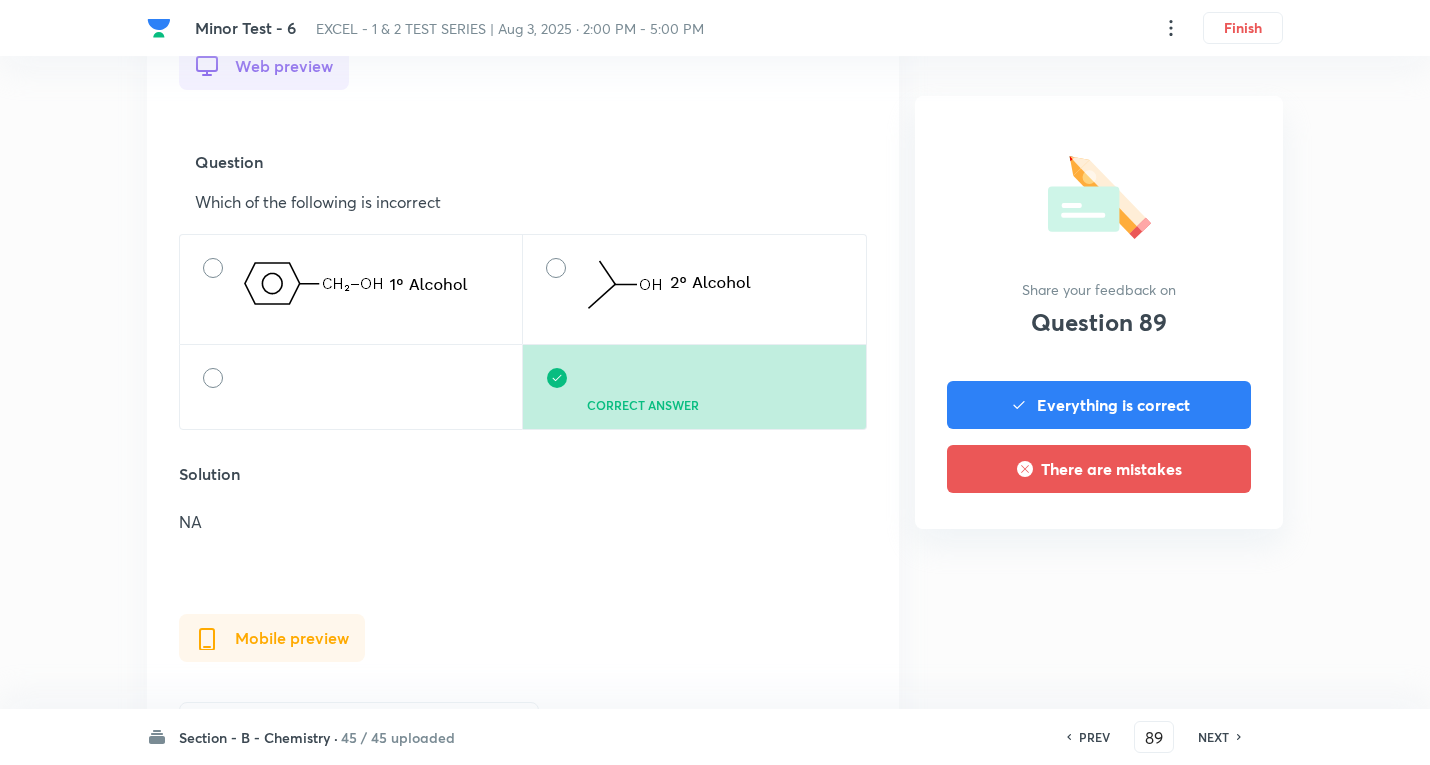 click on "NEXT" at bounding box center [1213, 737] 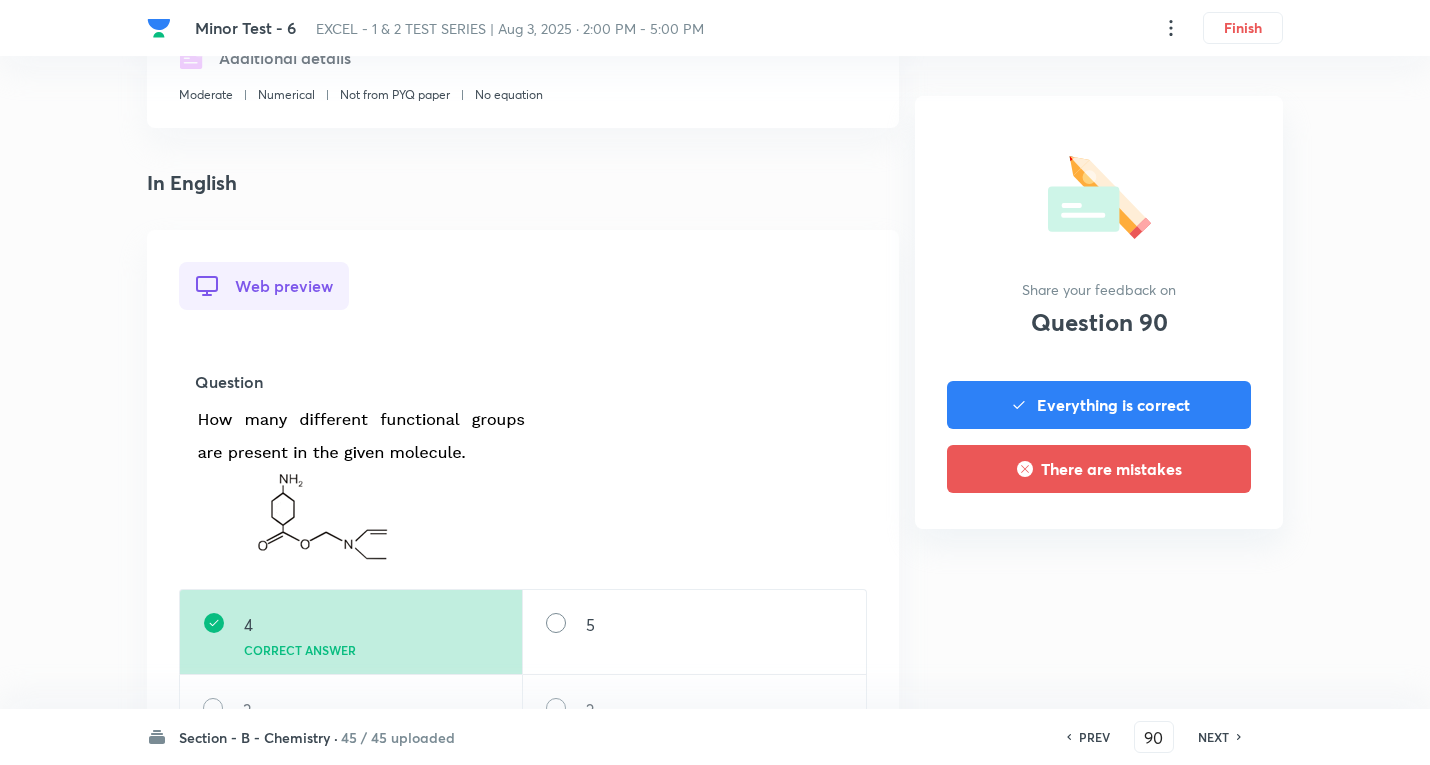scroll, scrollTop: 600, scrollLeft: 0, axis: vertical 